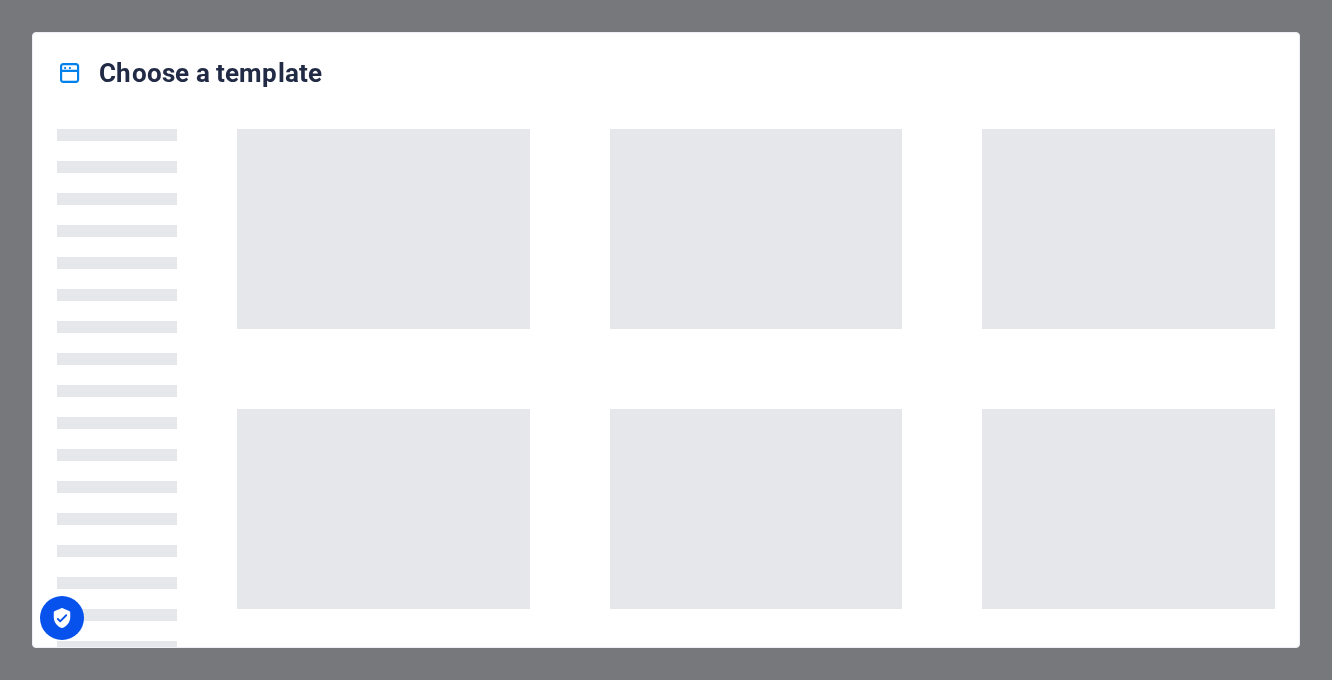 scroll, scrollTop: 0, scrollLeft: 0, axis: both 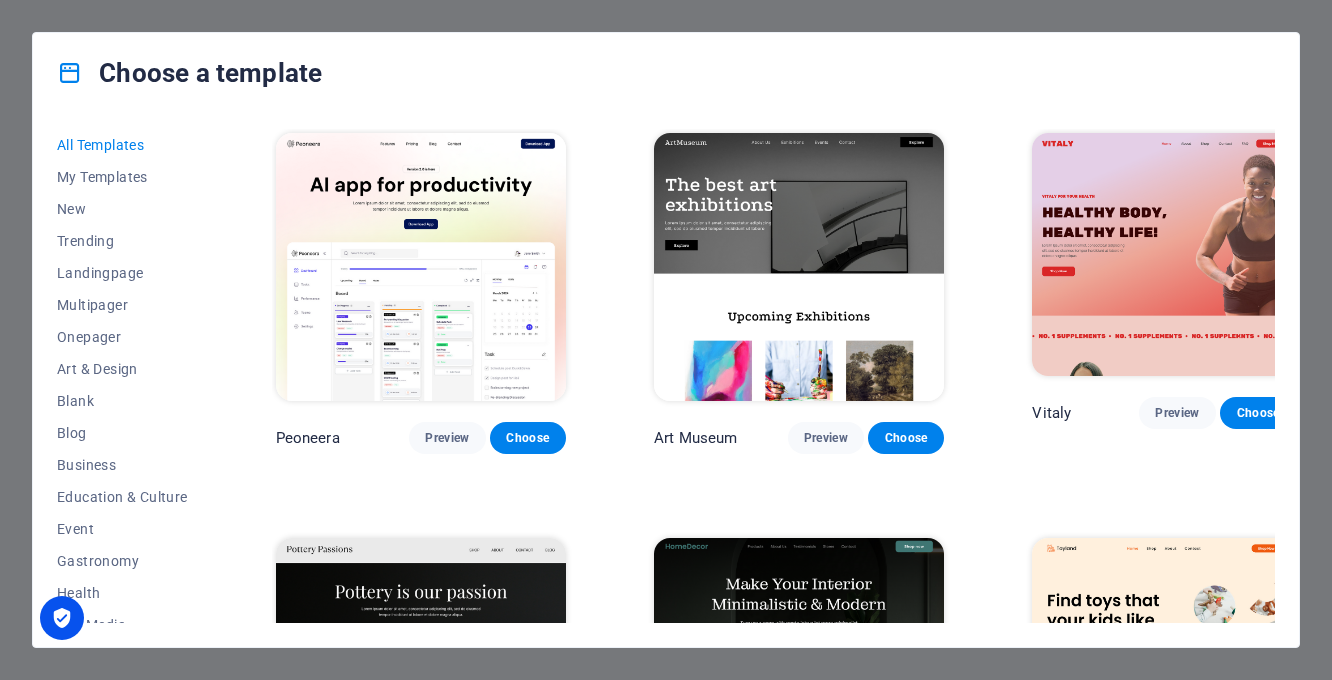 click on "All Templates" at bounding box center [122, 145] 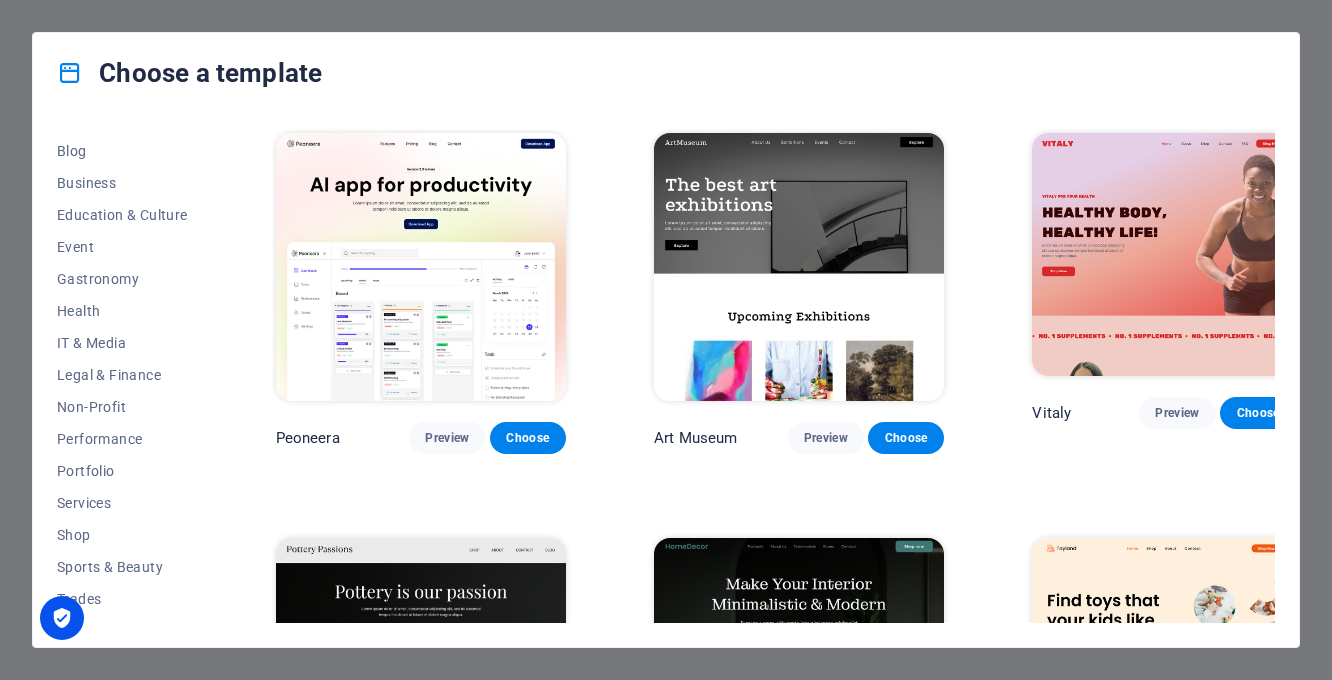 scroll, scrollTop: 288, scrollLeft: 0, axis: vertical 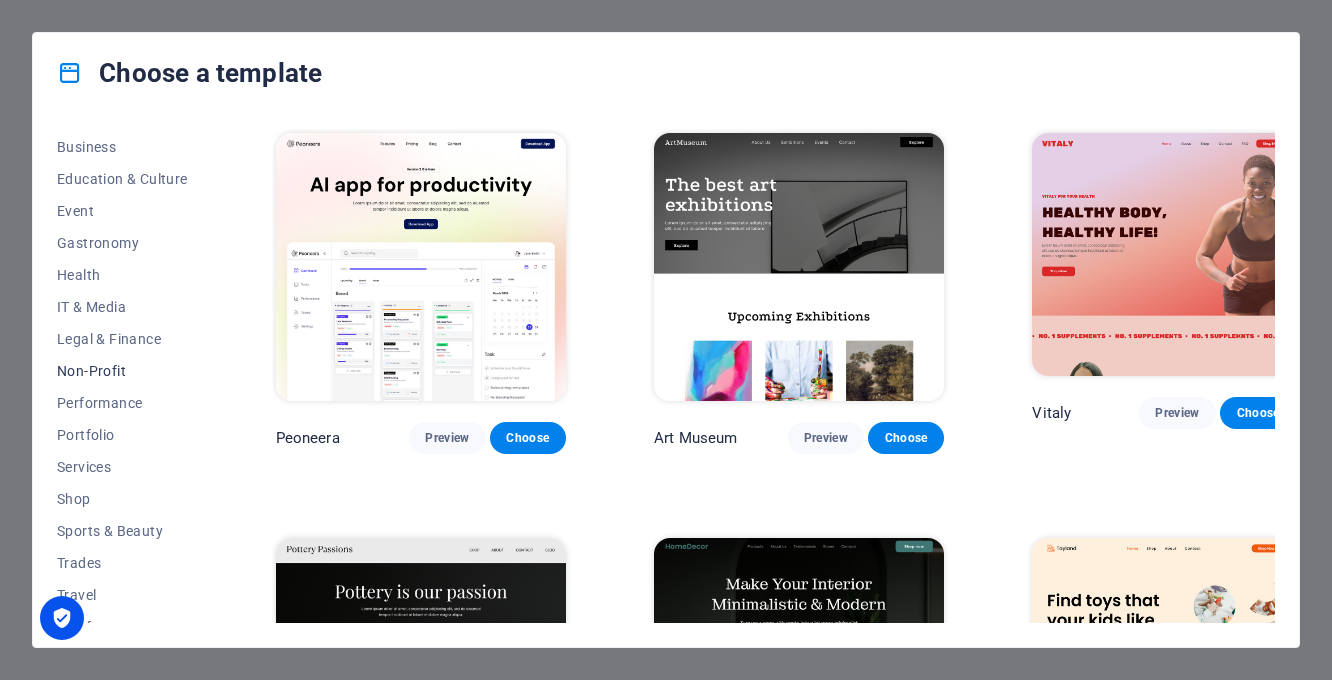 click on "Non-Profit" at bounding box center [122, 371] 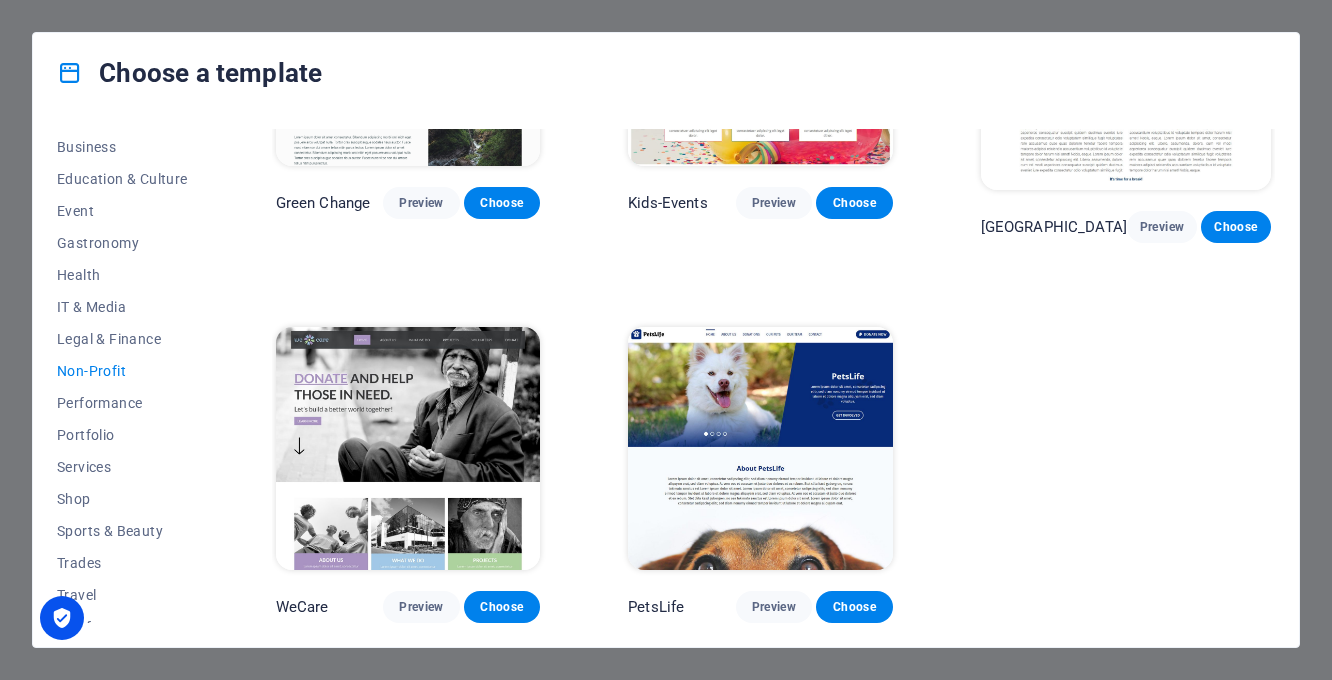 scroll, scrollTop: 0, scrollLeft: 0, axis: both 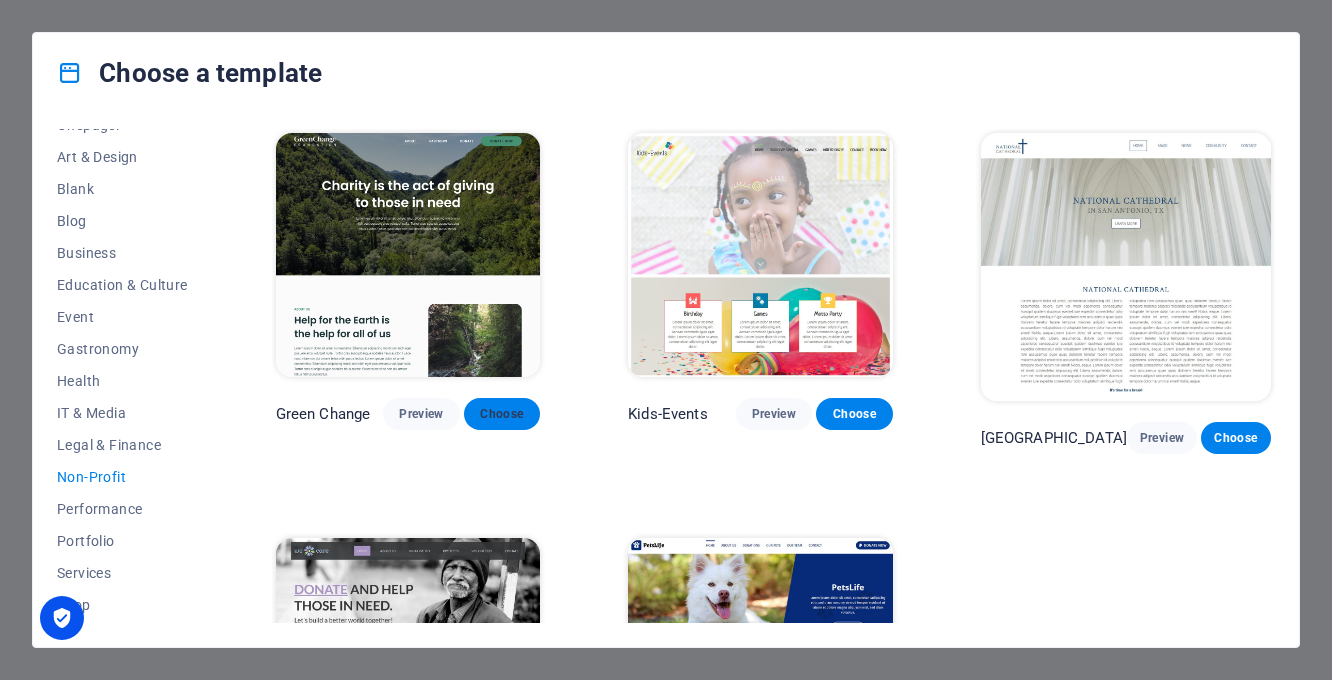 click on "Choose" at bounding box center [502, 414] 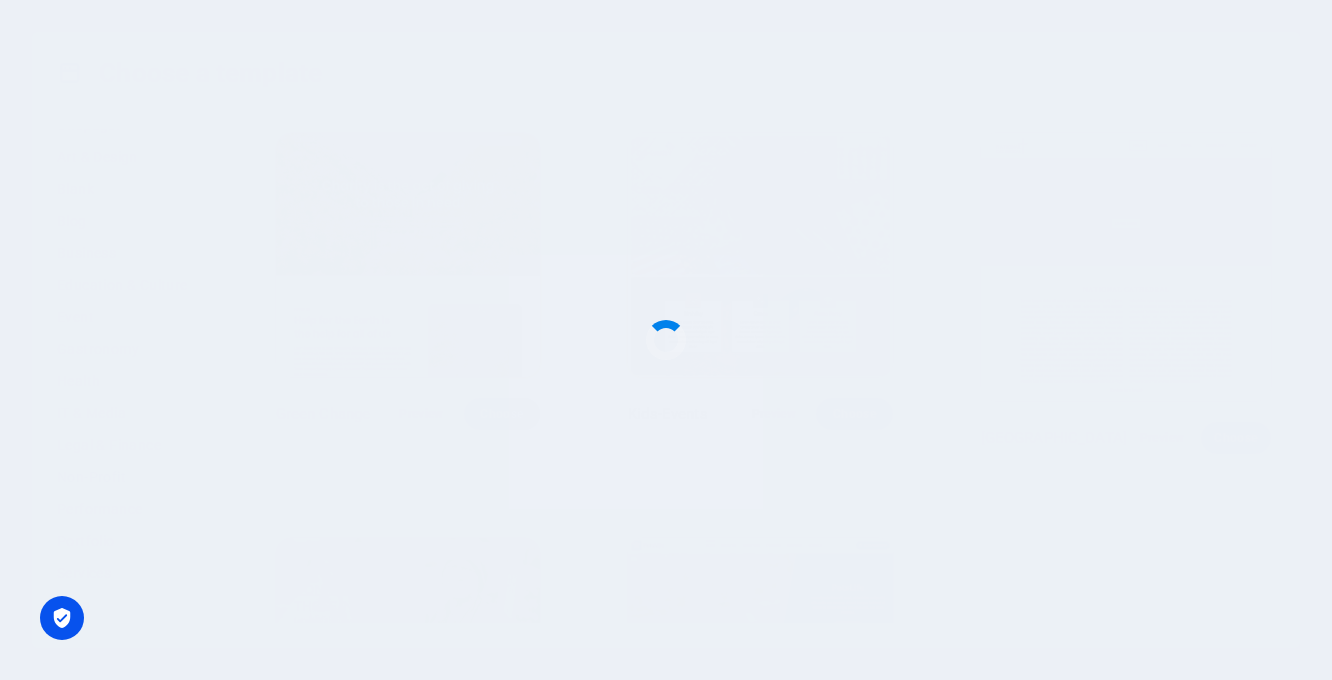 click at bounding box center [666, 340] 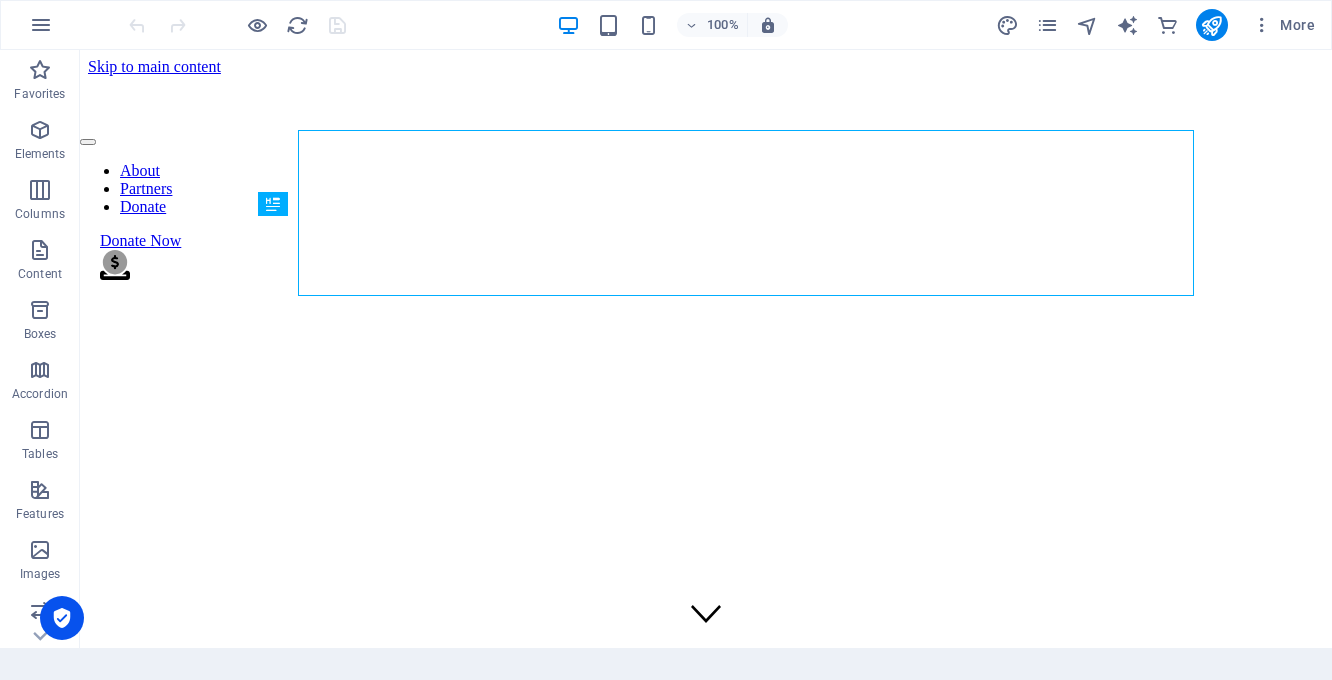 scroll, scrollTop: 0, scrollLeft: 0, axis: both 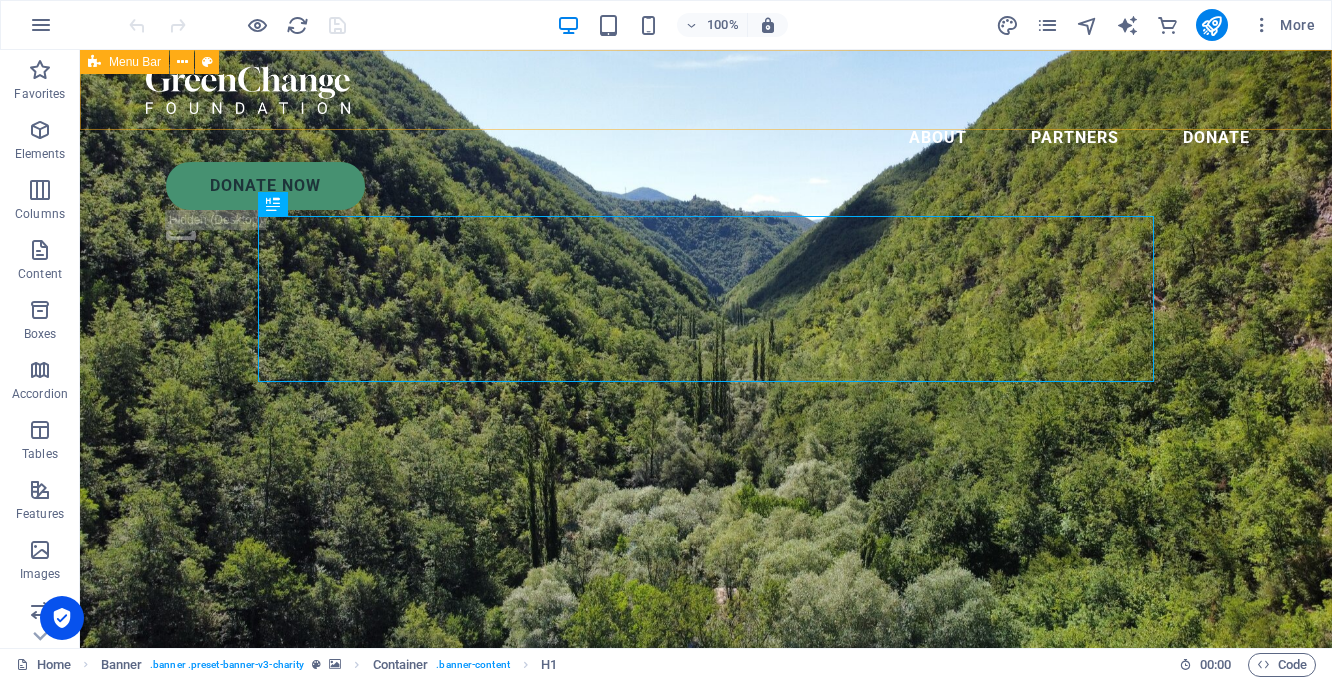 click on "About Partners Donate Donate Now .fa-secondary{opacity:.4}" at bounding box center [706, 157] 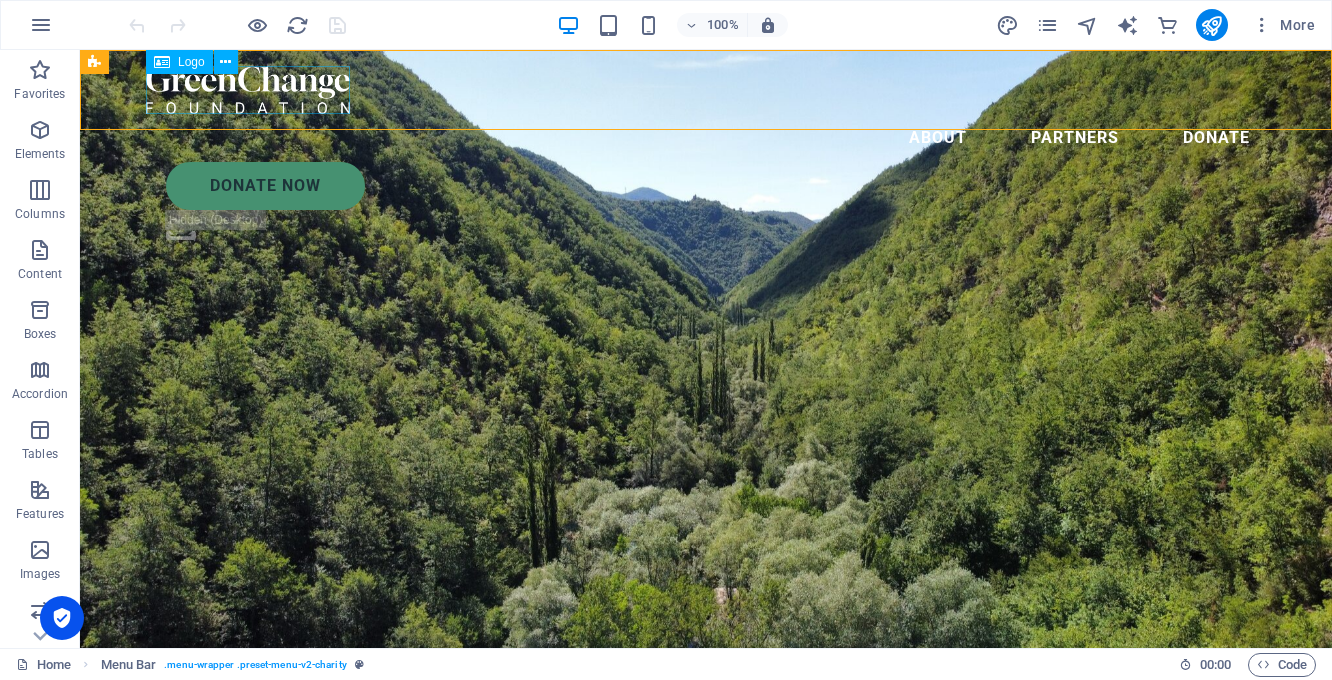 click at bounding box center [706, 90] 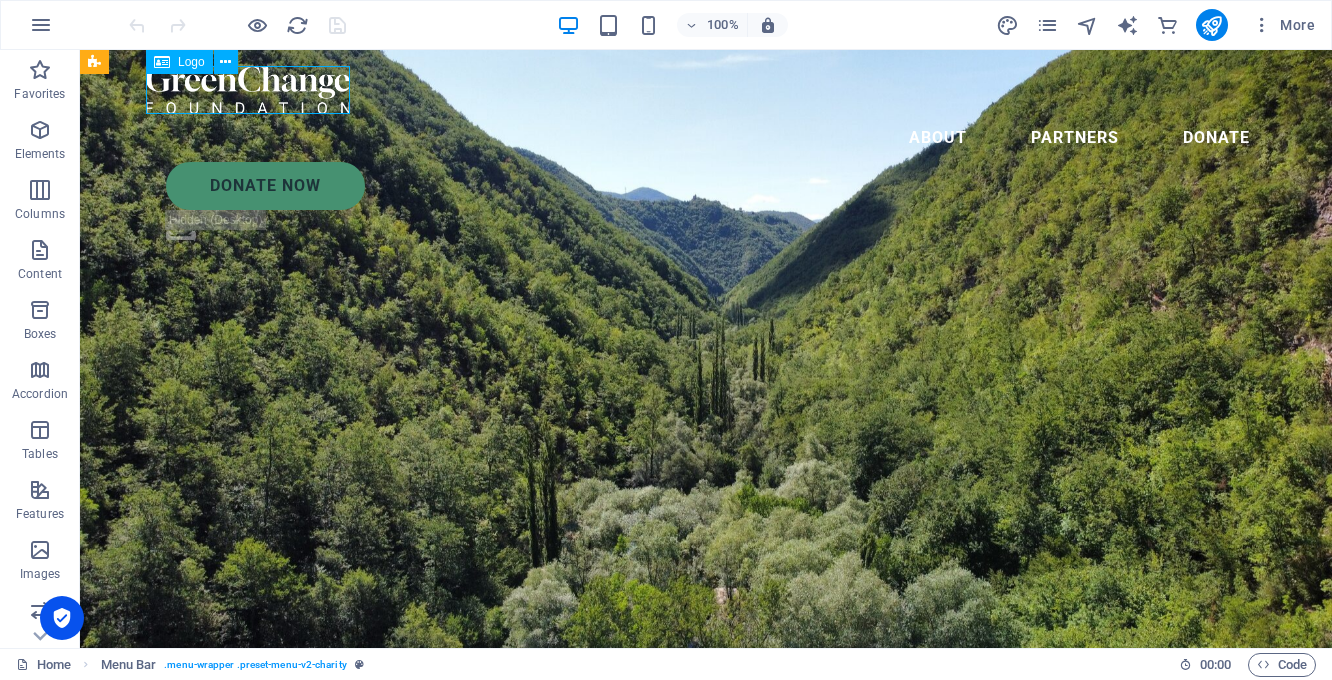 click at bounding box center (706, 90) 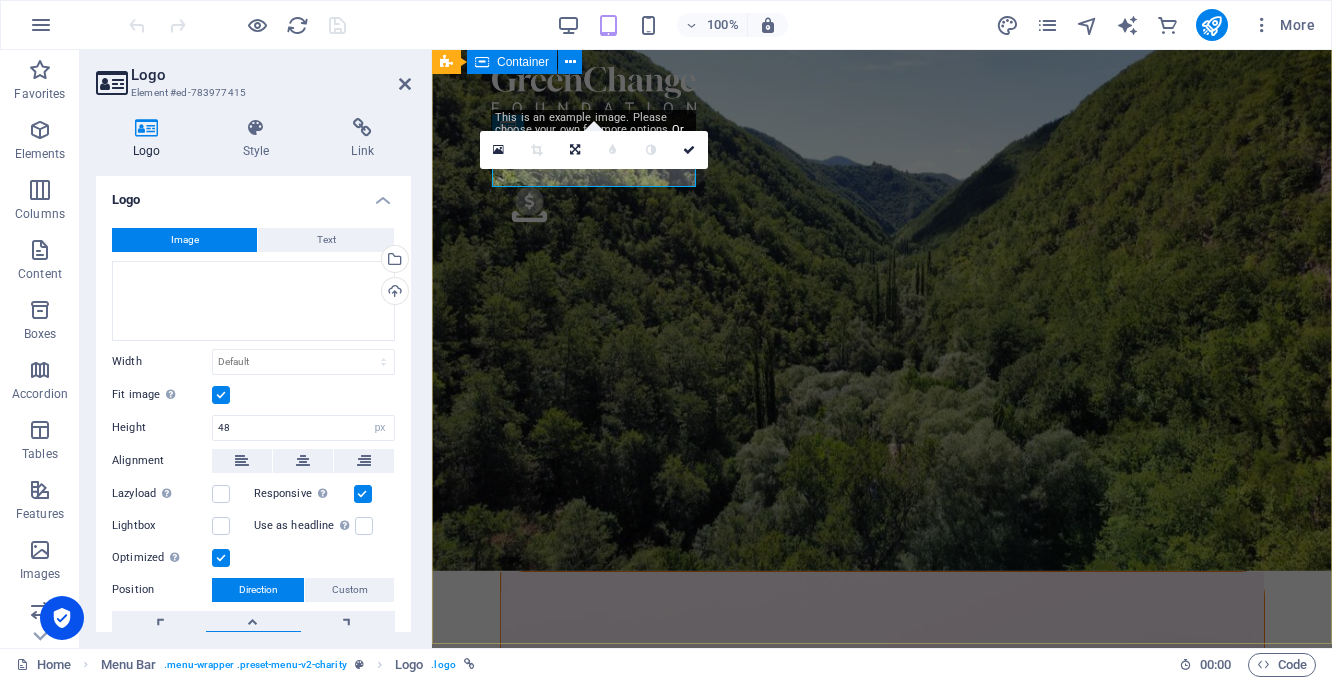 scroll, scrollTop: 0, scrollLeft: 0, axis: both 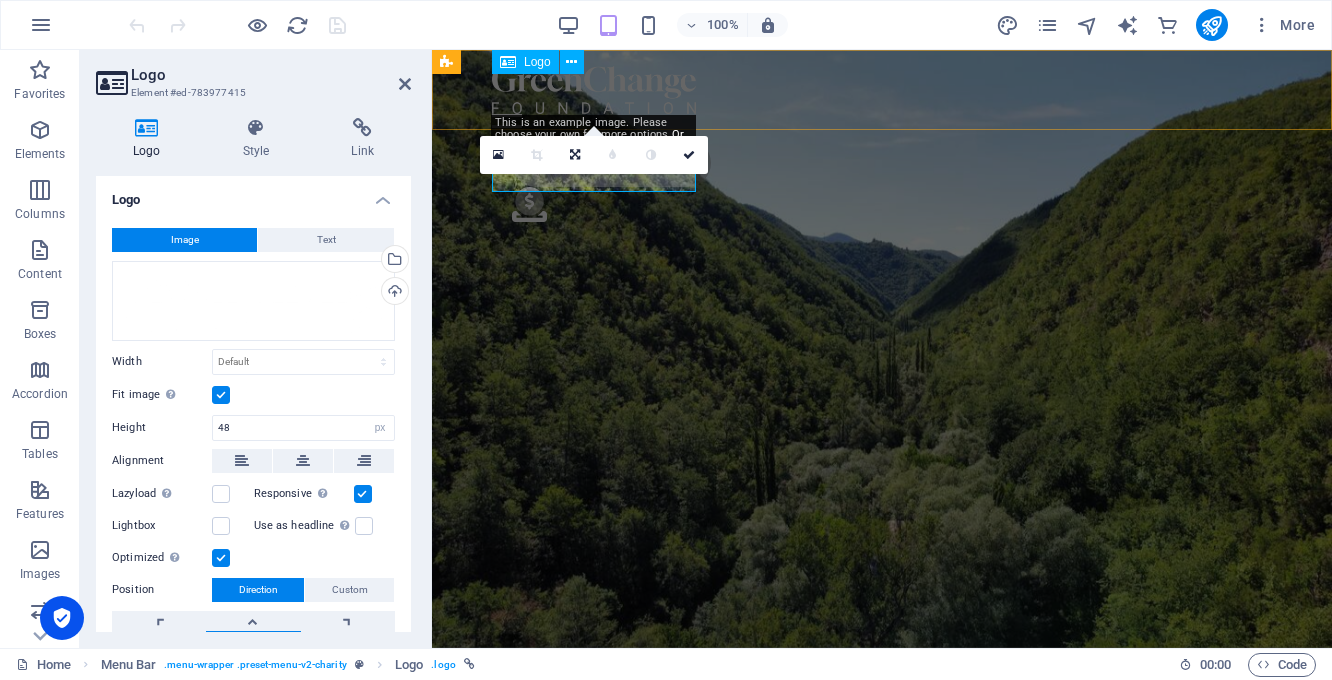click at bounding box center (882, 90) 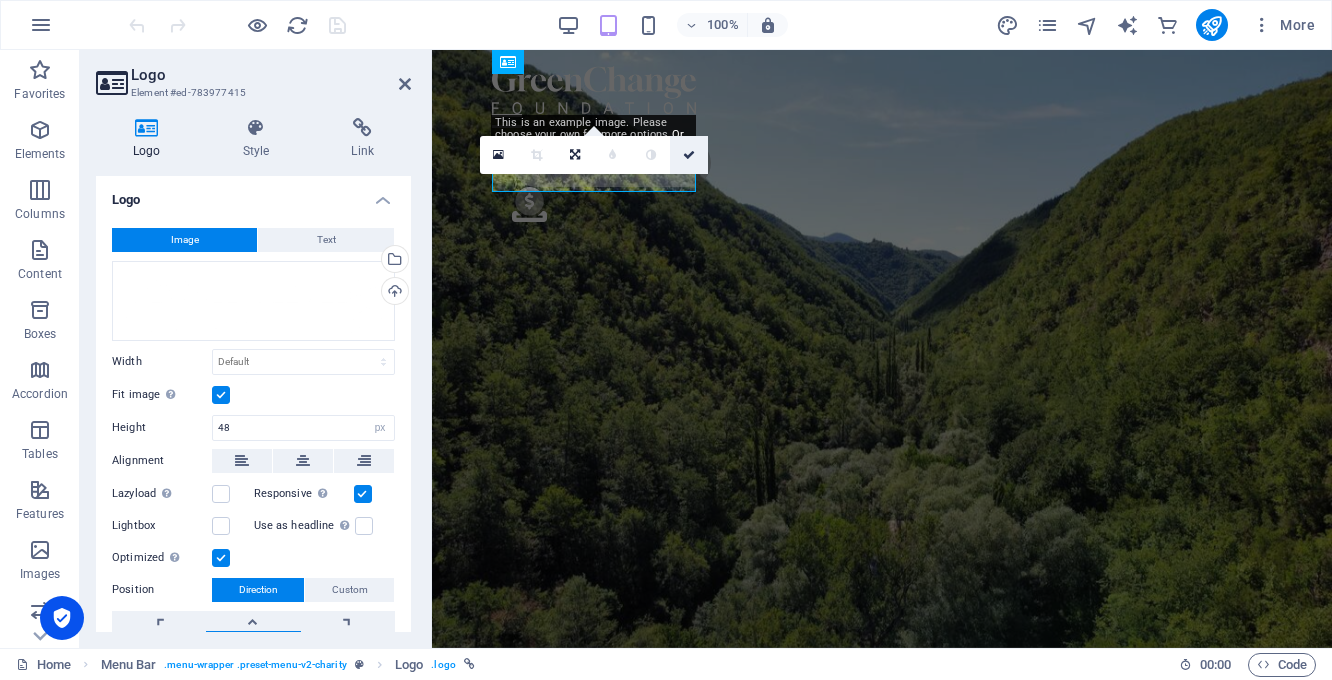 click at bounding box center [689, 155] 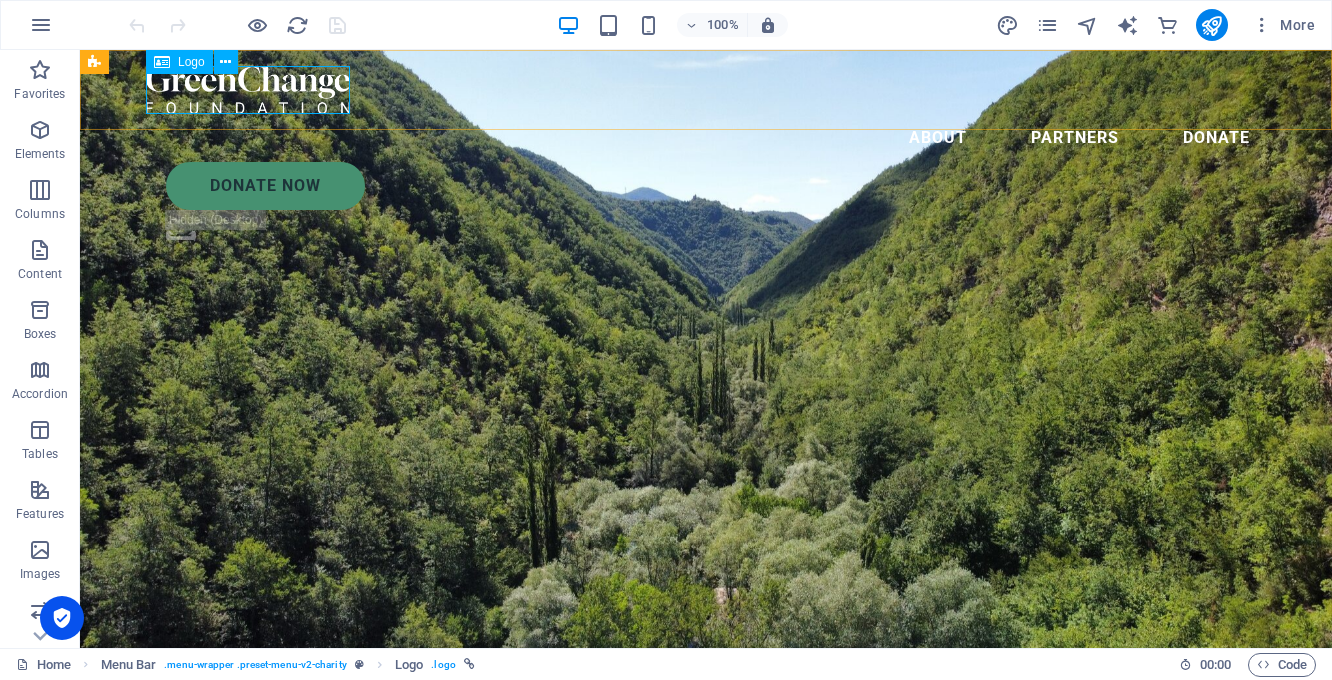 click at bounding box center (706, 90) 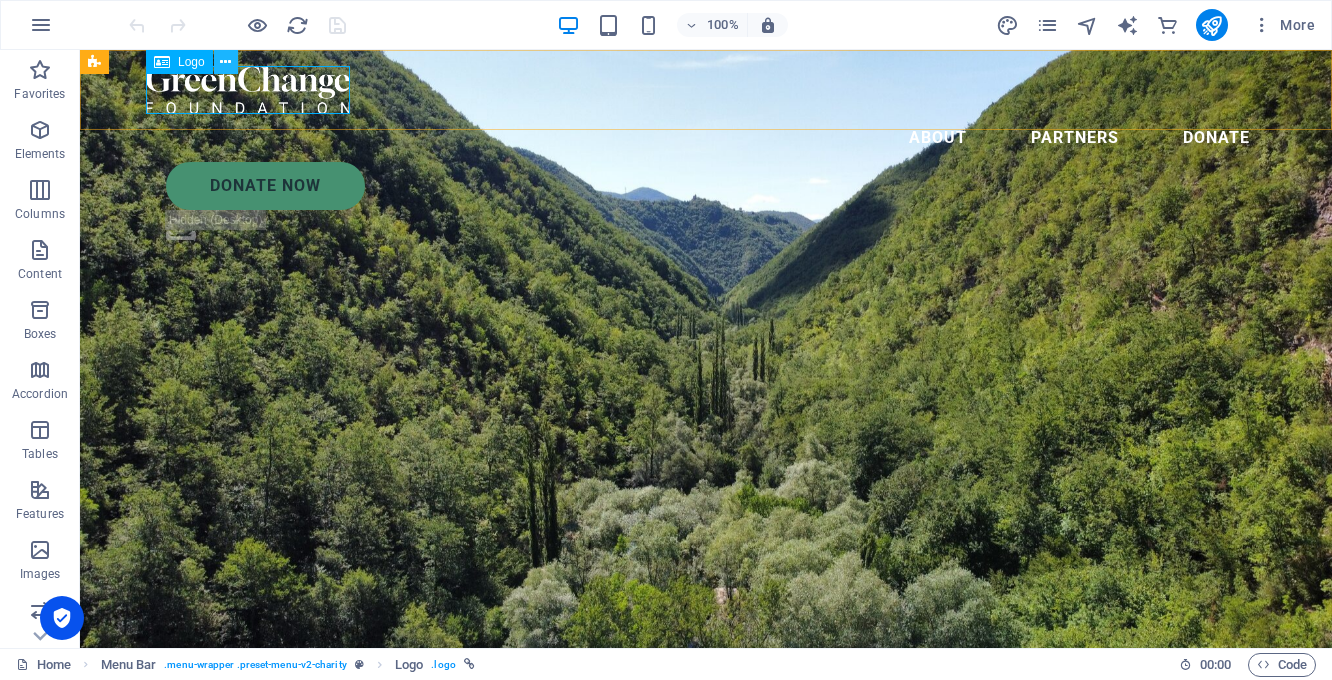 click at bounding box center (226, 62) 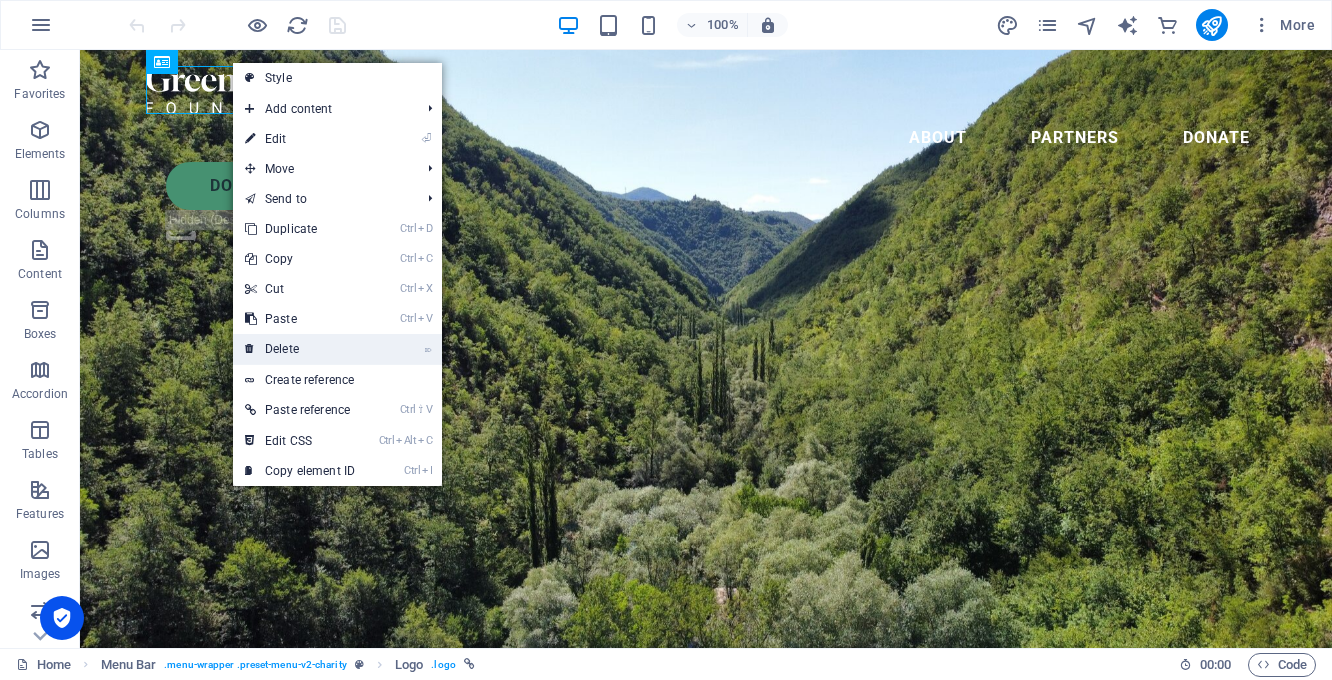 click on "⌦  Delete" at bounding box center (300, 349) 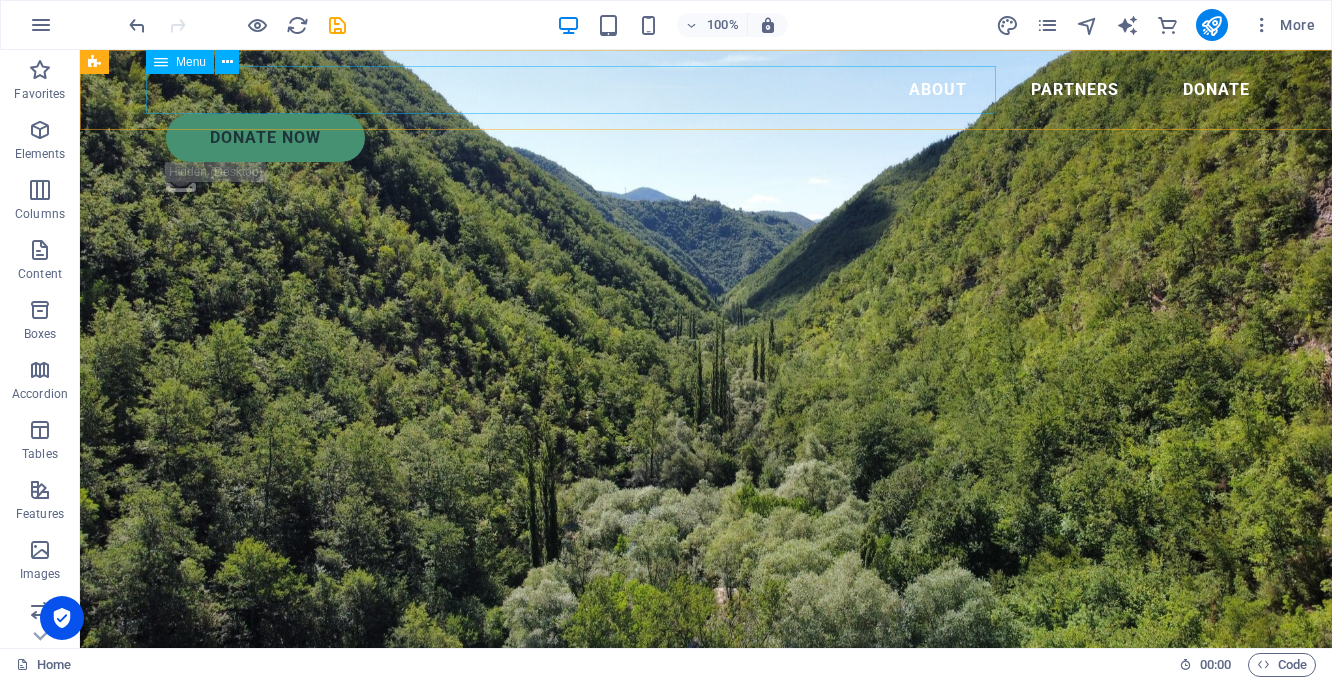 click on "About Partners Donate" at bounding box center (706, 90) 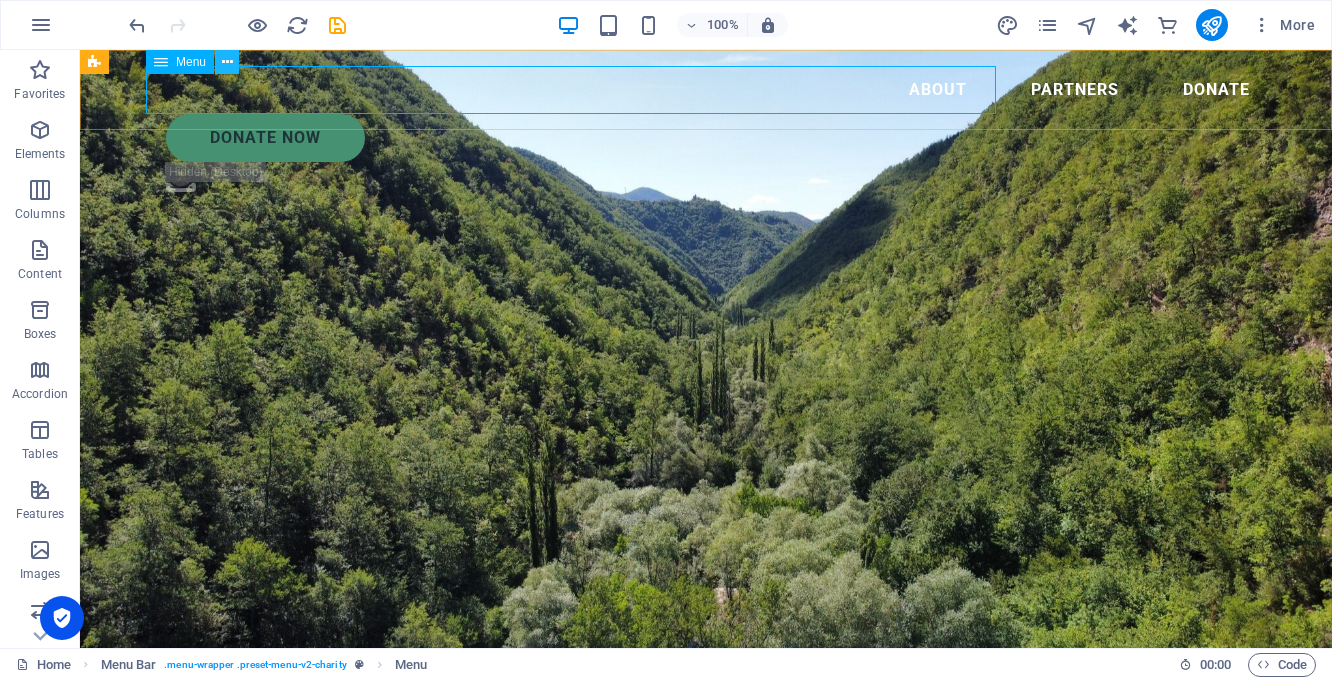 click at bounding box center [227, 62] 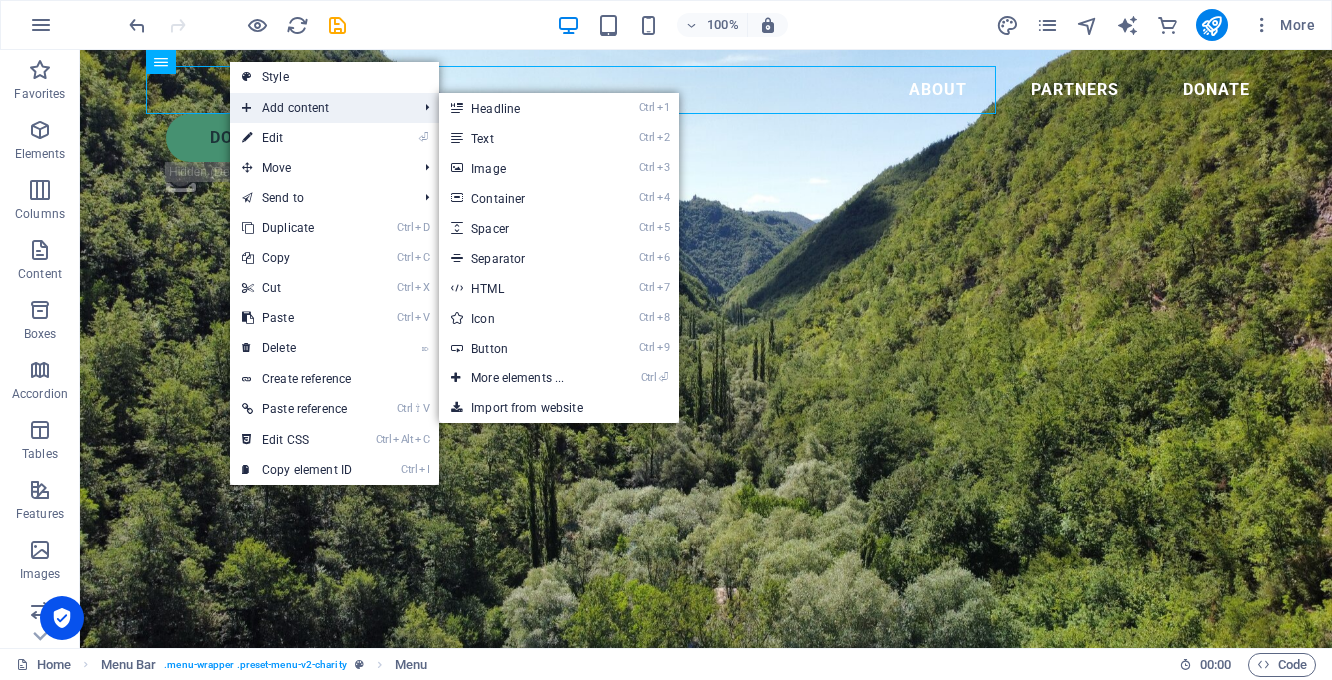 click on "Add content" at bounding box center [319, 108] 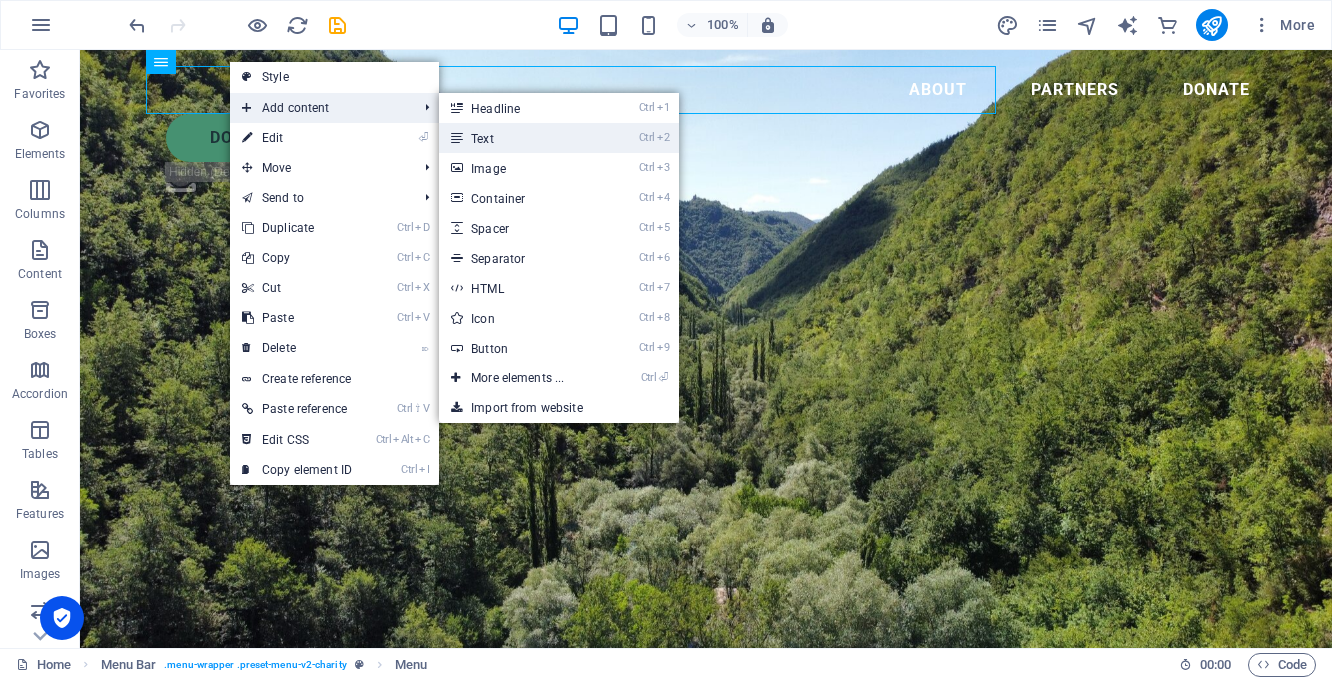 click on "Ctrl 2  Text" at bounding box center (521, 138) 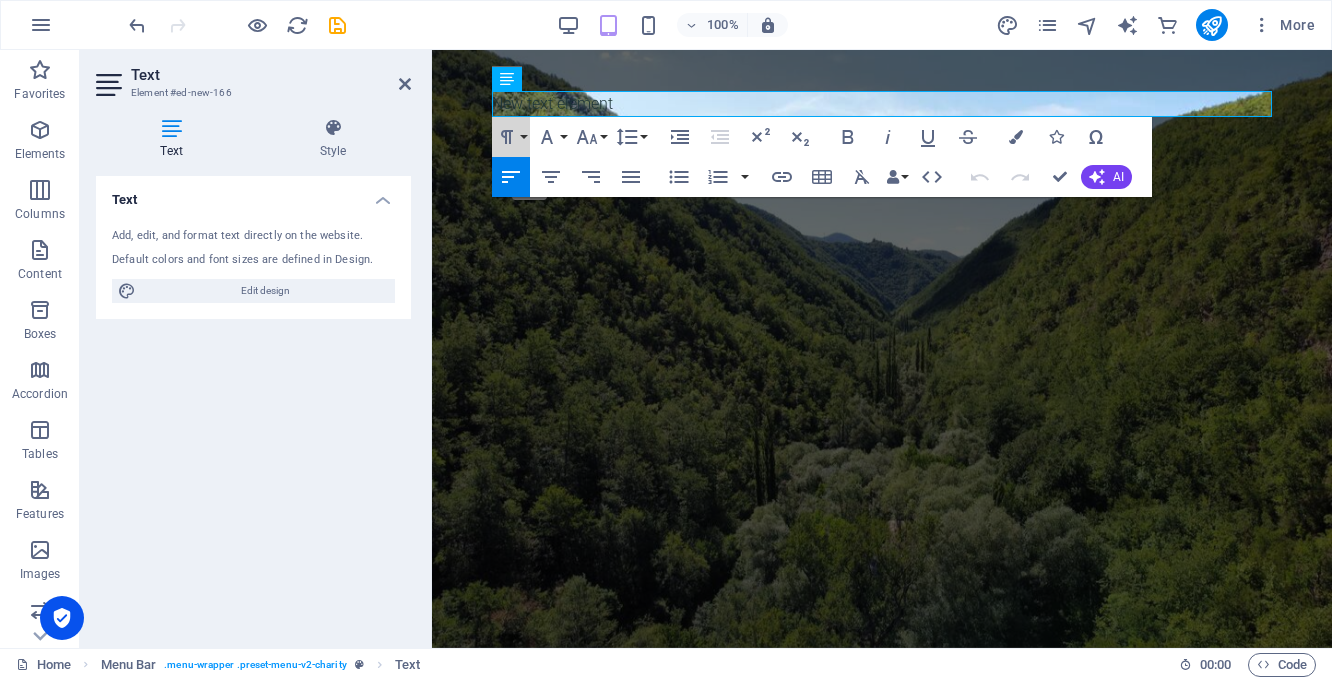 click 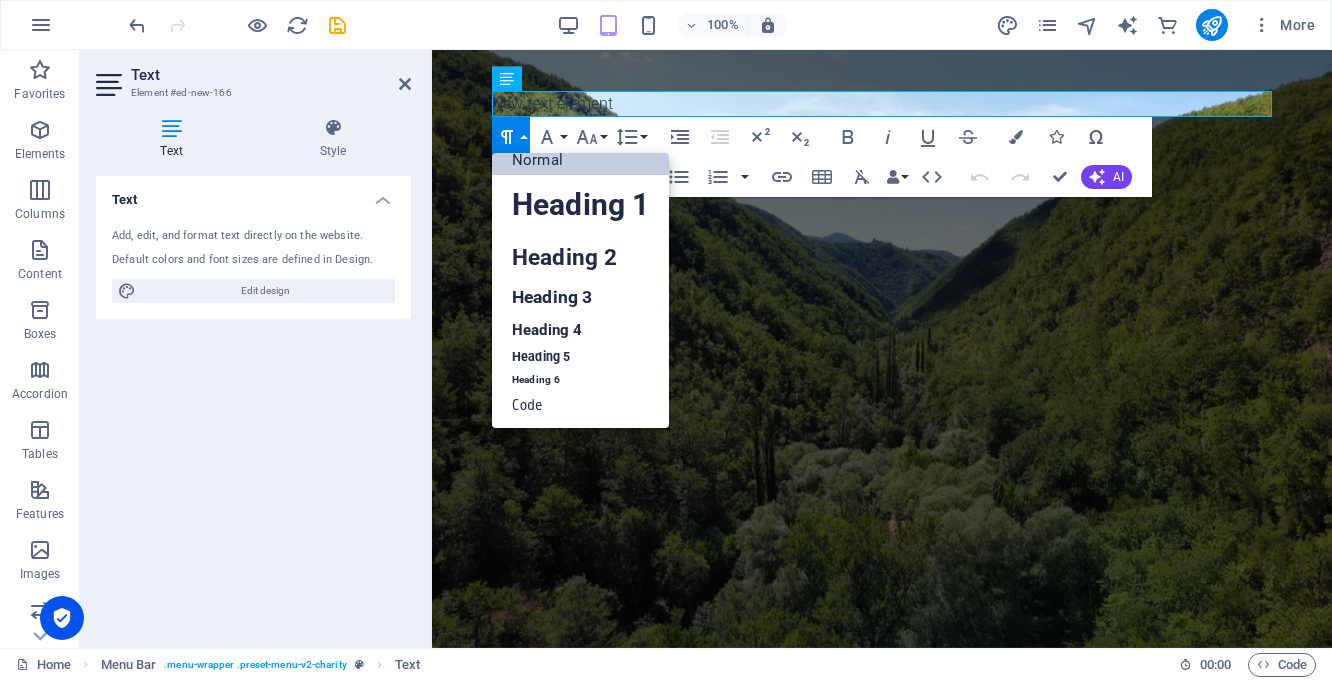 scroll, scrollTop: 16, scrollLeft: 0, axis: vertical 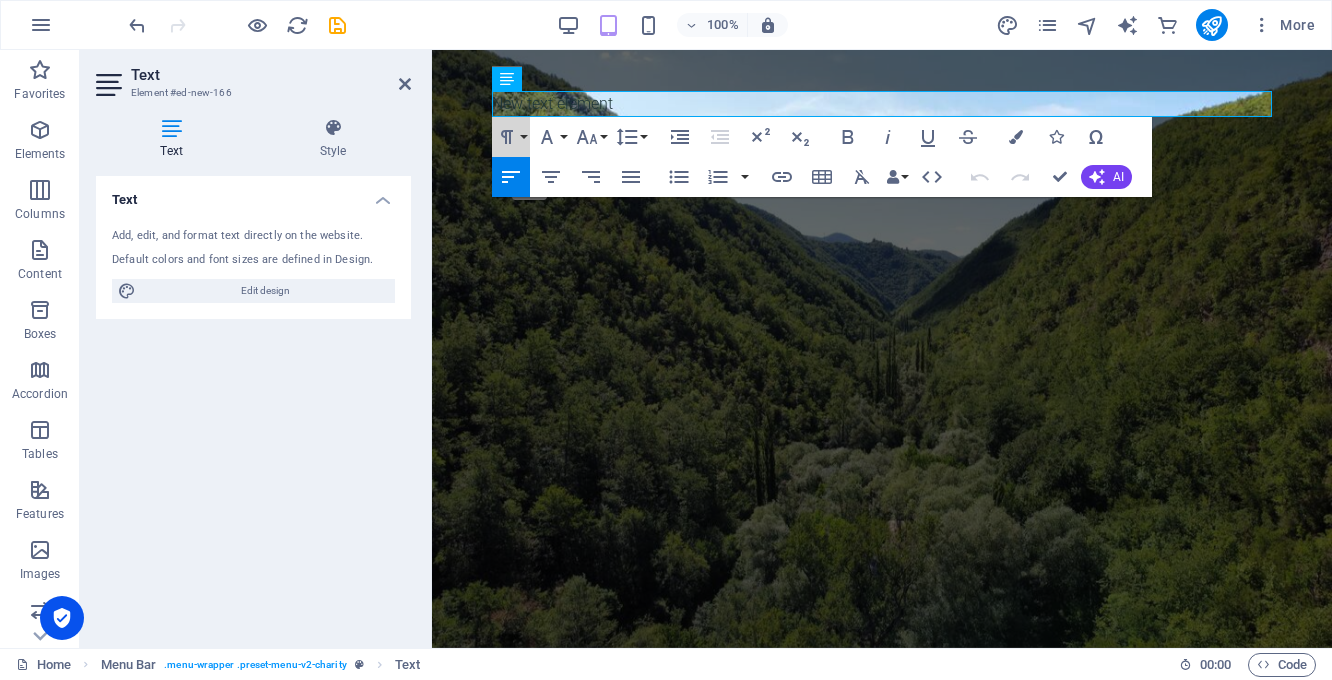 click 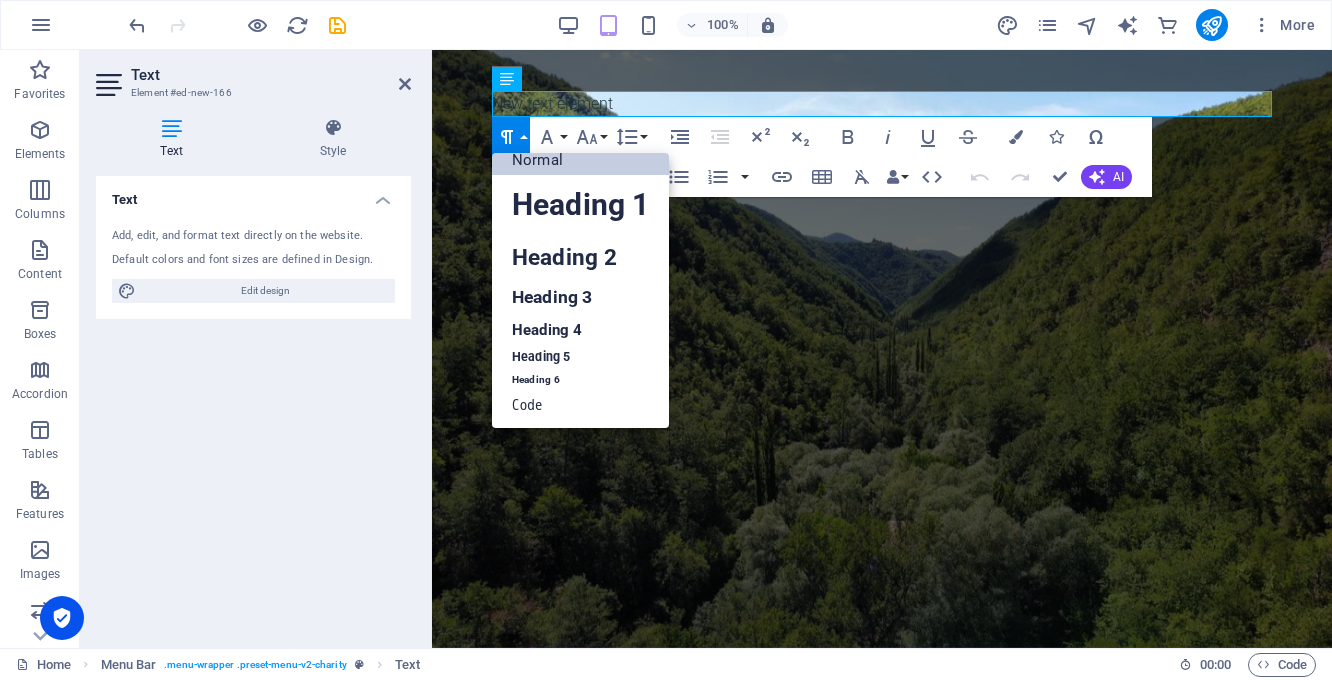 click 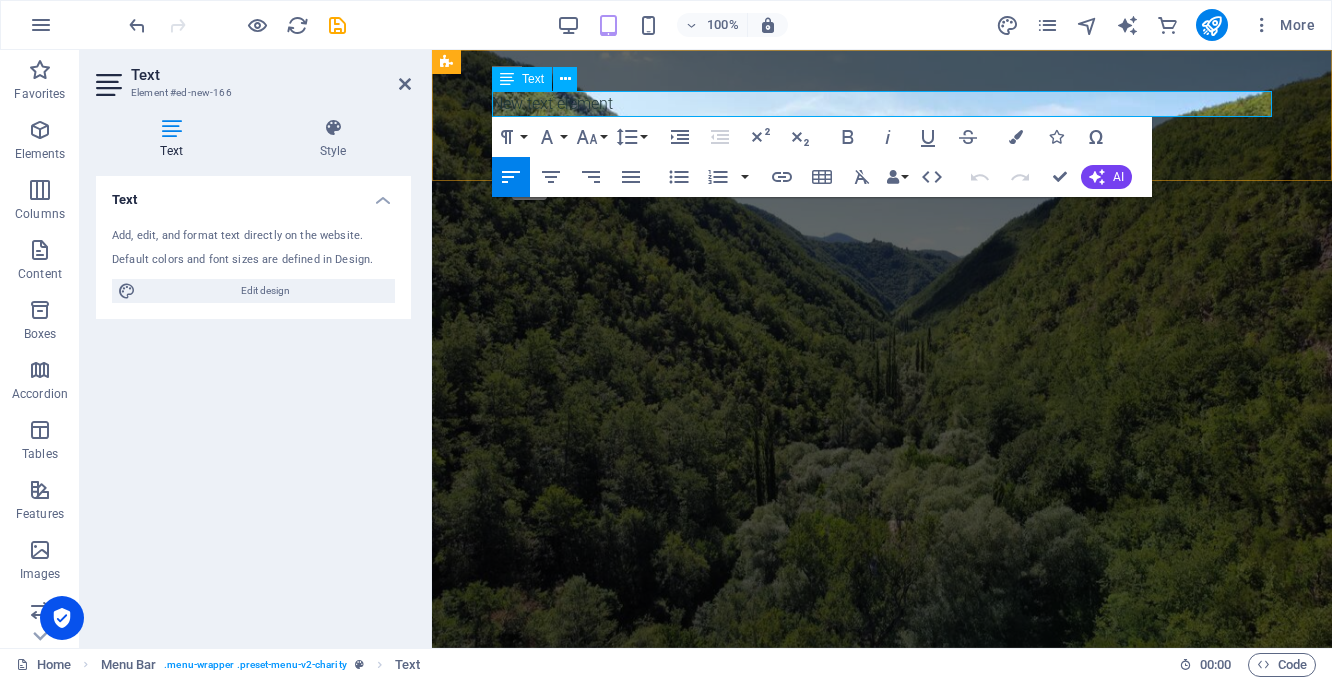 click on "New text element" at bounding box center [882, 104] 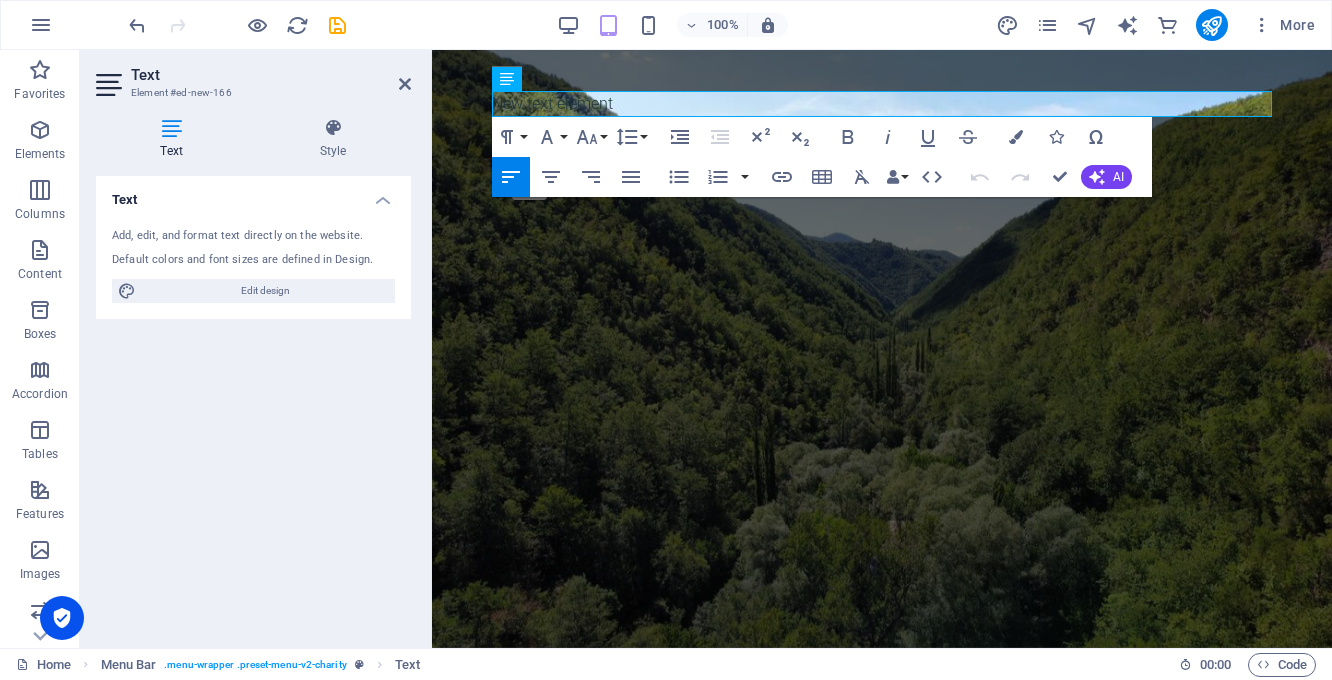 type 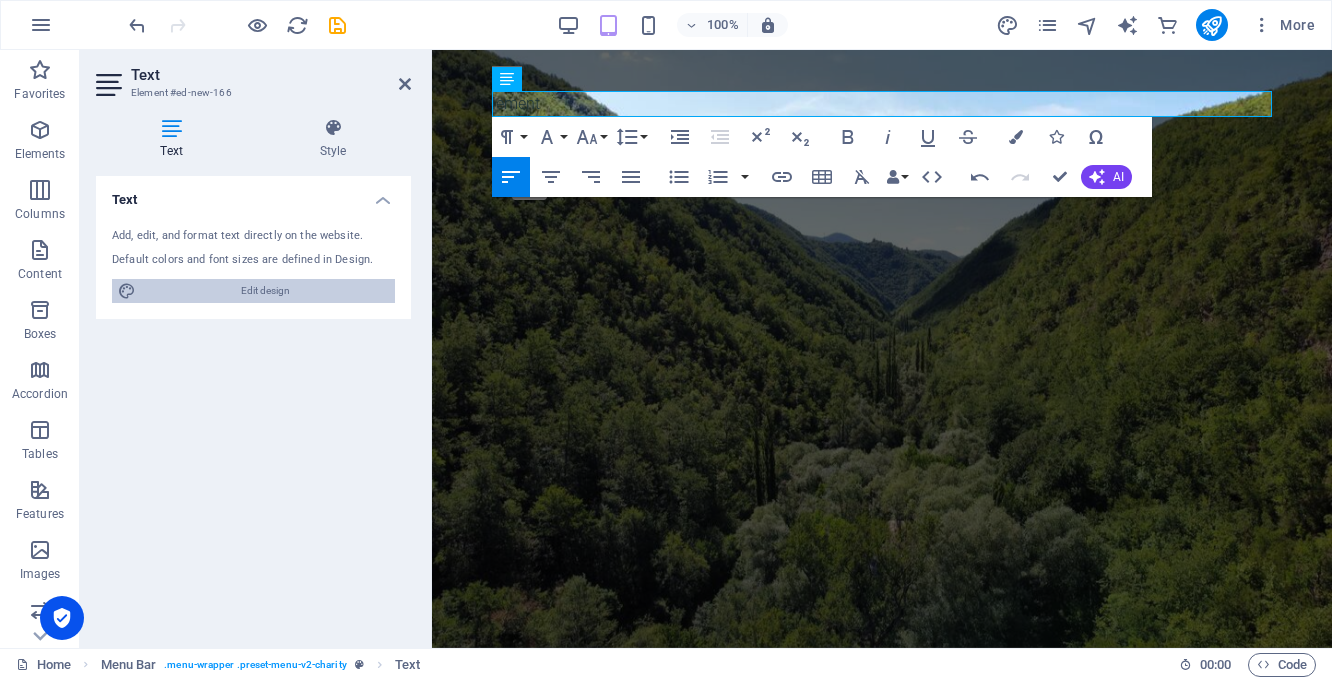 click on "Edit design" at bounding box center (265, 291) 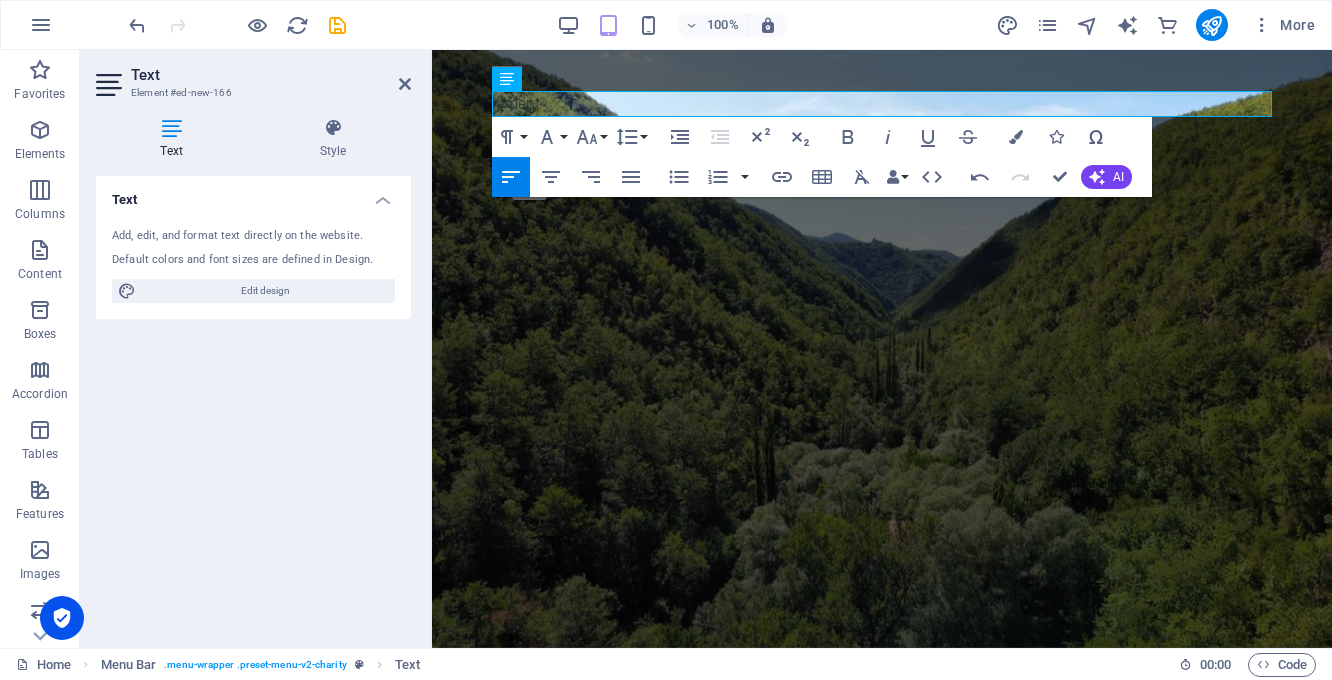 select on "px" 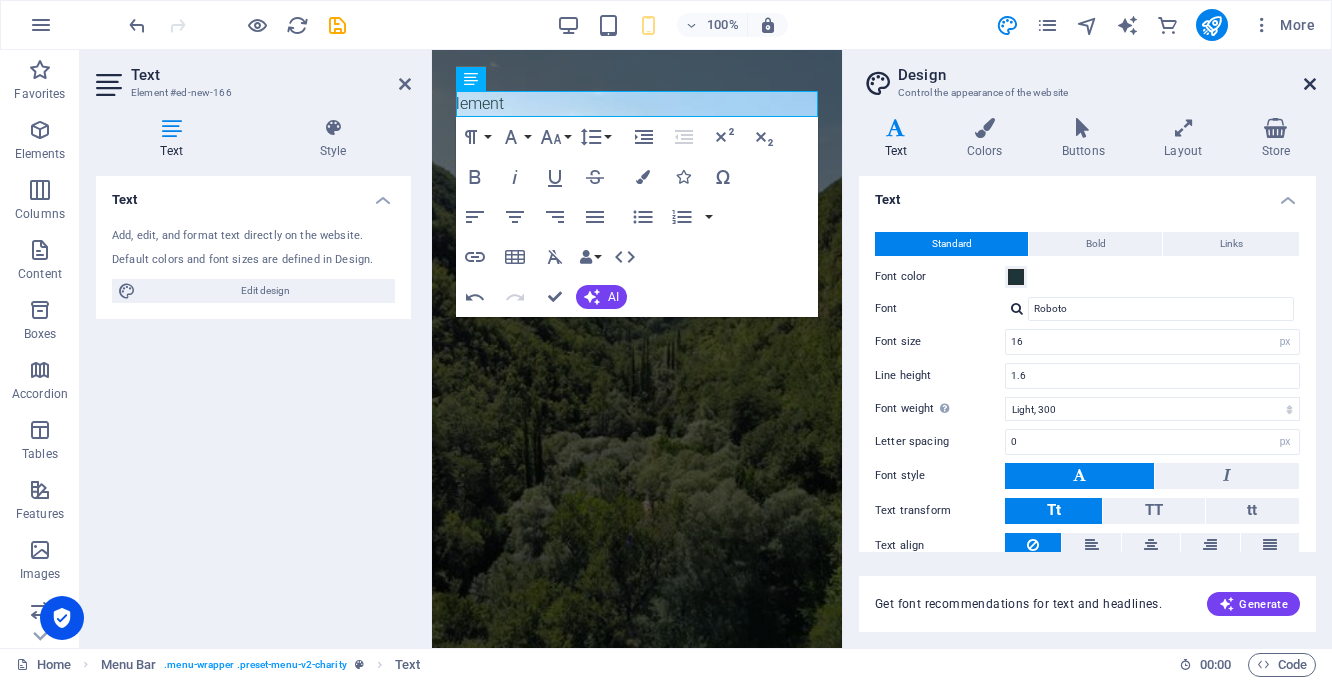 click at bounding box center (1310, 84) 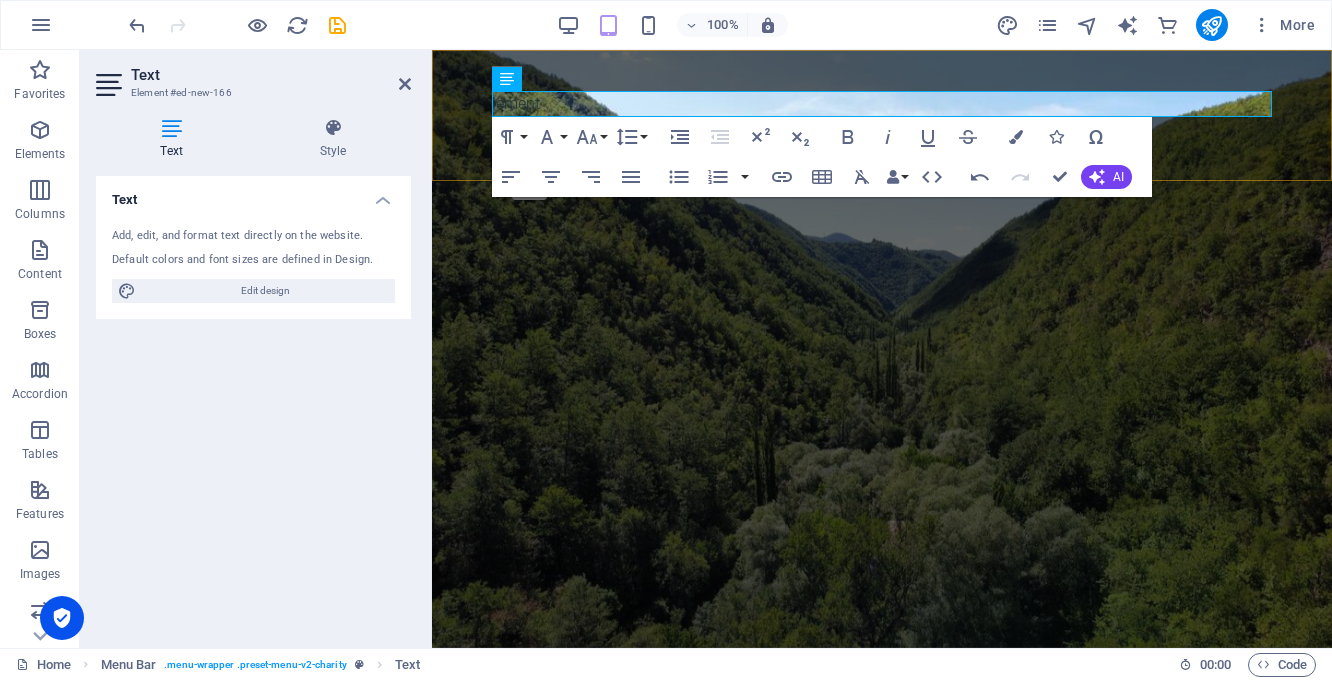 click on "About Partners Donate lement Donate Now .fa-secondary{opacity:.4}" at bounding box center (882, 136) 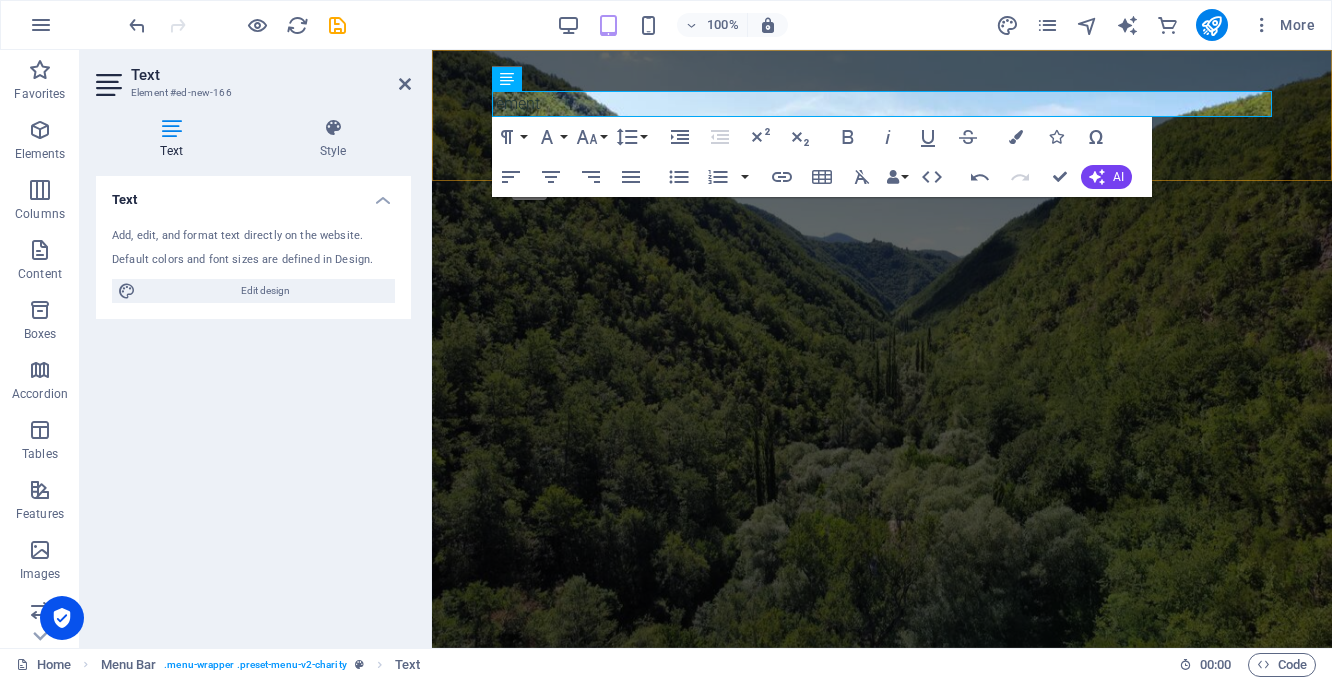 select on "header" 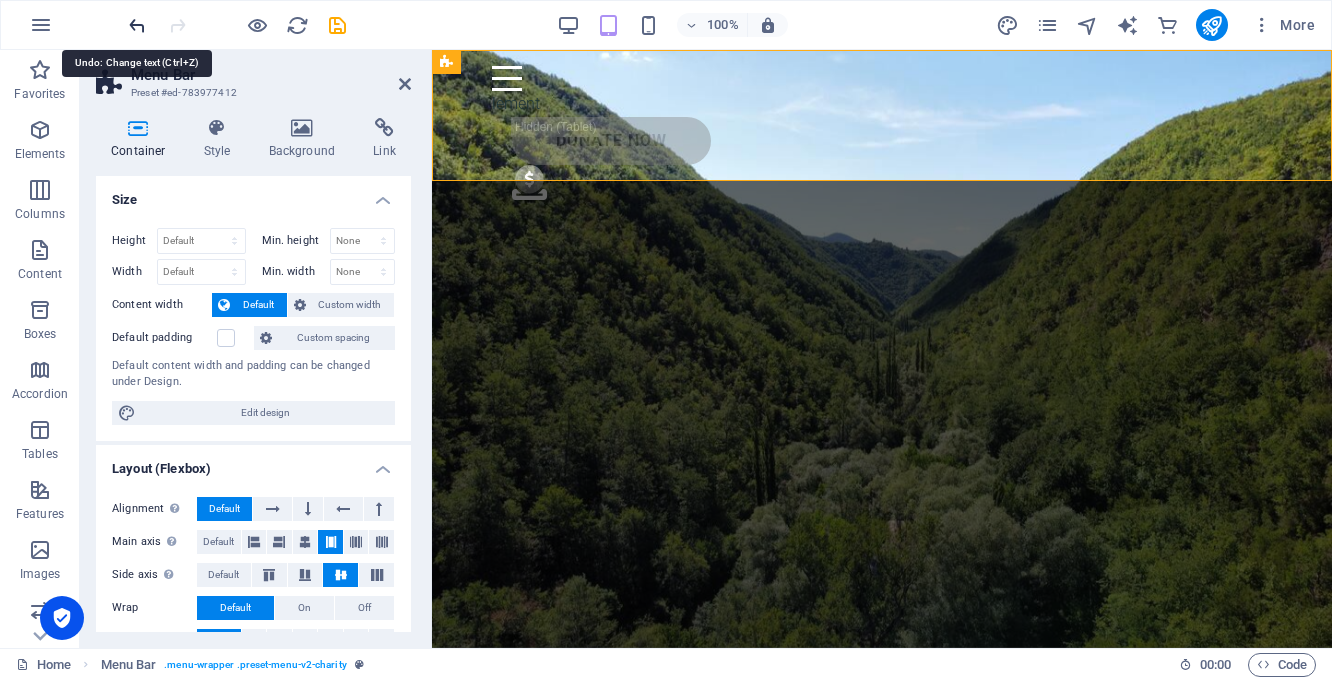 click at bounding box center [137, 25] 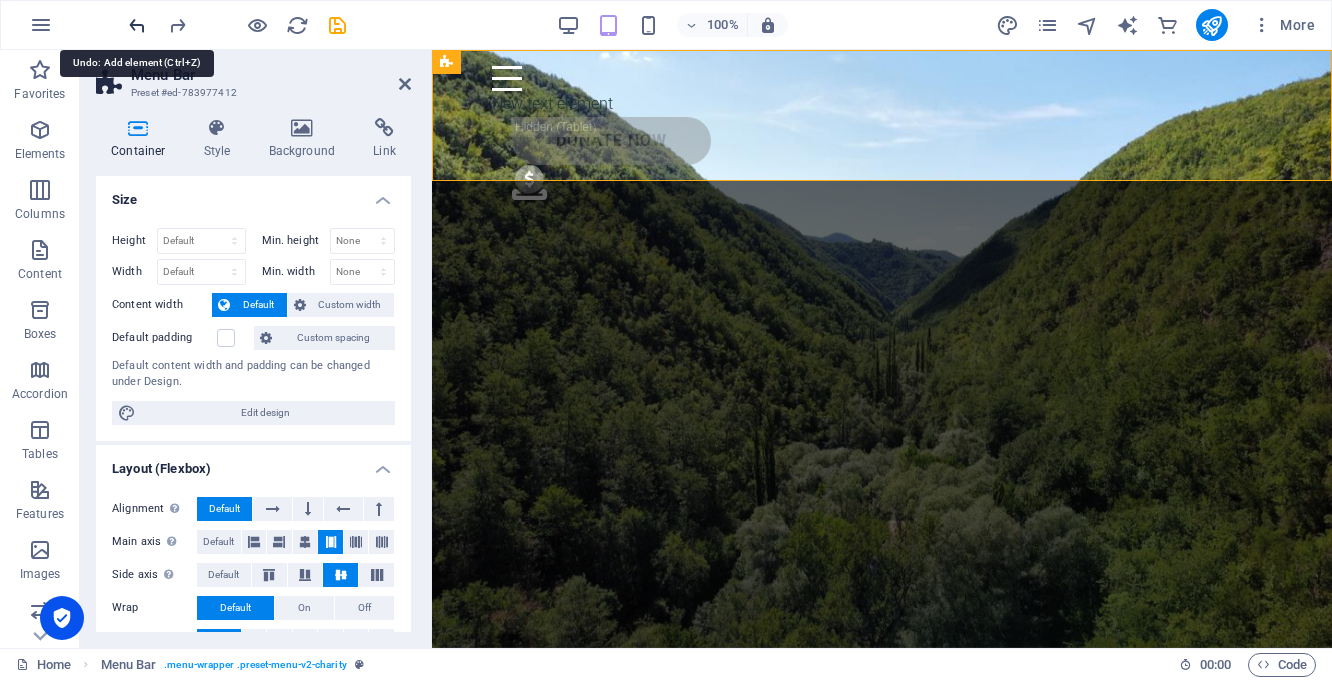 click at bounding box center (137, 25) 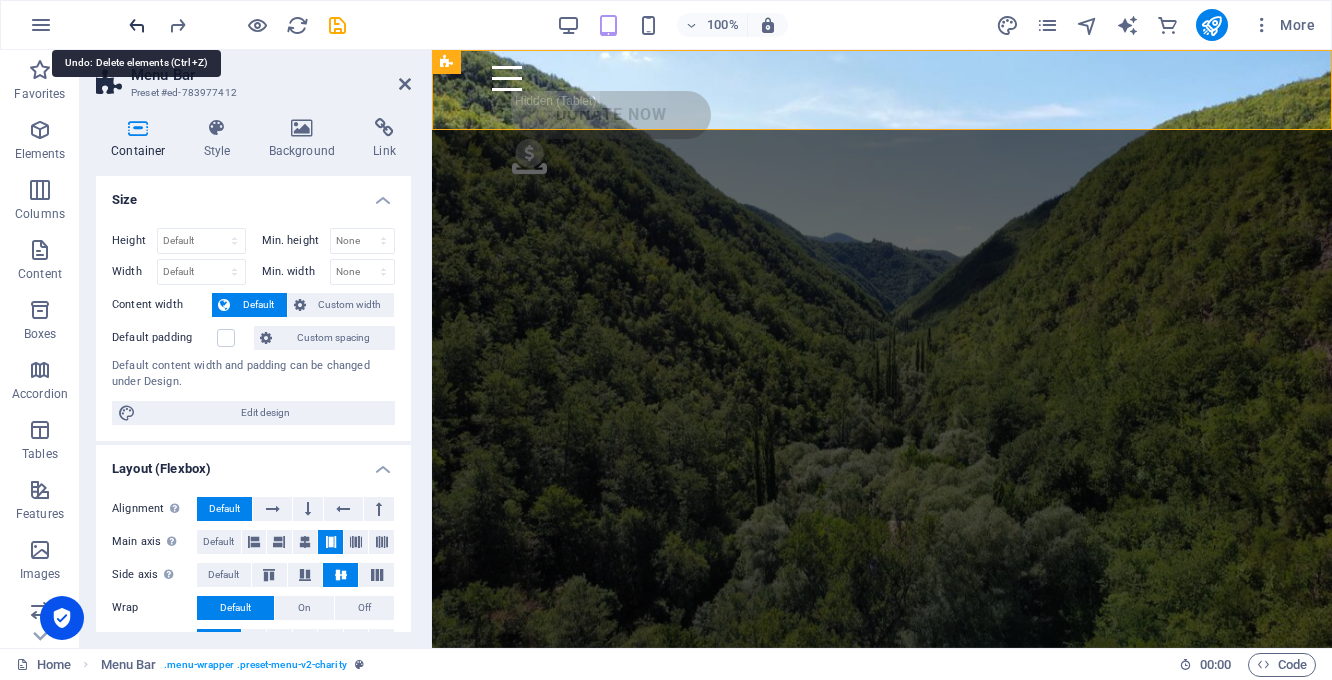 click at bounding box center (137, 25) 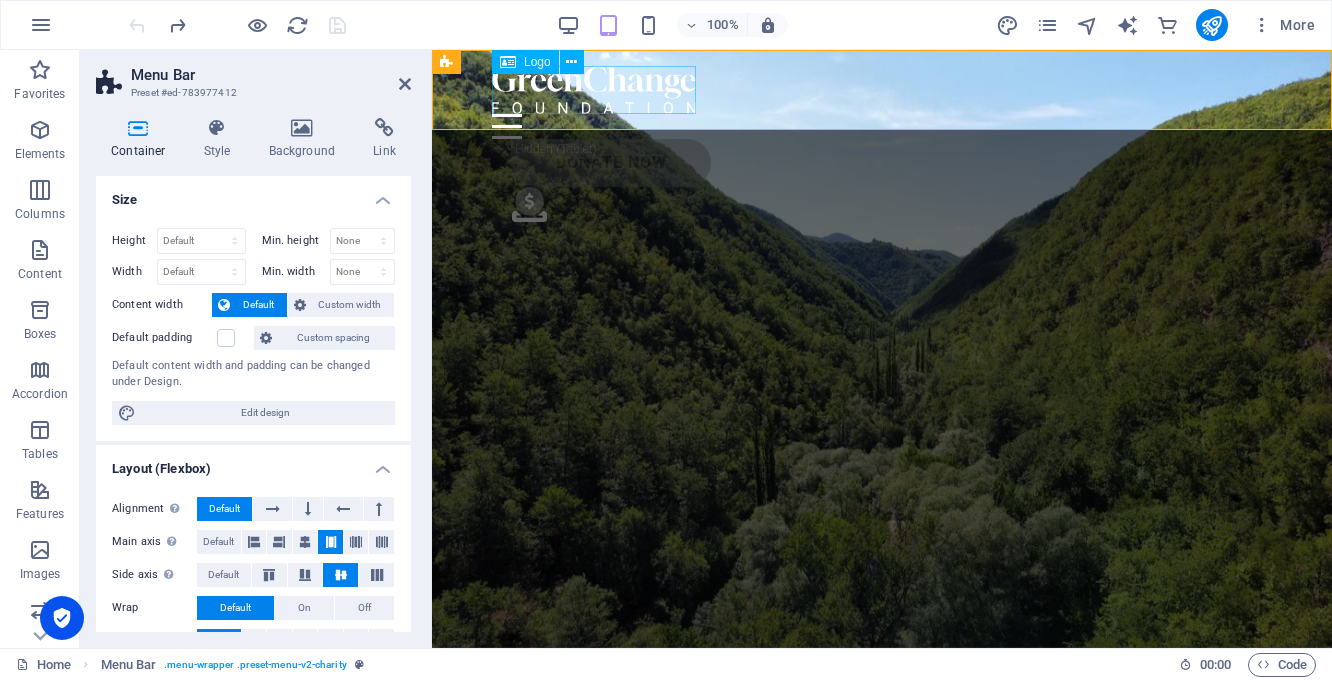 click at bounding box center [882, 90] 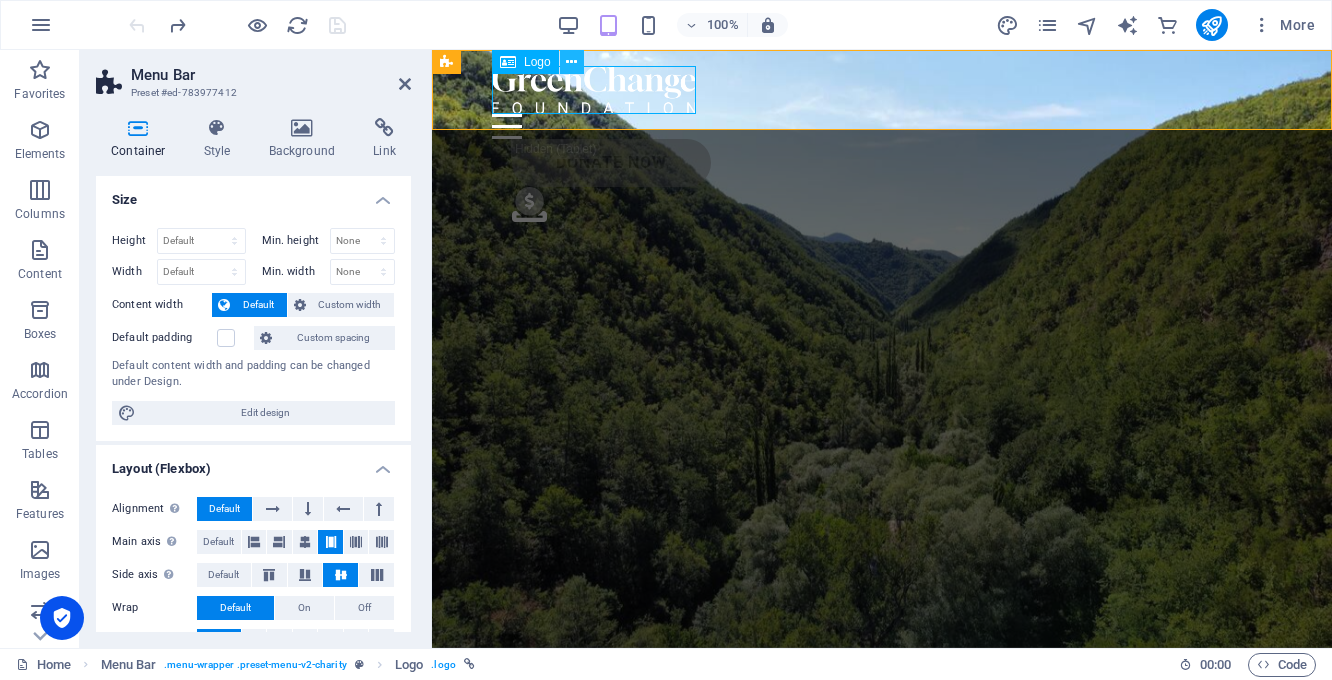 click at bounding box center (571, 62) 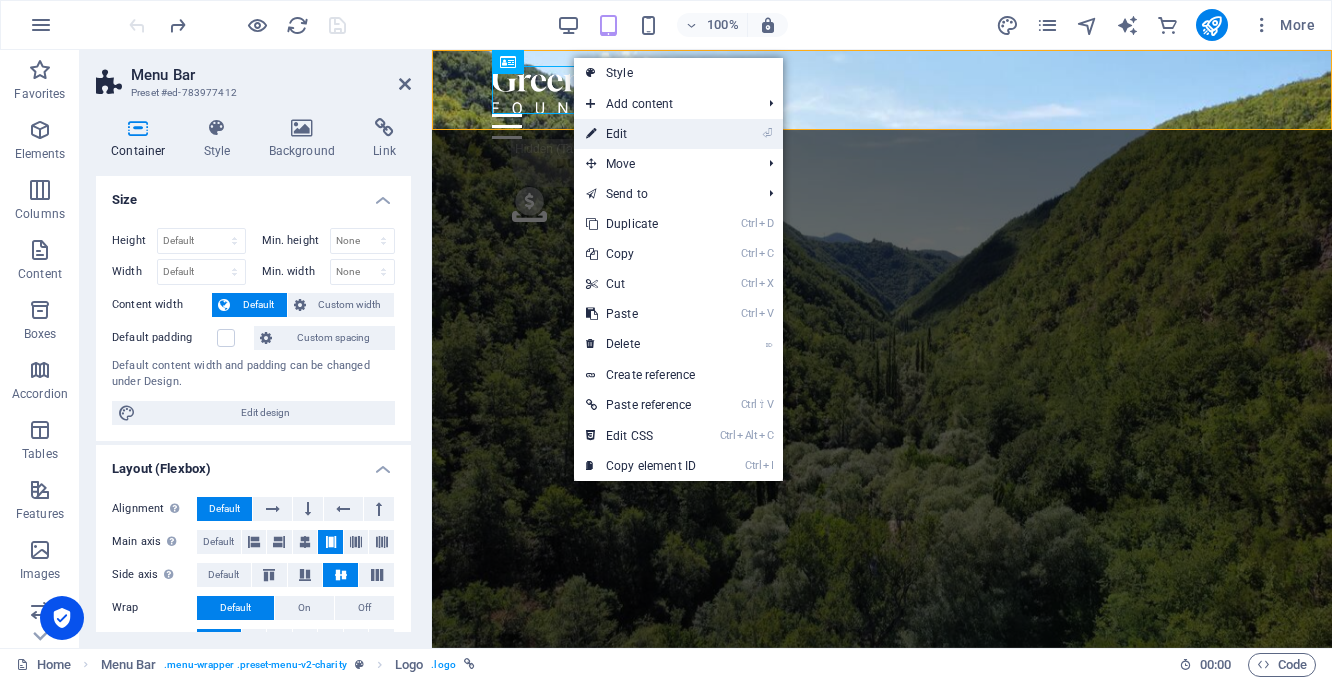 click on "⏎  Edit" at bounding box center (641, 134) 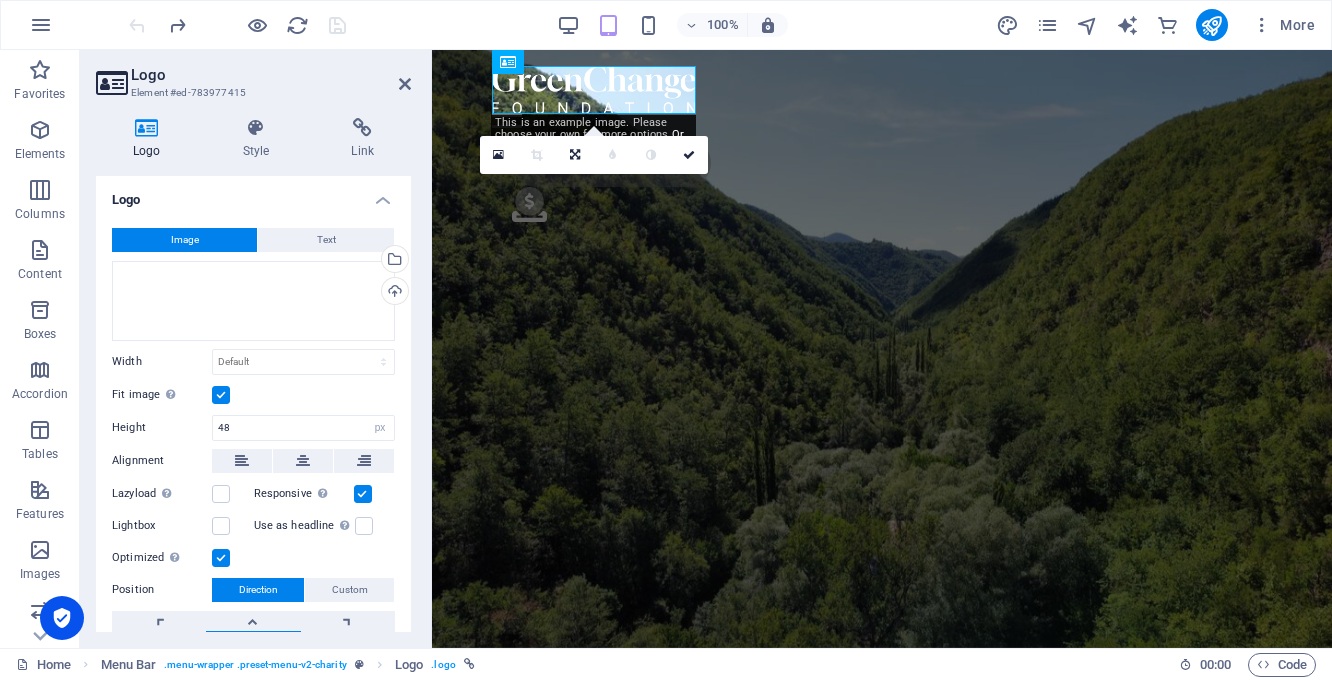 click on "This is an example image. Please choose your own for more options.  Or import this image" at bounding box center [593, 135] 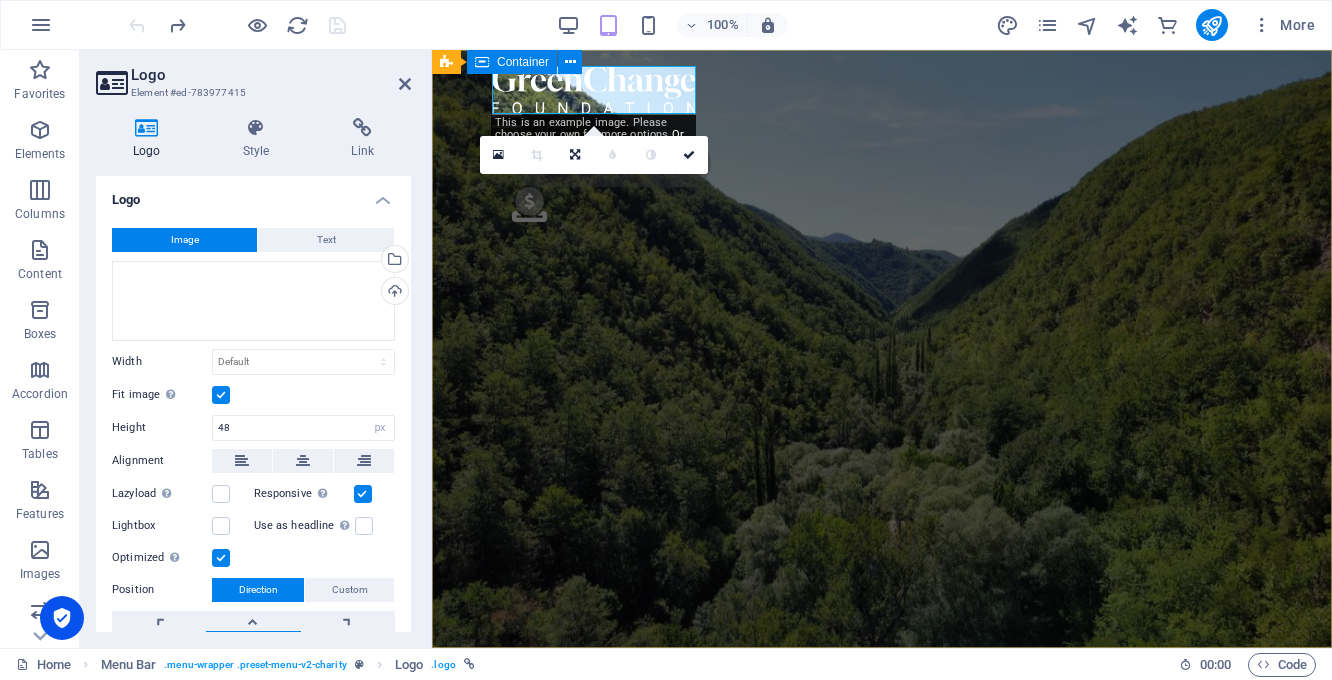 click on "Charity is the act of giving to those in need Lorem ipsum dolor sit amet consectetur. Bibendum adipiscing morbi orci nibh eget posuere arcu volutpat nulla. Tortor cras suscipit augue sodales risus auctor. Fusce nunc vitae non dui ornare tellus nibh purus lectus." at bounding box center (882, 827) 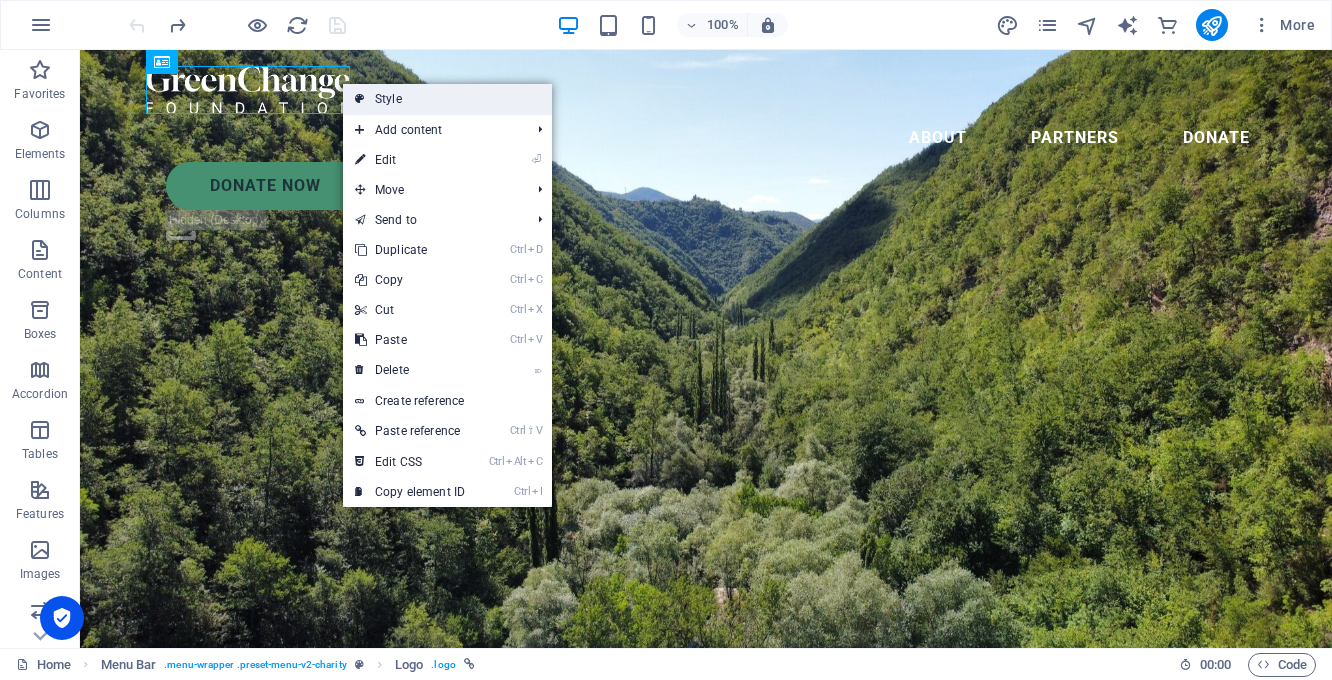 click at bounding box center (360, 99) 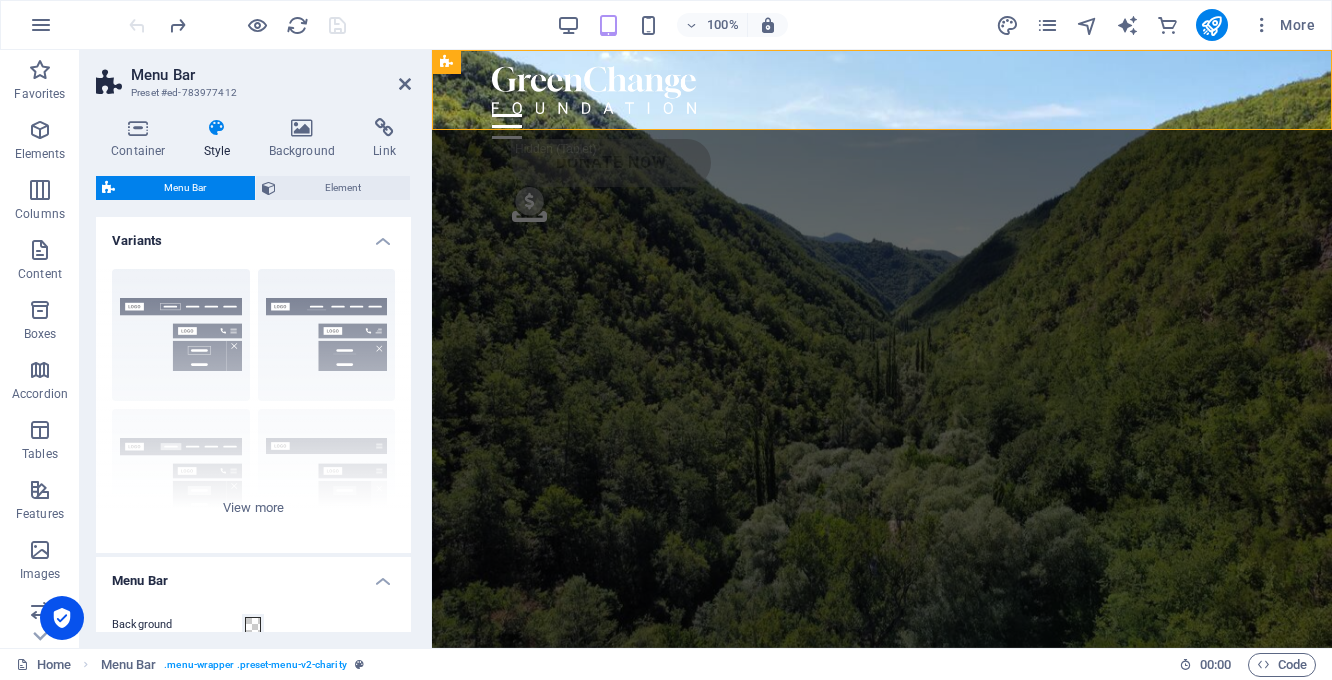 click on "Container Style Background Link Size Height Default px rem % vh vw Min. height None px rem % vh vw Width Default px rem % em vh vw Min. width None px rem % vh vw Content width Default Custom width Width Default px rem % em vh vw Min. width None px rem % vh vw Default padding Custom spacing Default content width and padding can be changed under Design. Edit design Layout (Flexbox) Alignment Determines the flex direction. Default Main axis Determine how elements should behave along the main axis inside this container (justify content). Default Side axis Control the vertical direction of the element inside of the container (align items). Default Wrap Default On Off Fill Controls the distances and direction of elements on the y-axis across several lines (align content). Default Accessibility ARIA helps assistive technologies (like screen readers) to understand the role, state, and behavior of web elements Role The ARIA role defines the purpose of an element.  None Alert Article Banner Comment Fan" at bounding box center (253, 375) 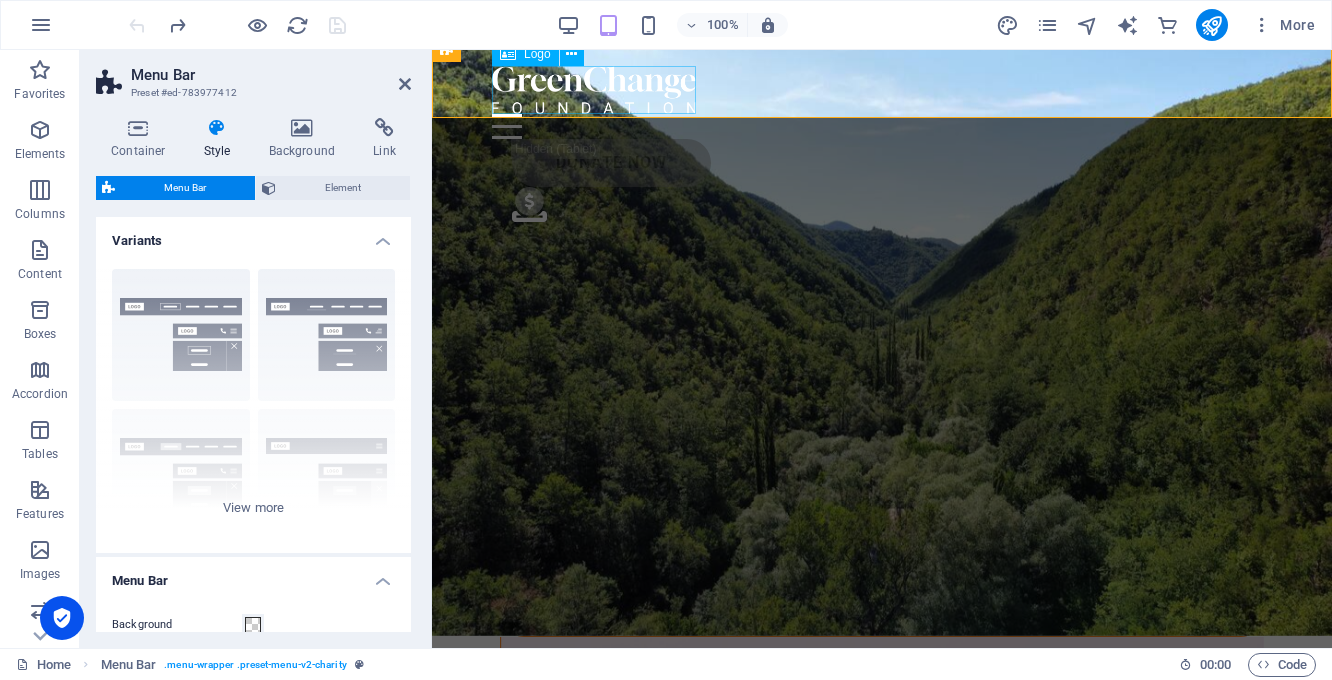 scroll, scrollTop: 10, scrollLeft: 0, axis: vertical 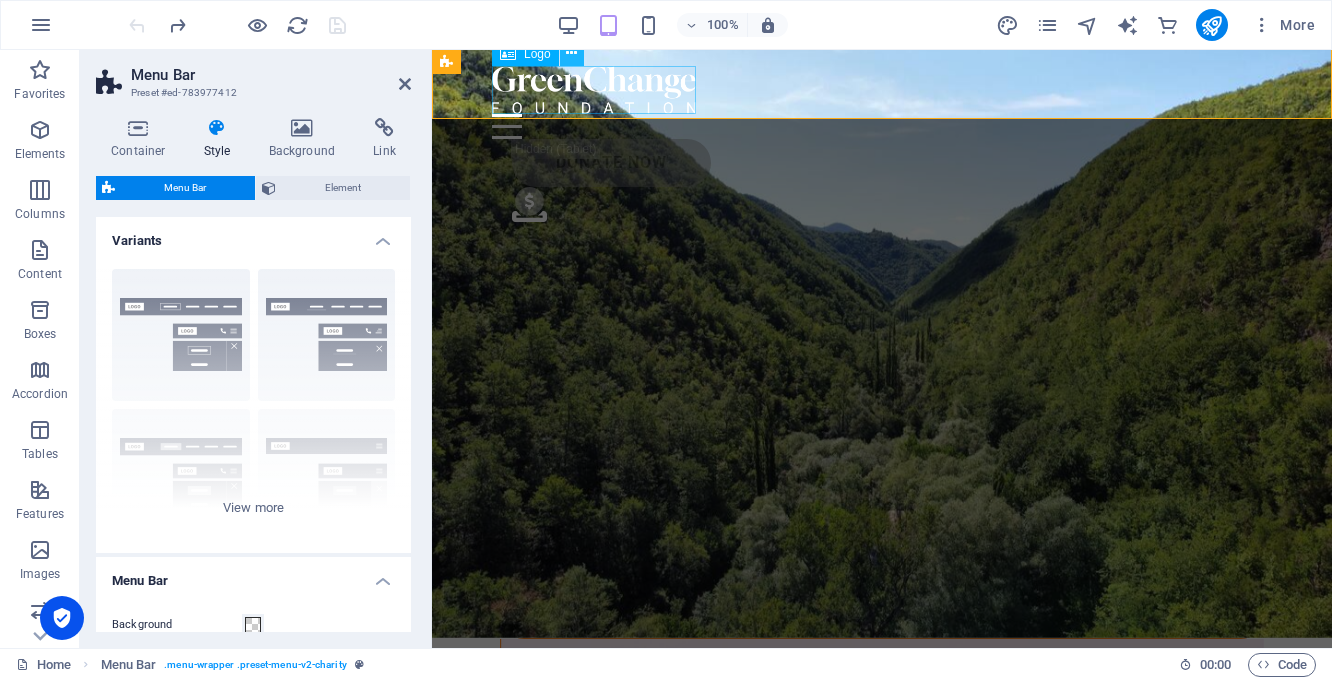 click at bounding box center [571, 53] 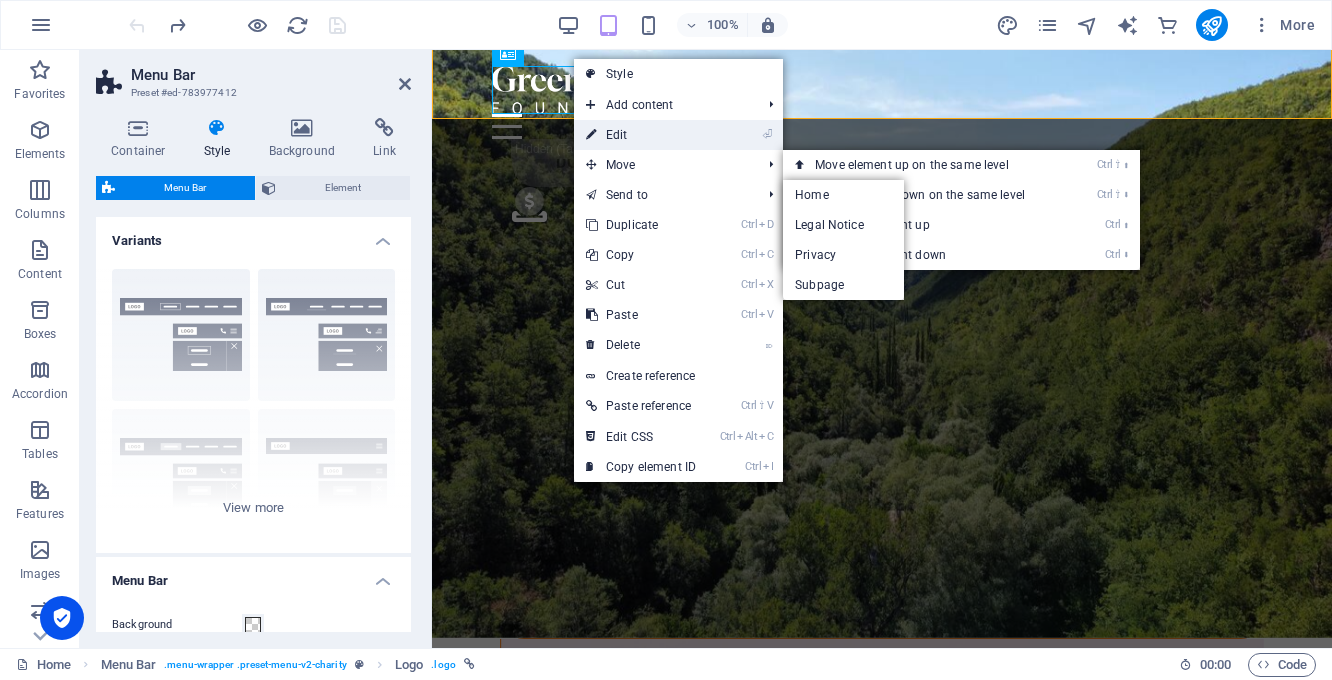 click on "⏎  Edit" at bounding box center (641, 135) 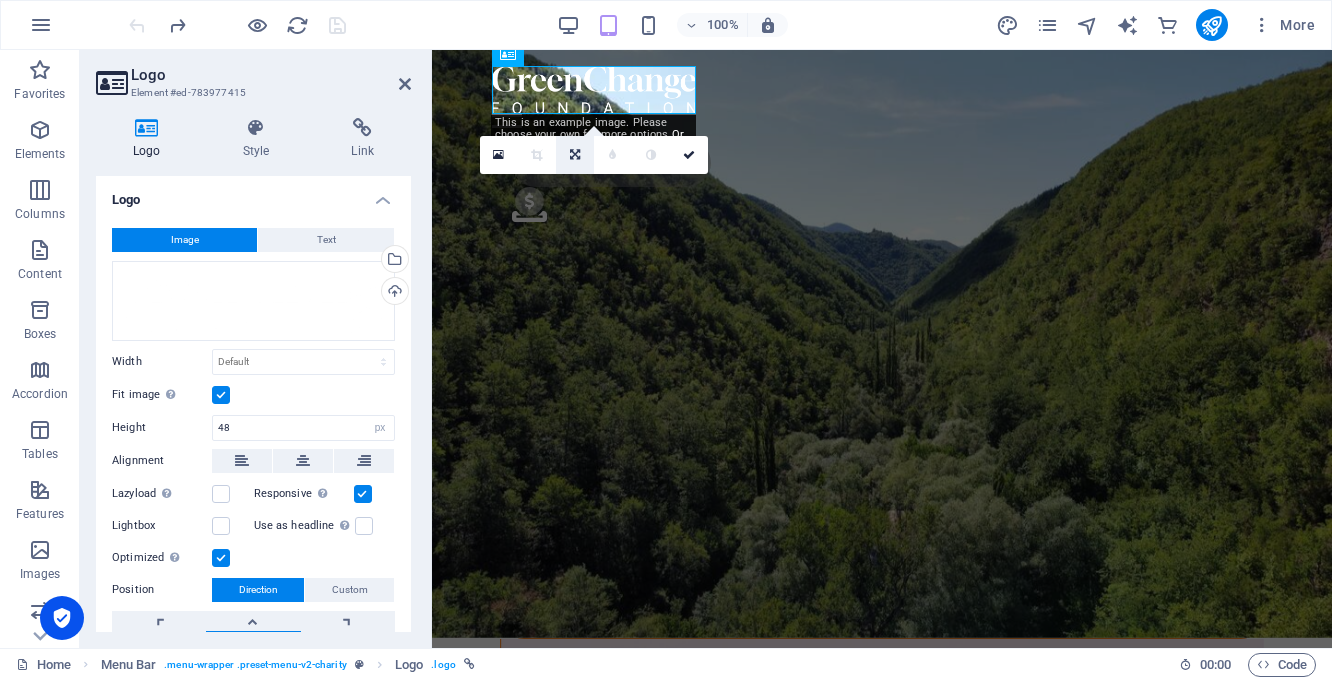 click at bounding box center [575, 155] 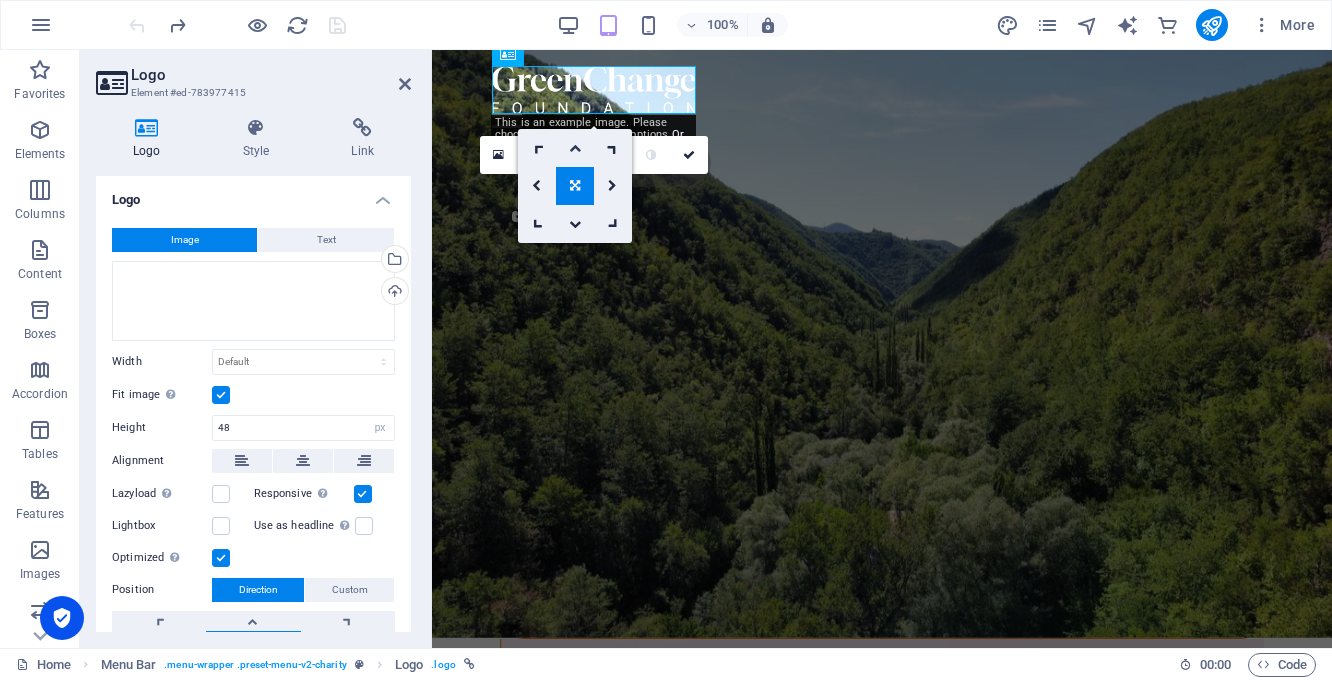 click at bounding box center [575, 148] 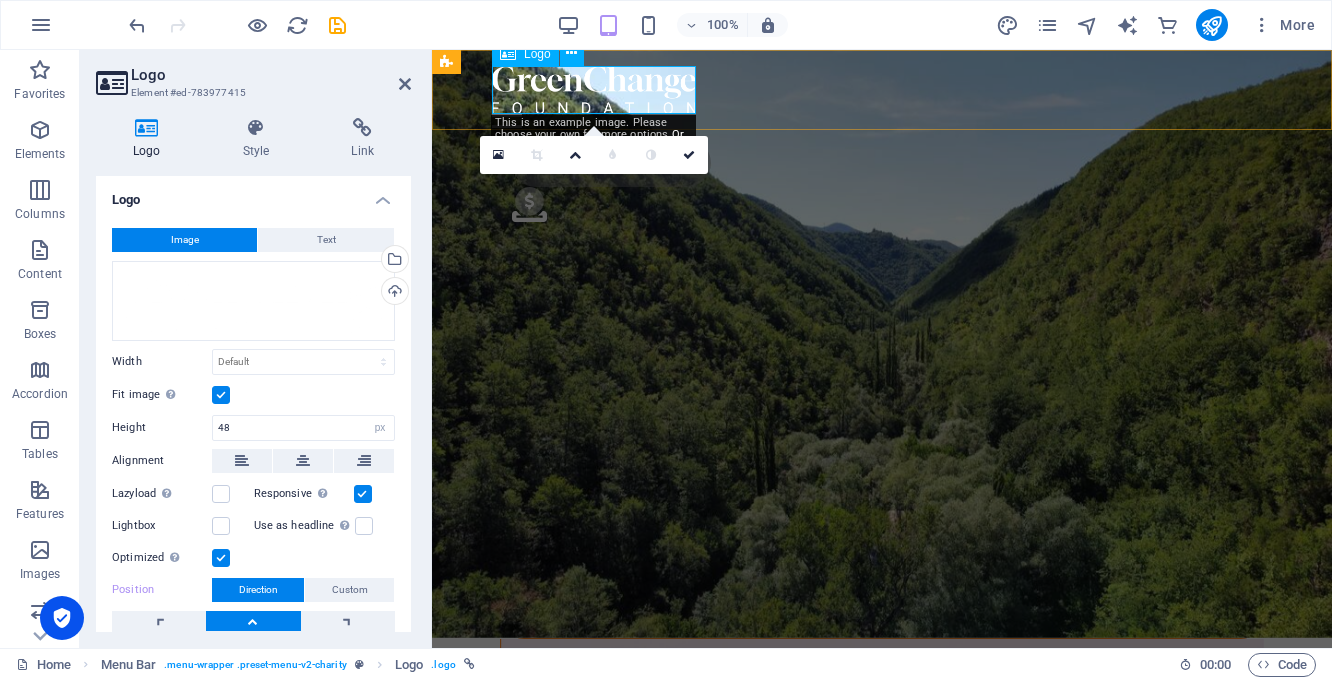 click at bounding box center [882, 90] 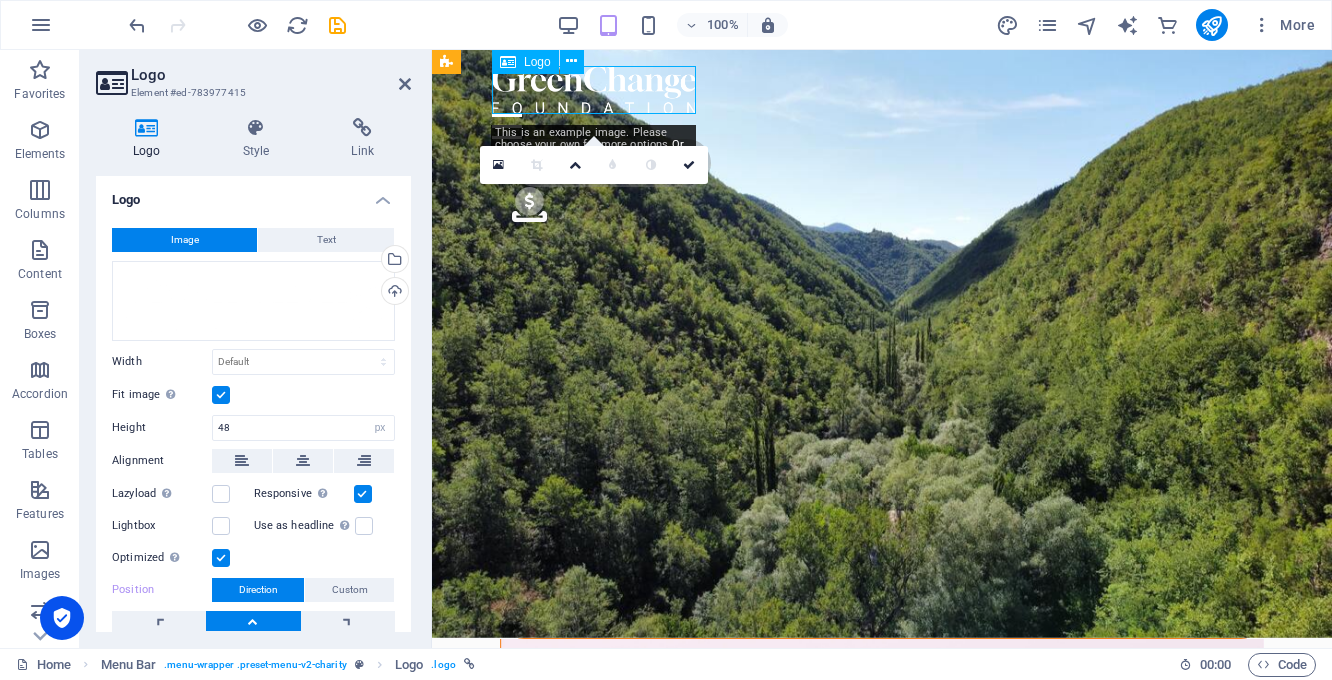 scroll, scrollTop: 0, scrollLeft: 0, axis: both 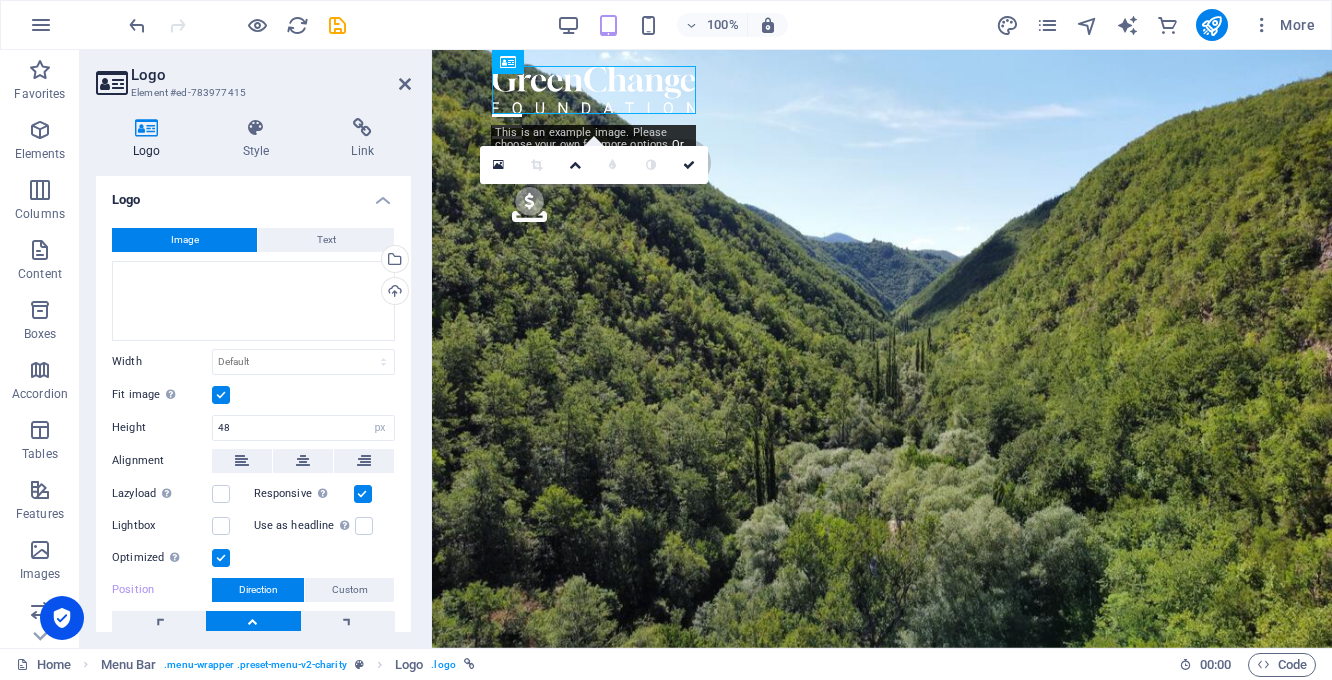 drag, startPoint x: 627, startPoint y: 107, endPoint x: 582, endPoint y: 98, distance: 45.891174 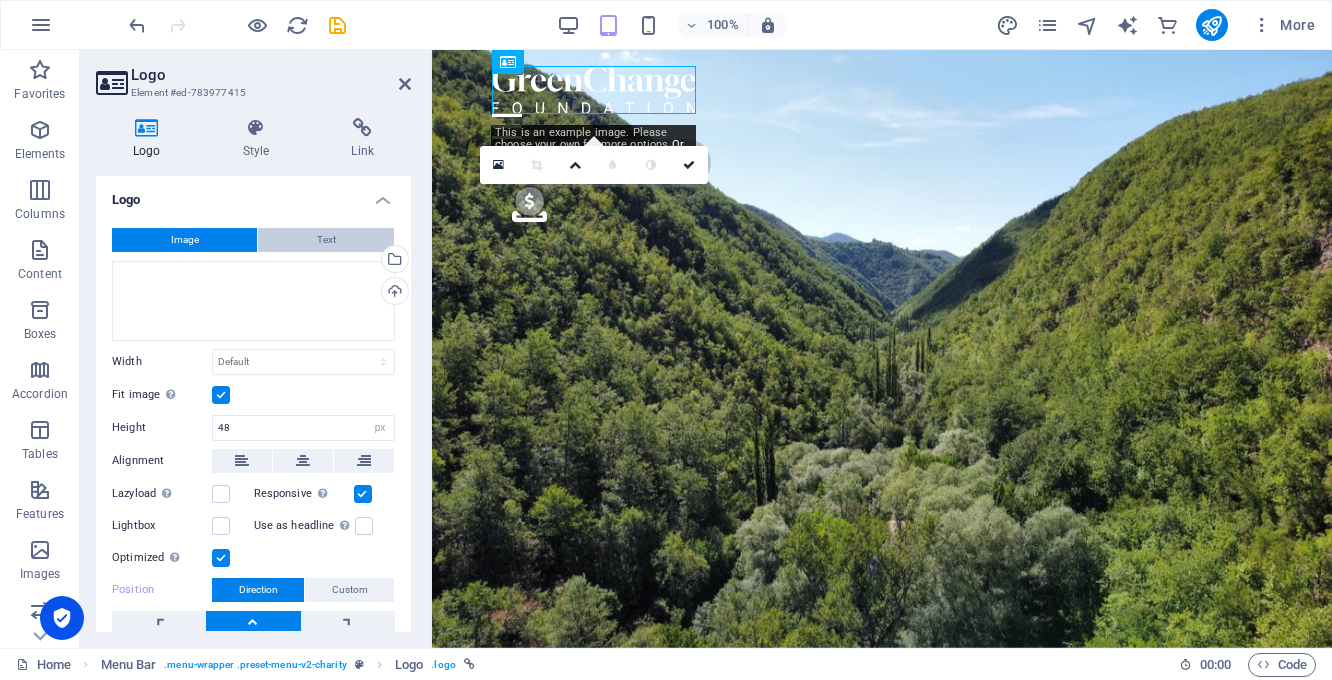 click on "Text" at bounding box center (326, 240) 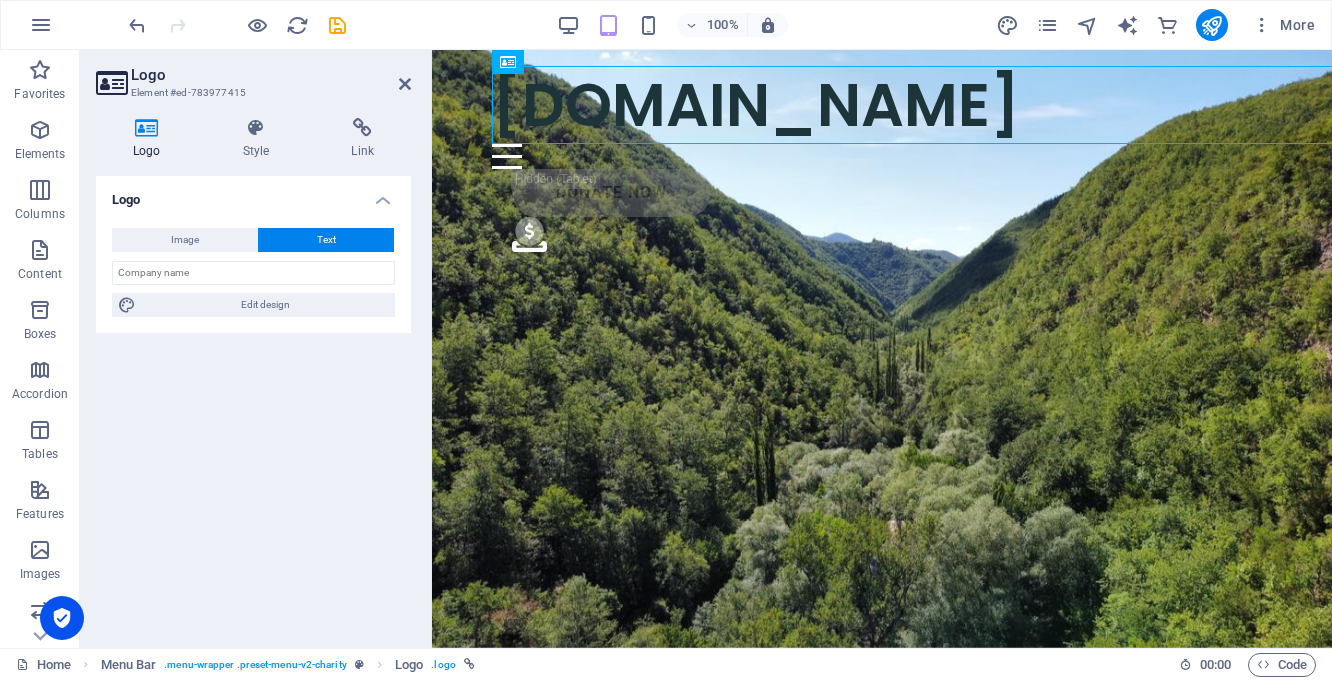 type 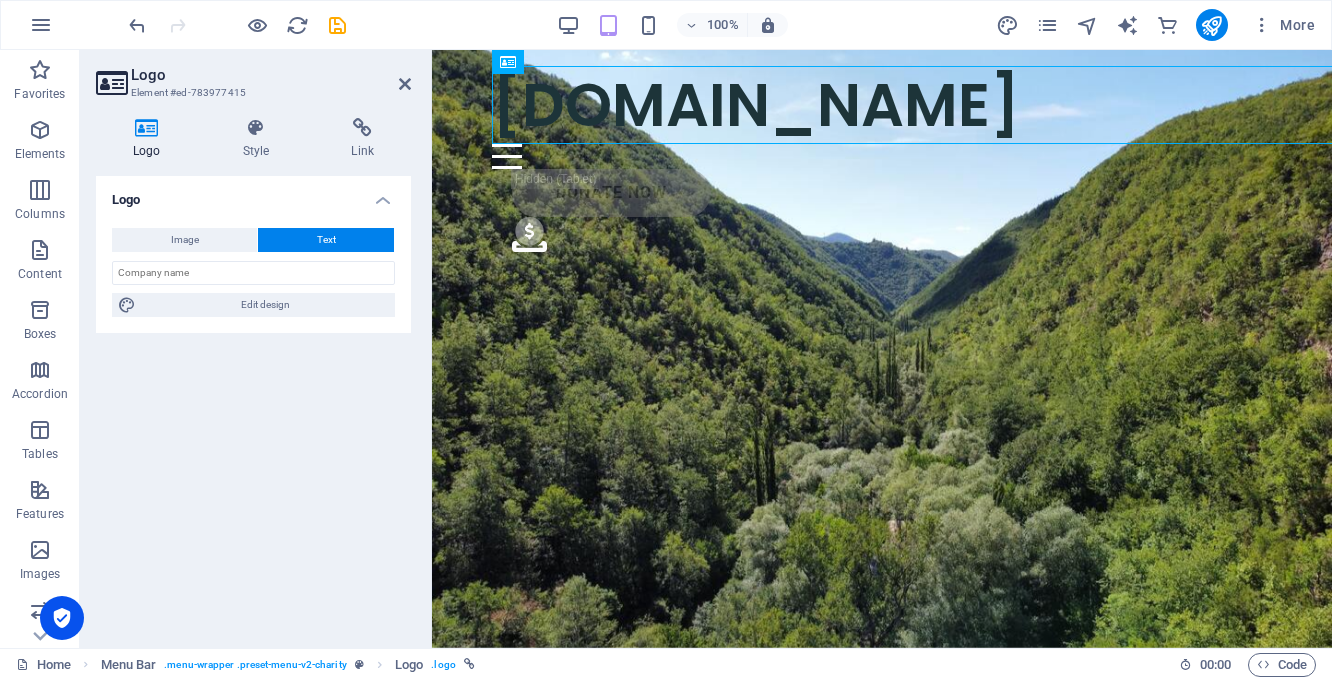 click on "Text" at bounding box center (326, 240) 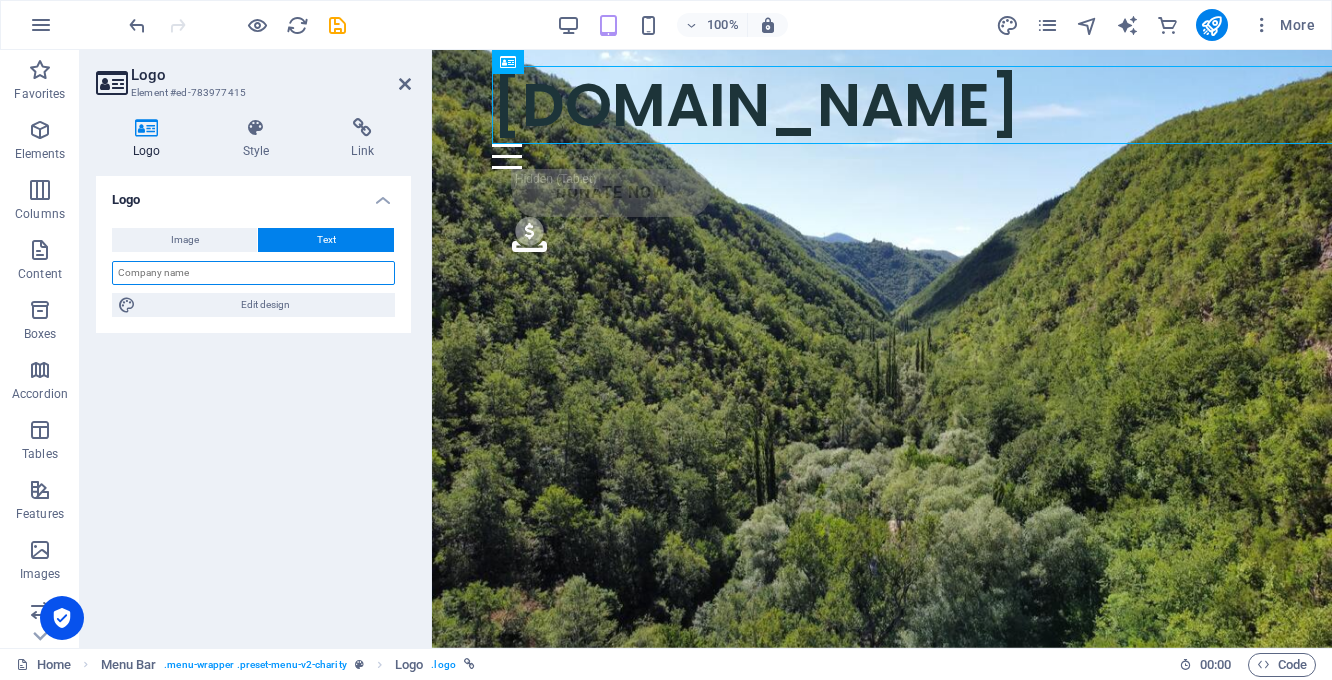 click at bounding box center [253, 273] 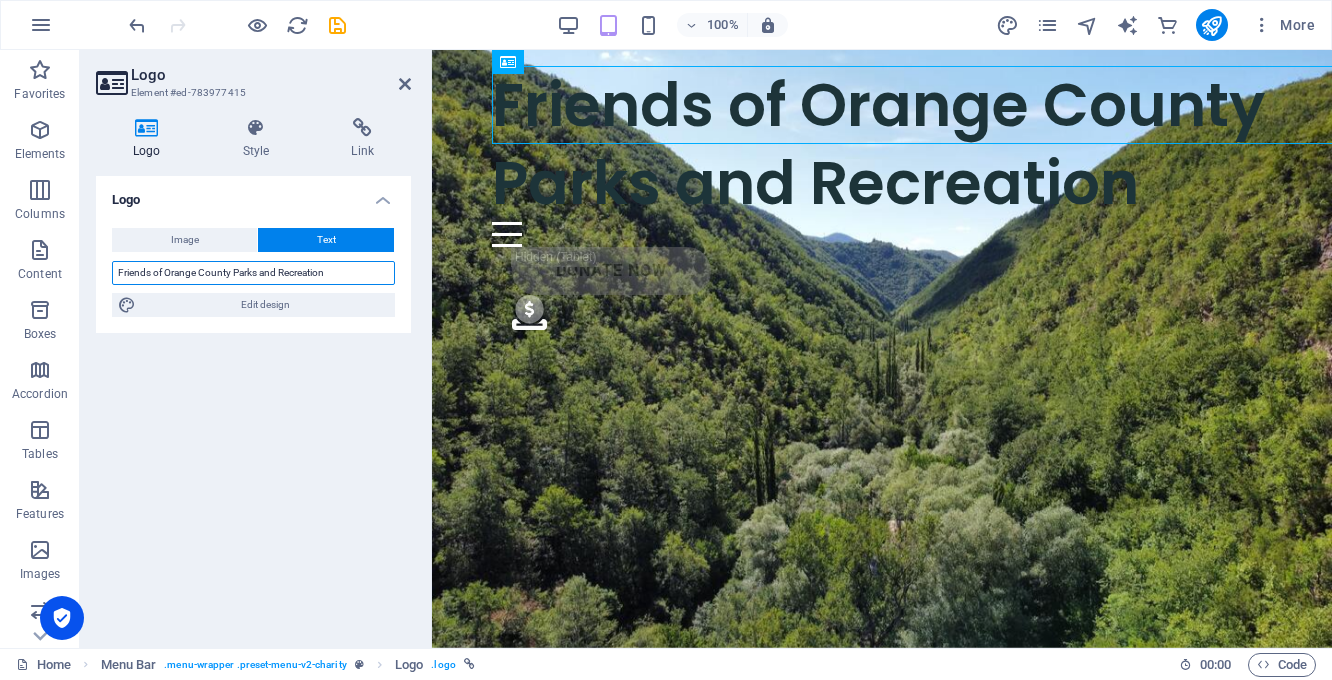 type on "Friends of Orange County Parks and Recreation" 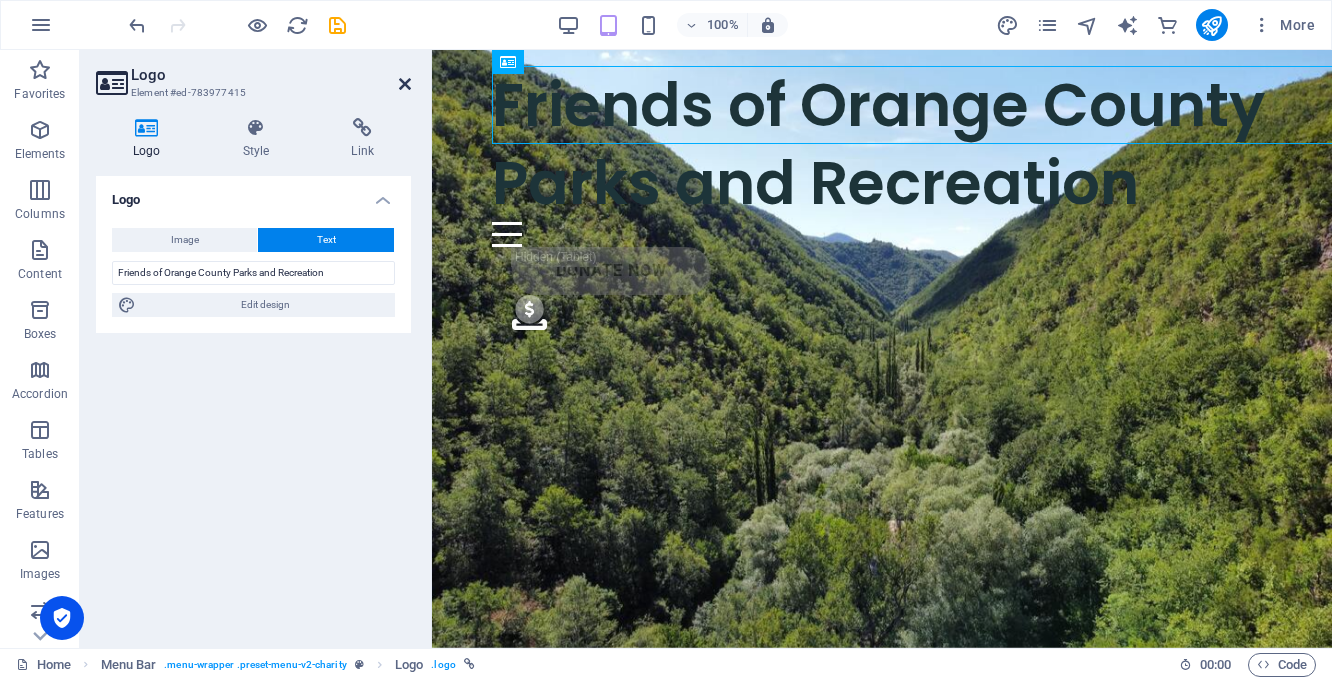 click at bounding box center [405, 84] 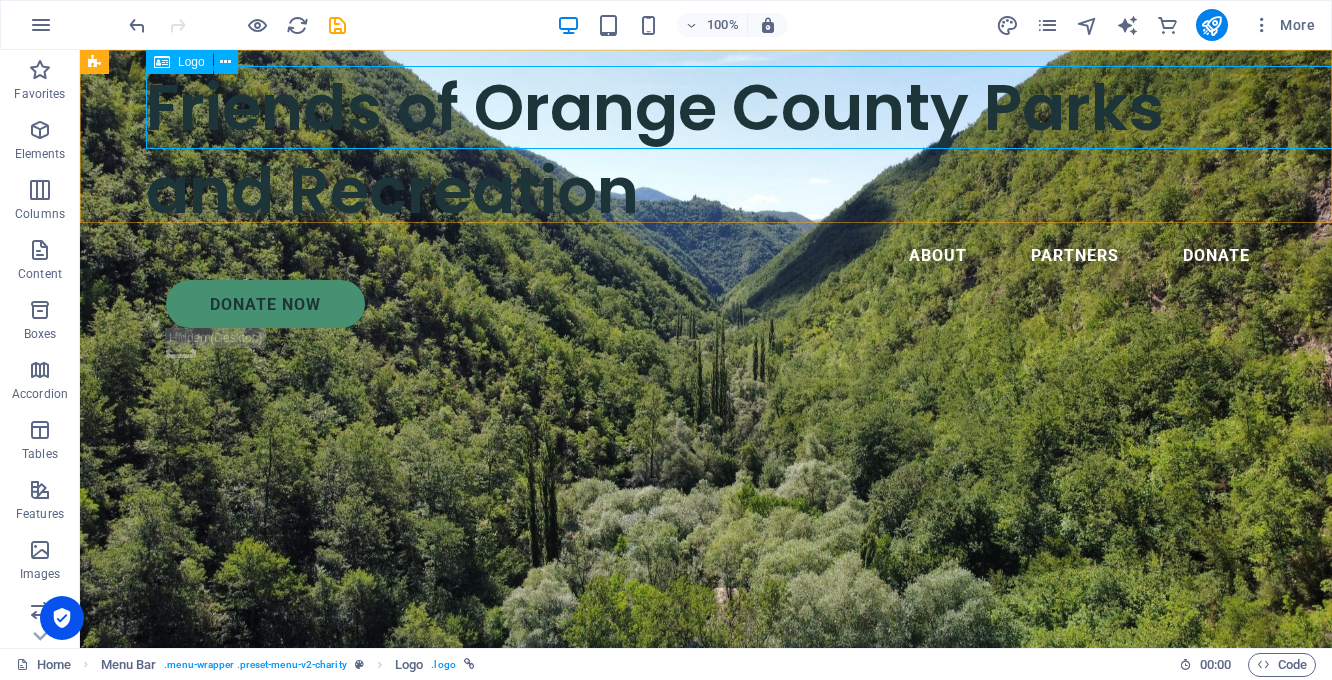 click on "Friends of Orange County Parks and Recreation" at bounding box center [706, 149] 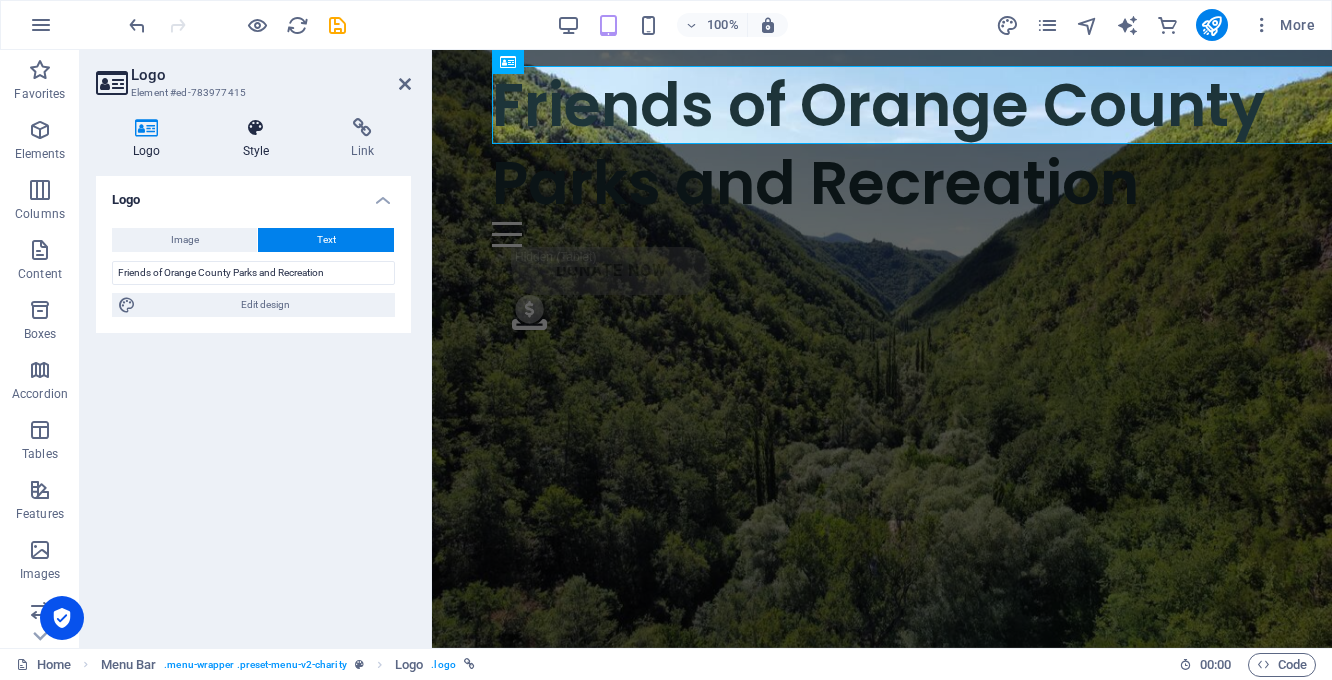 click at bounding box center [256, 128] 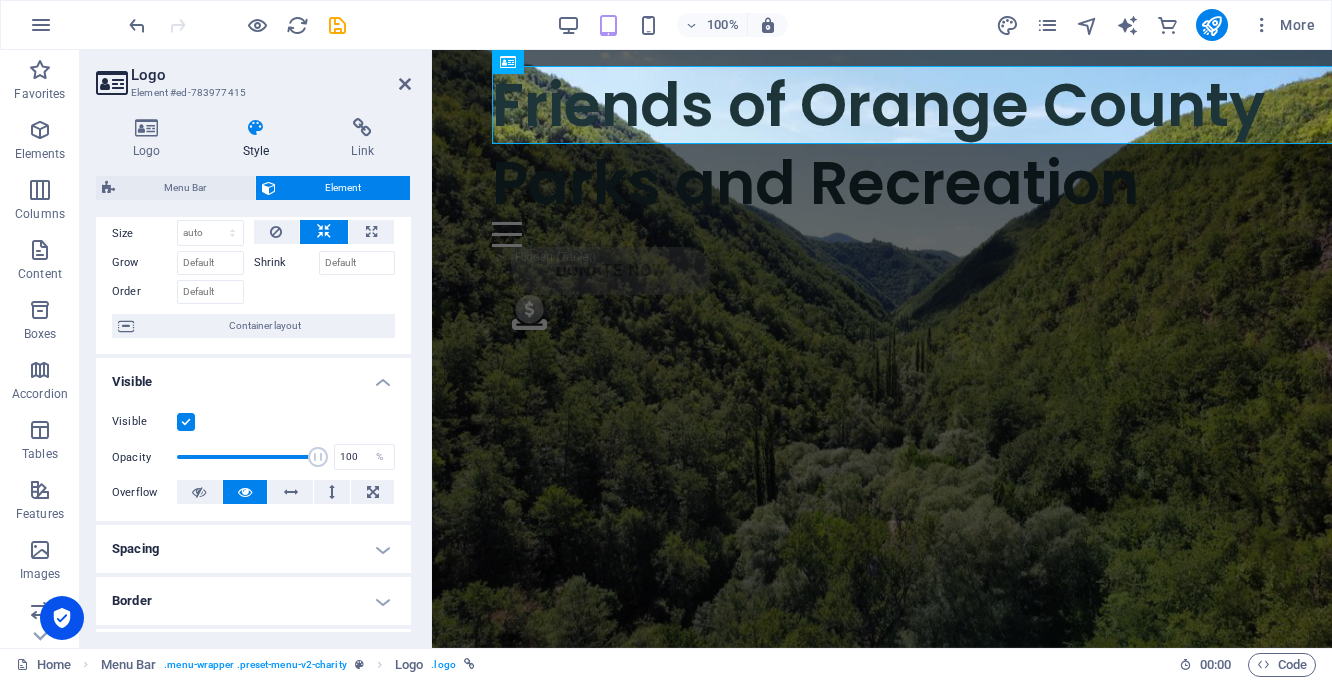 scroll, scrollTop: 0, scrollLeft: 0, axis: both 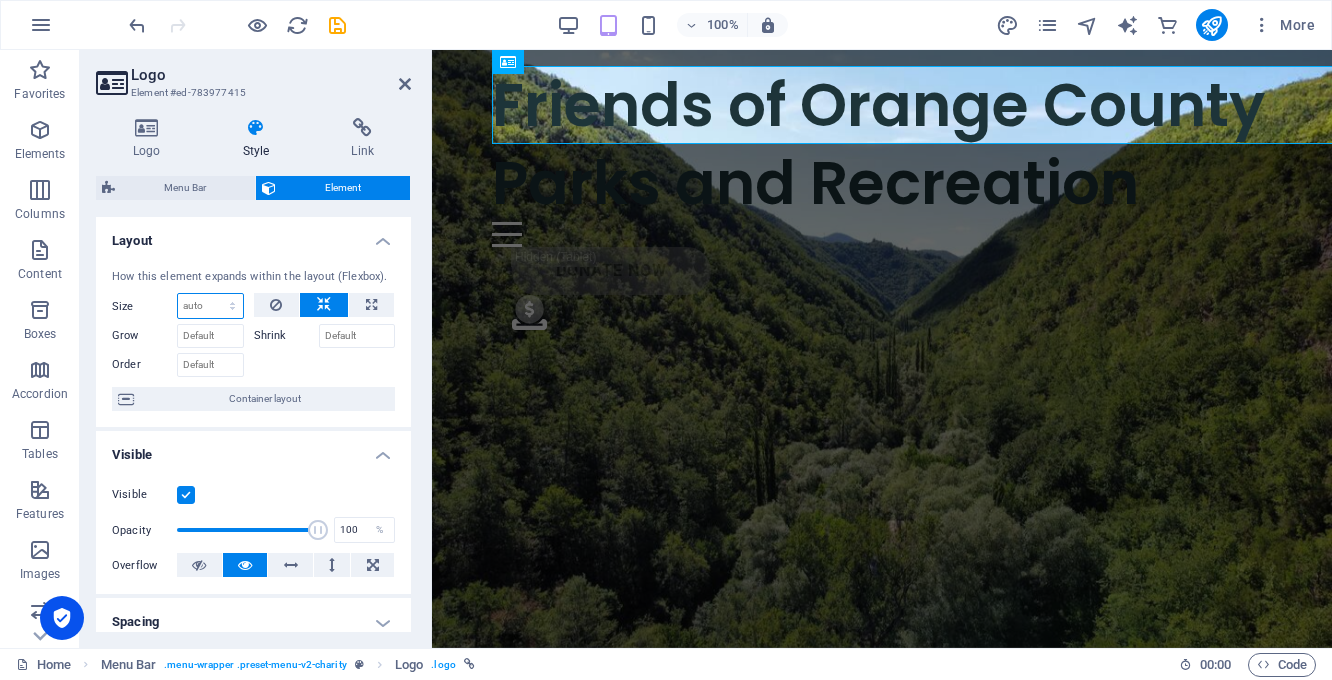click on "Default auto px % 1/1 1/2 1/3 1/4 1/5 1/6 1/7 1/8 1/9 1/10" at bounding box center [210, 306] 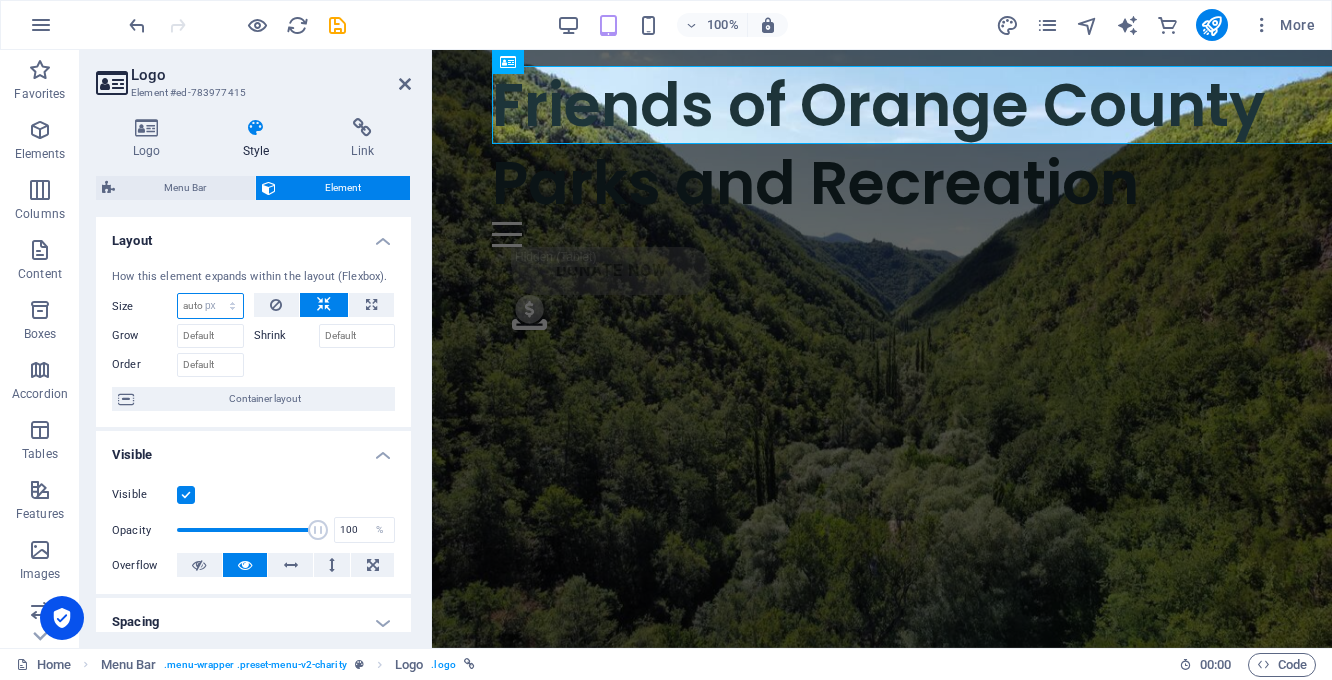 click on "px" at bounding box center (0, 0) 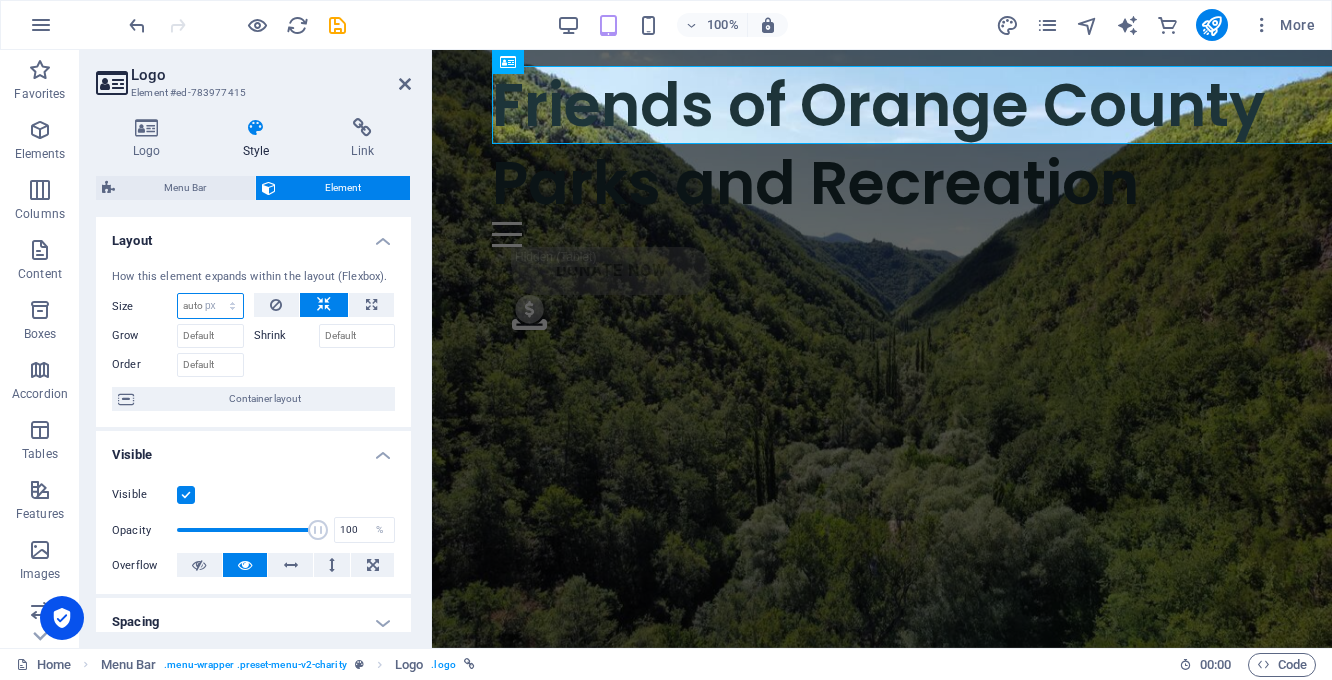 type on "0" 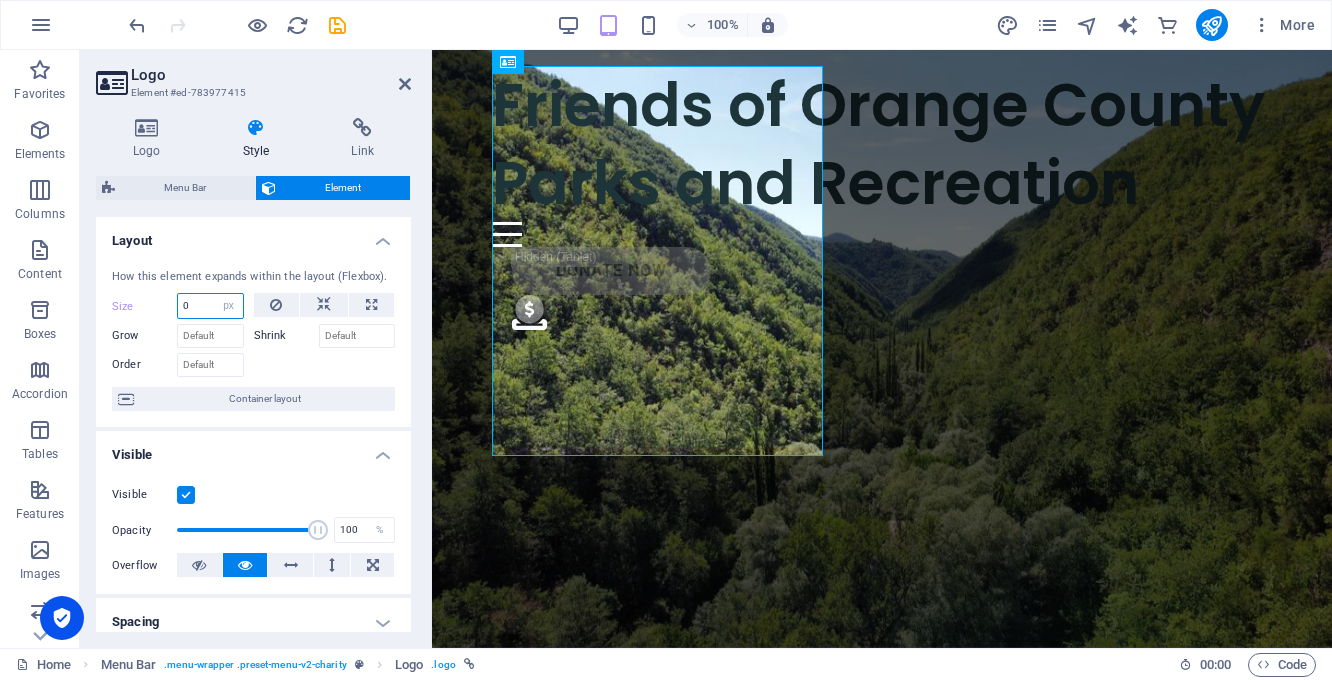 click on "0" at bounding box center (210, 306) 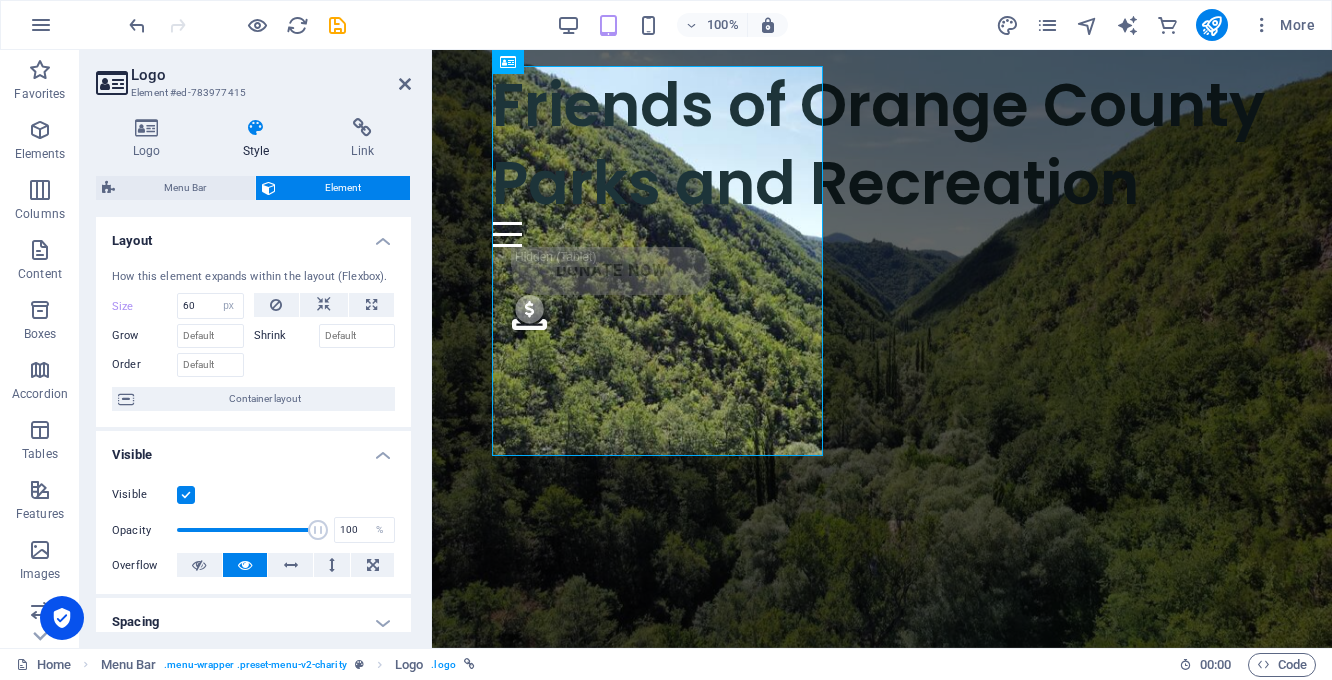 type on "0" 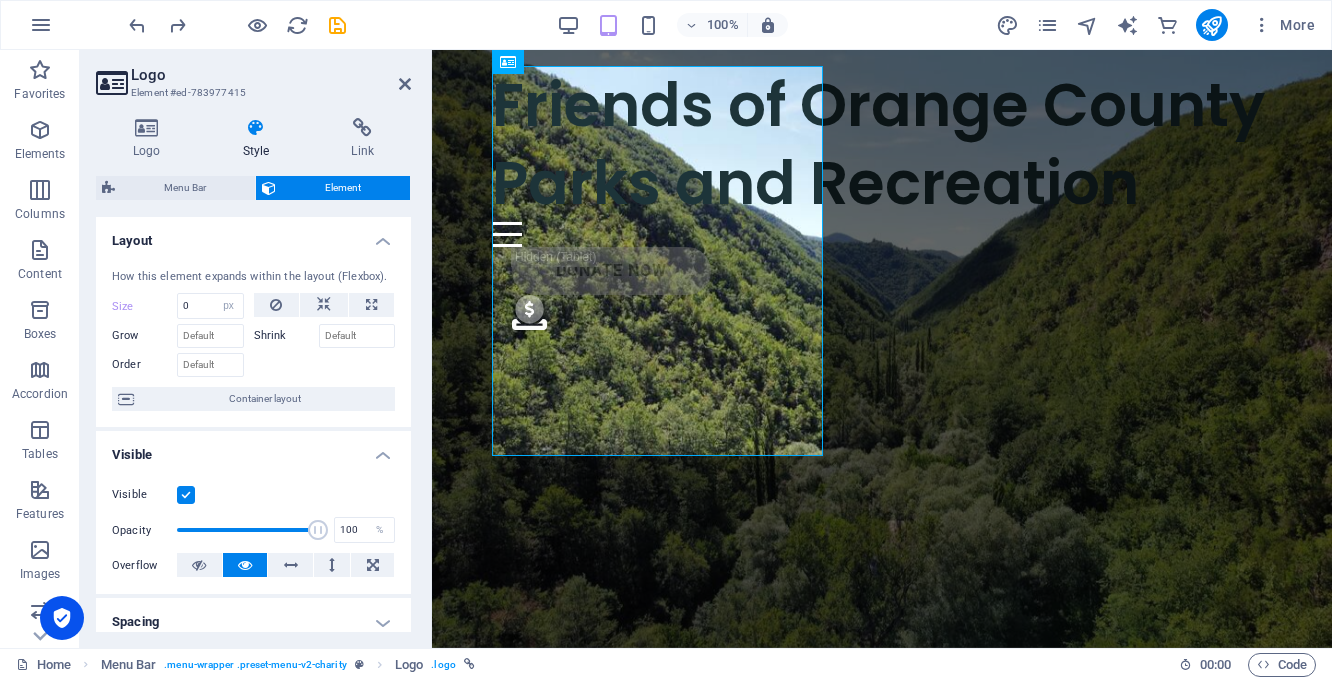 type 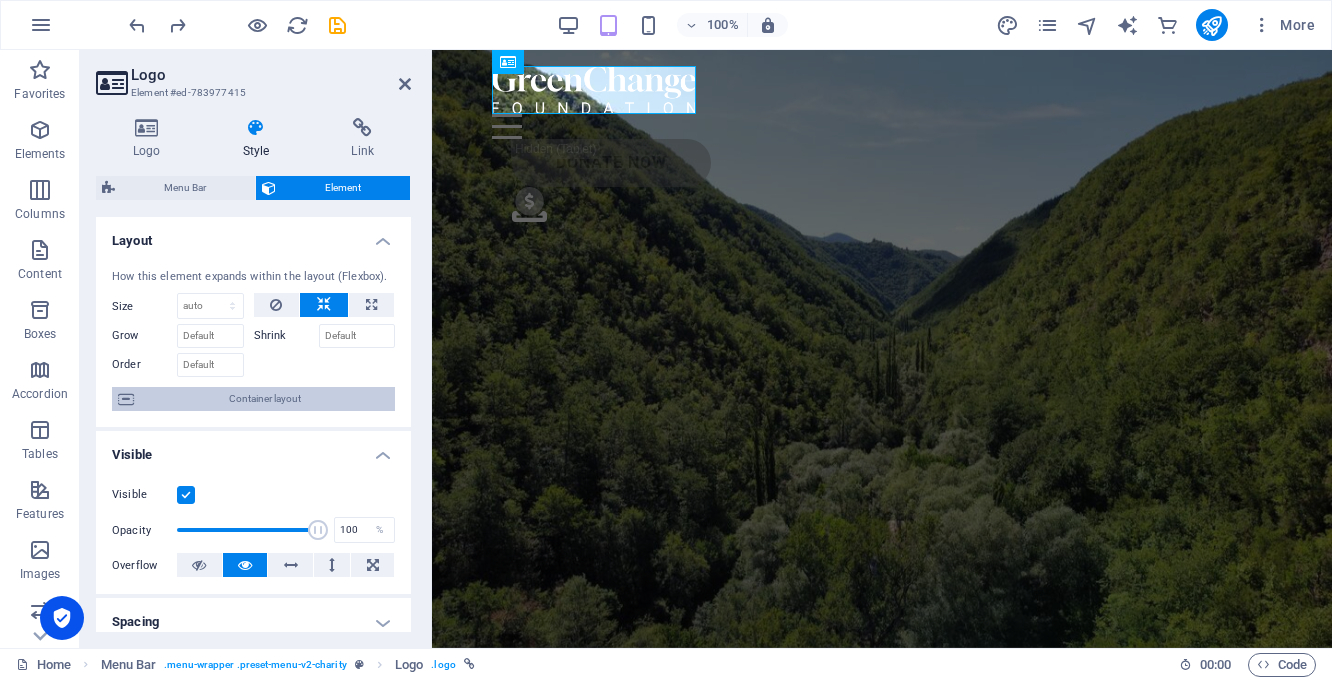 click at bounding box center (126, 399) 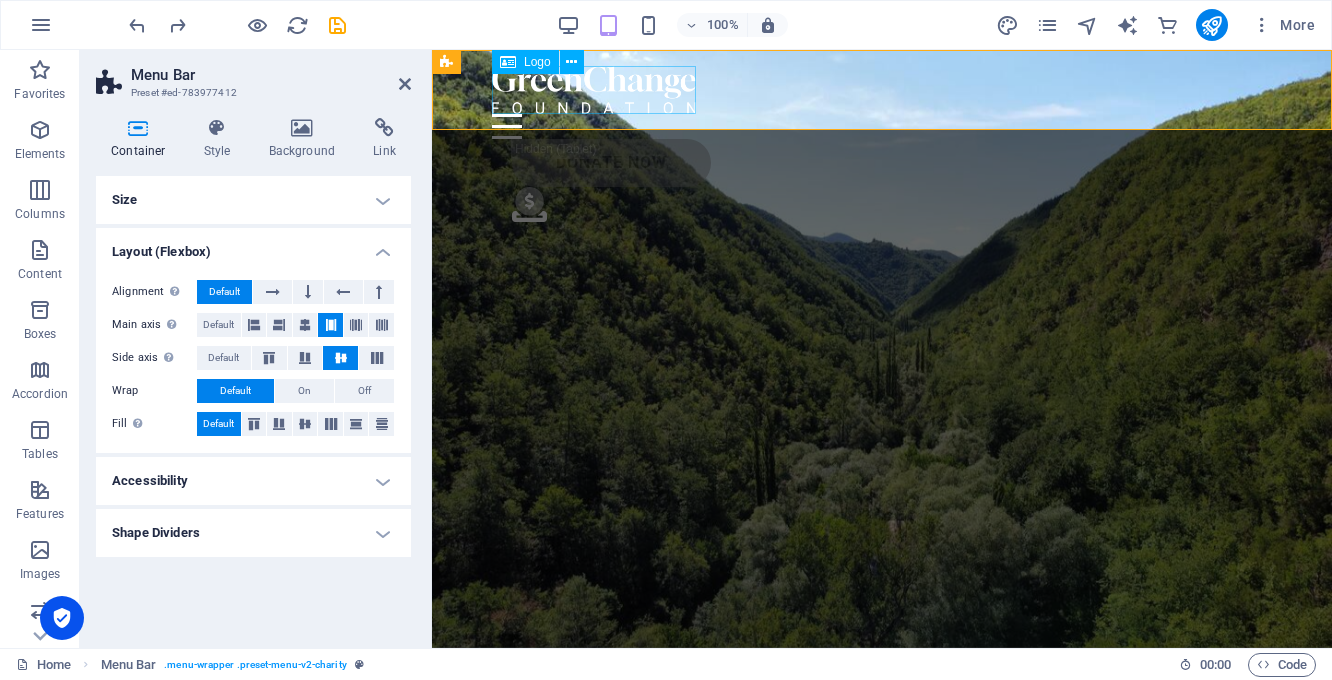 click at bounding box center (882, 90) 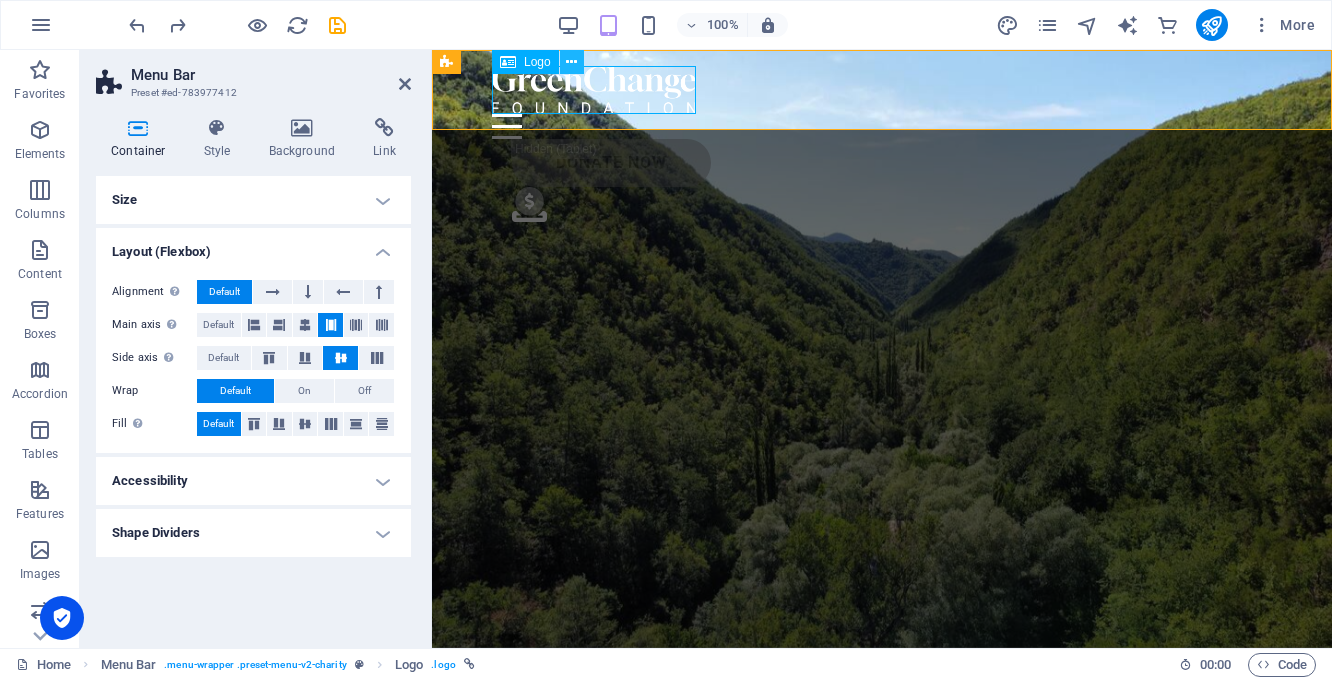 click at bounding box center (572, 62) 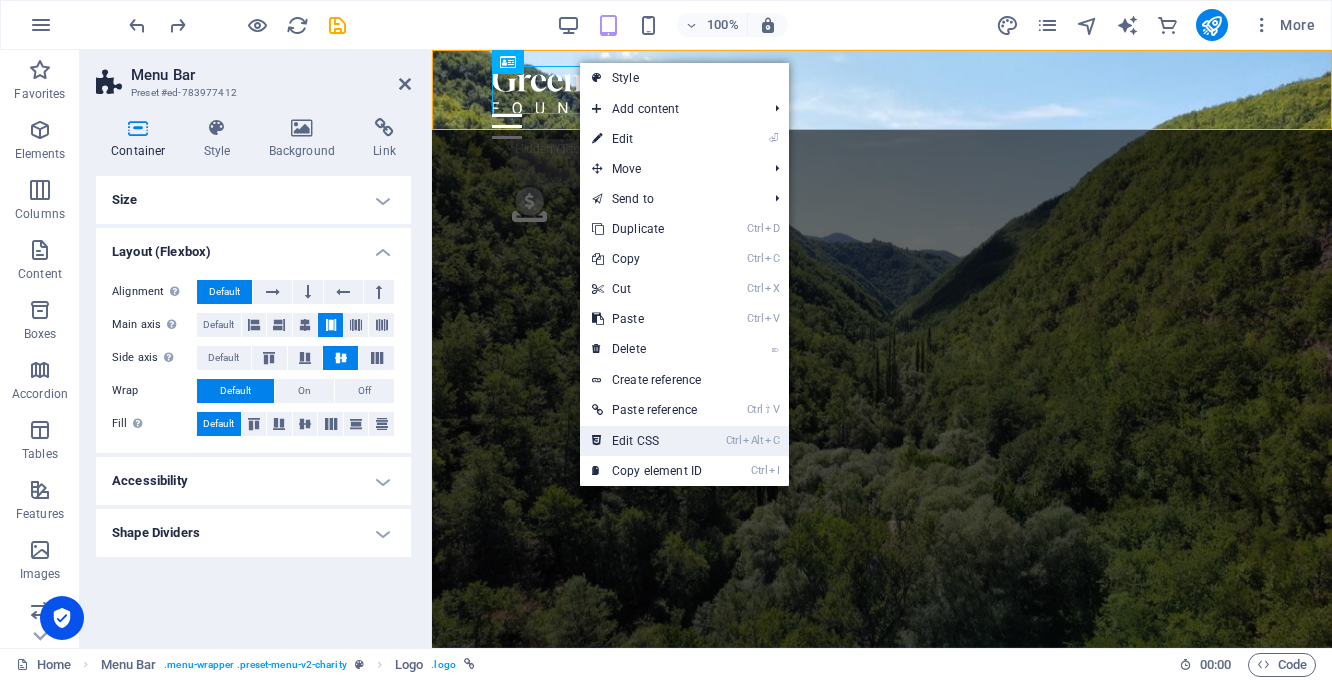 click on "Ctrl Alt C  Edit CSS" at bounding box center [647, 441] 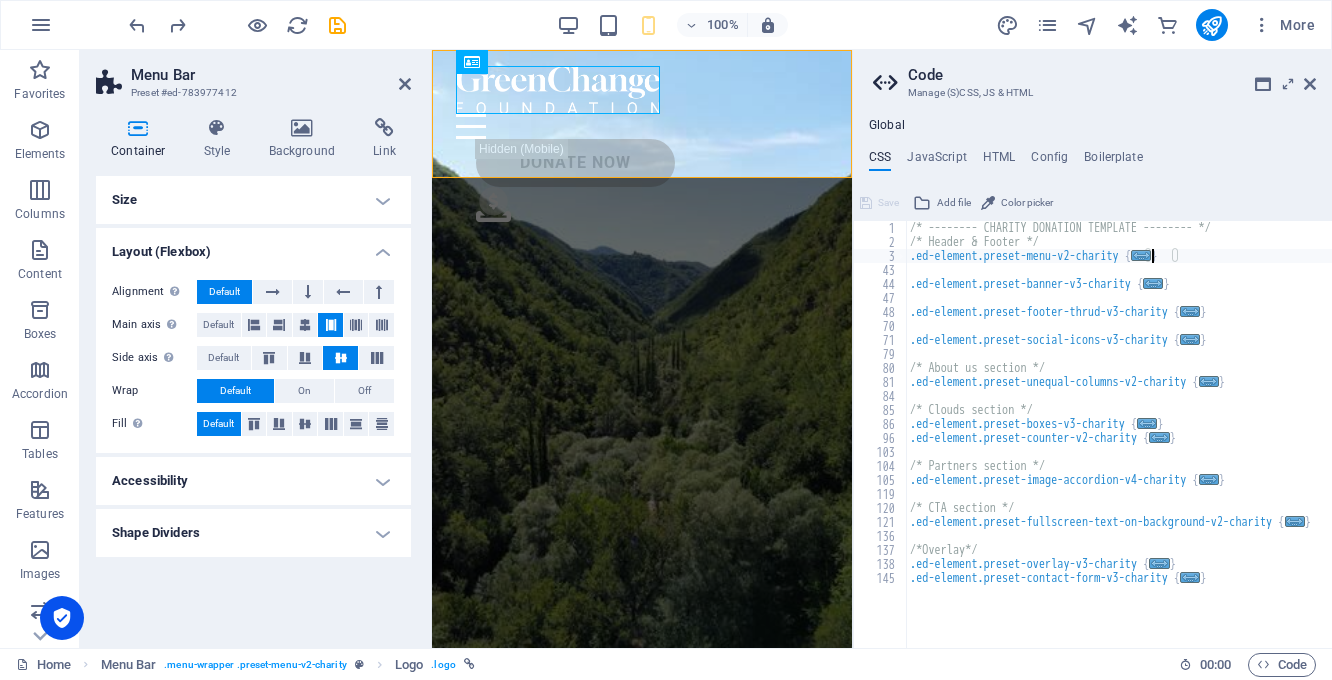 click on "..." at bounding box center [1141, 255] 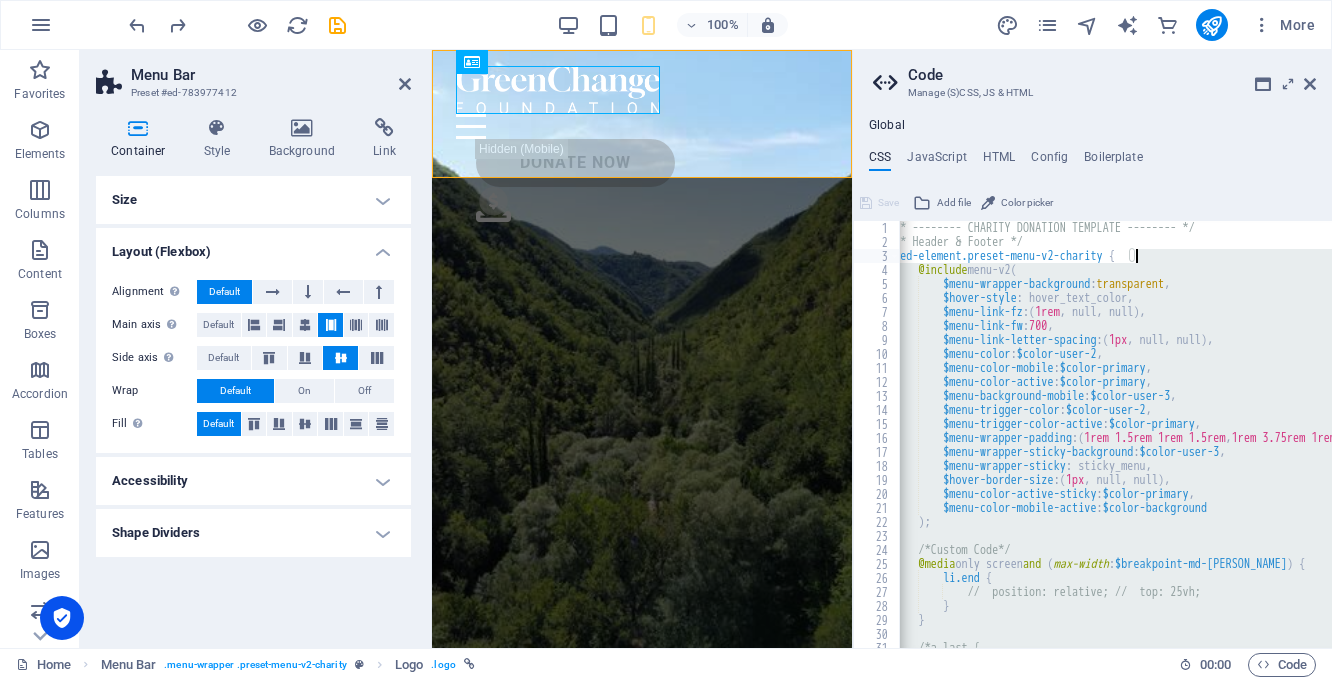scroll, scrollTop: 0, scrollLeft: 7, axis: horizontal 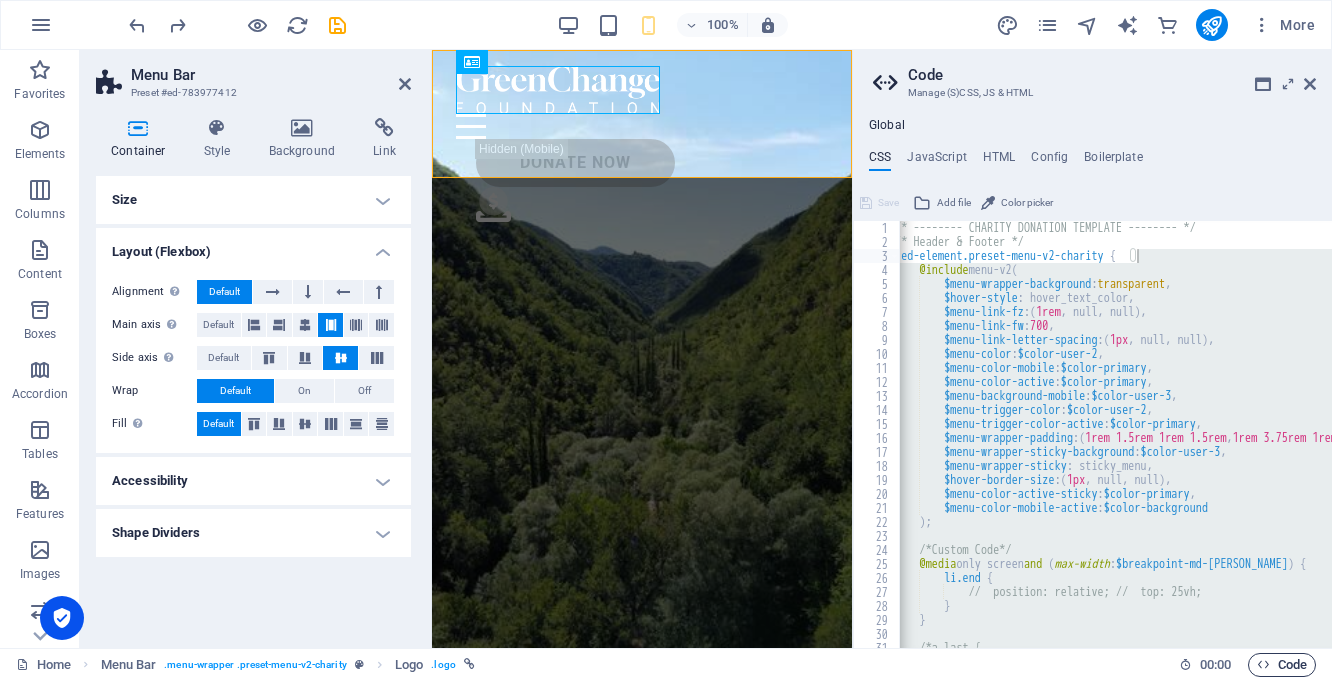 click on "Code" at bounding box center (1282, 665) 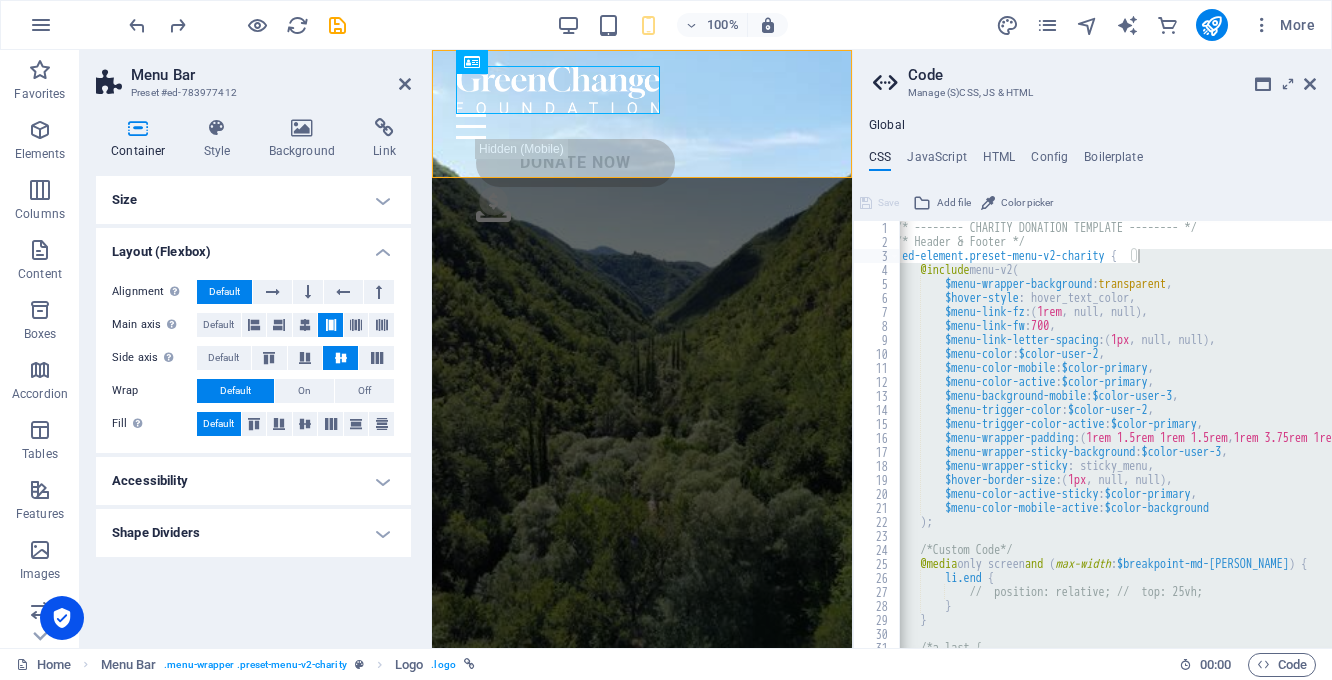 click on "CSS" at bounding box center [880, 161] 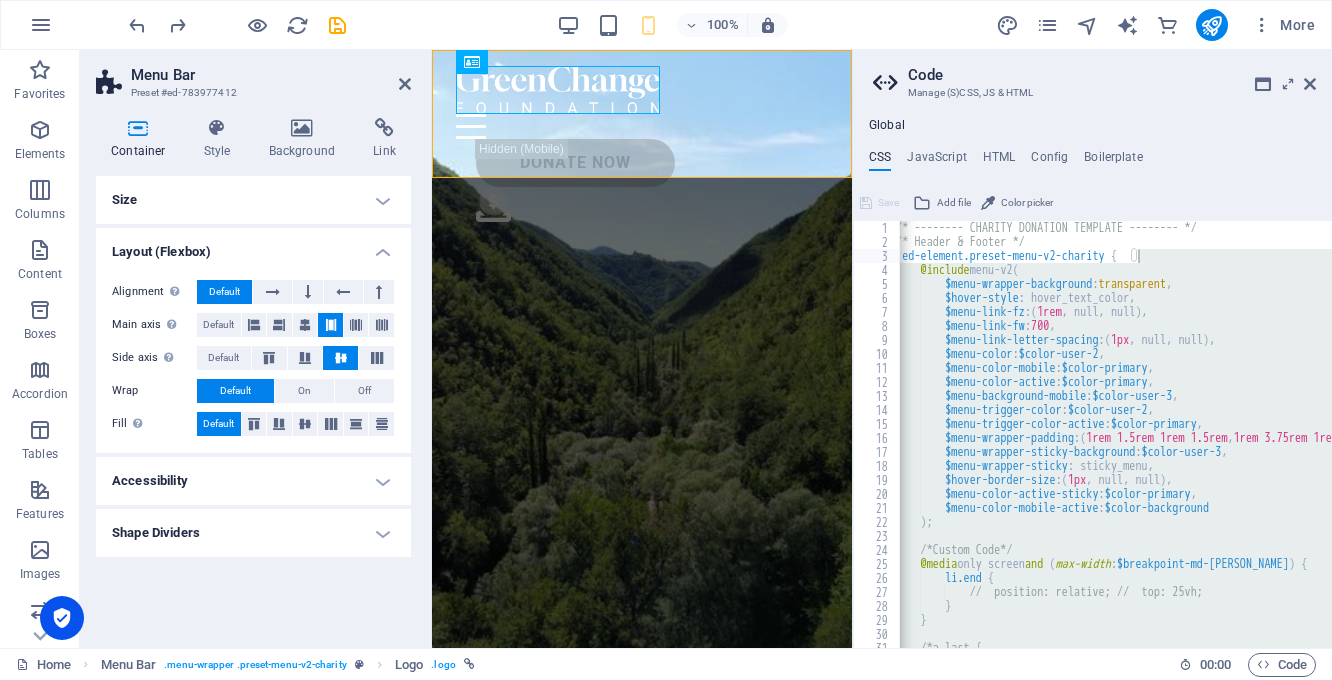 click on "CSS" at bounding box center [880, 161] 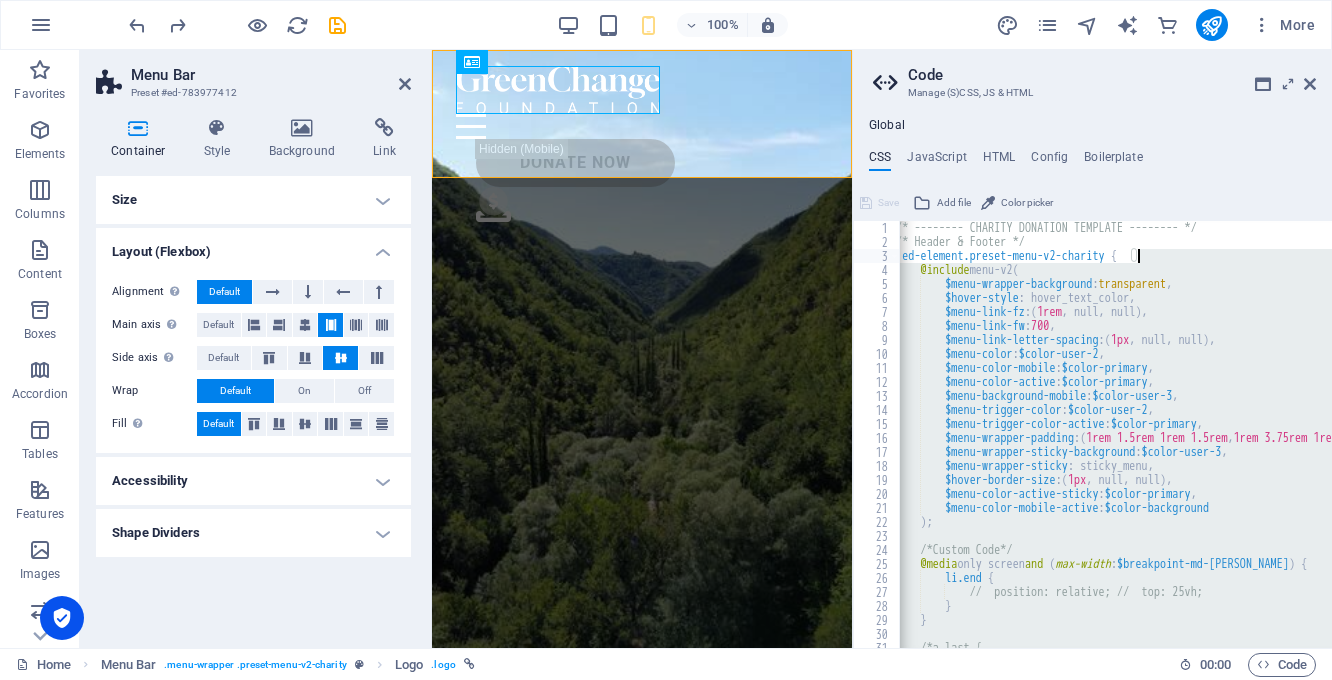 click on "3" at bounding box center (877, 256) 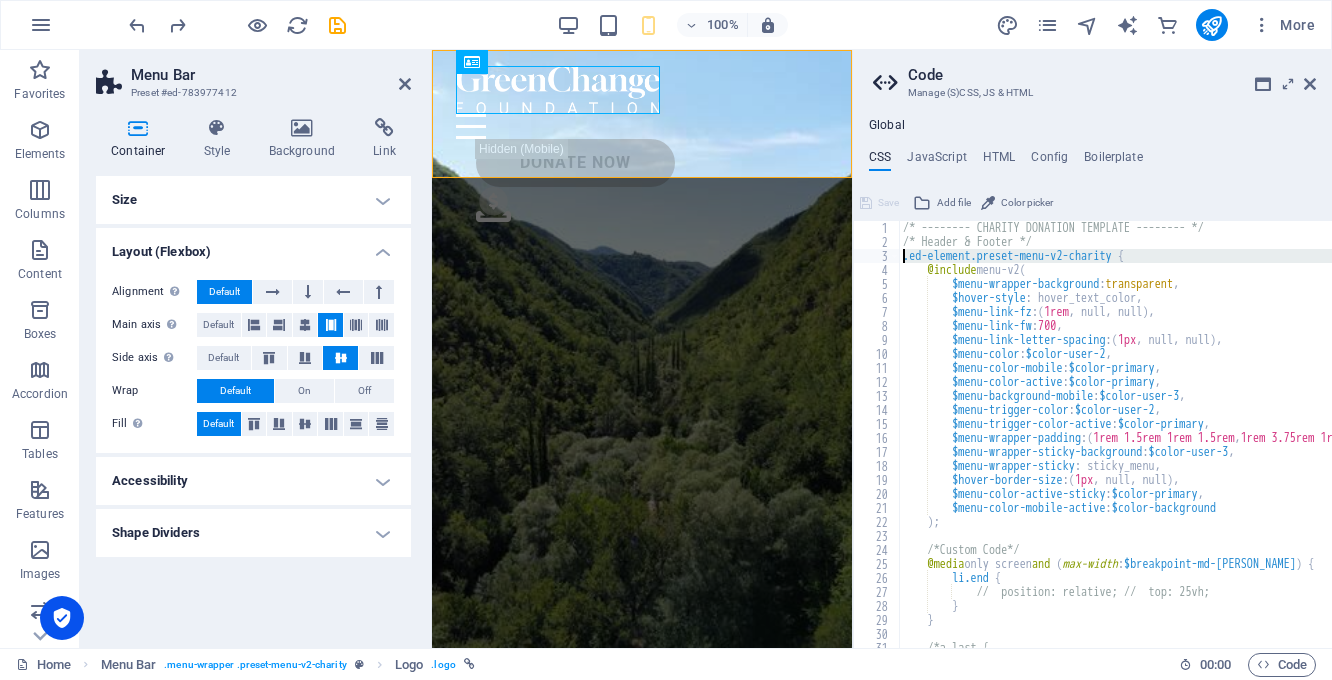 scroll, scrollTop: 0, scrollLeft: 0, axis: both 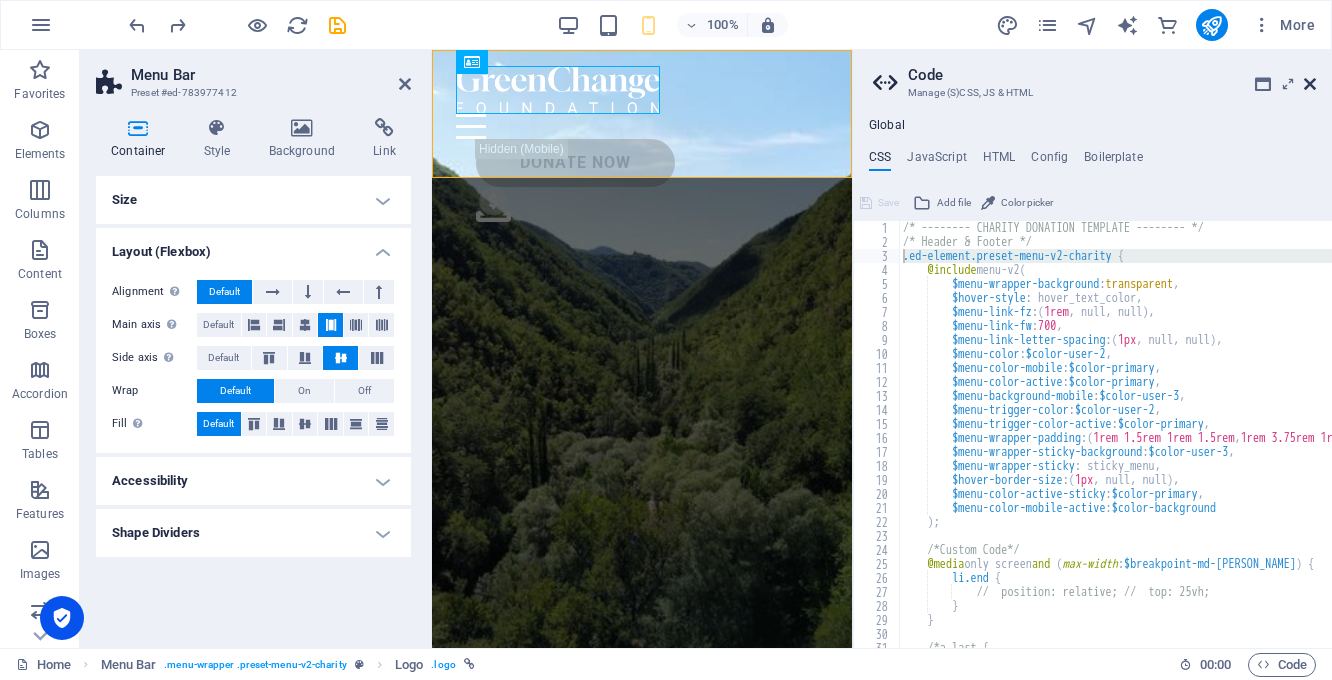 click at bounding box center [1310, 84] 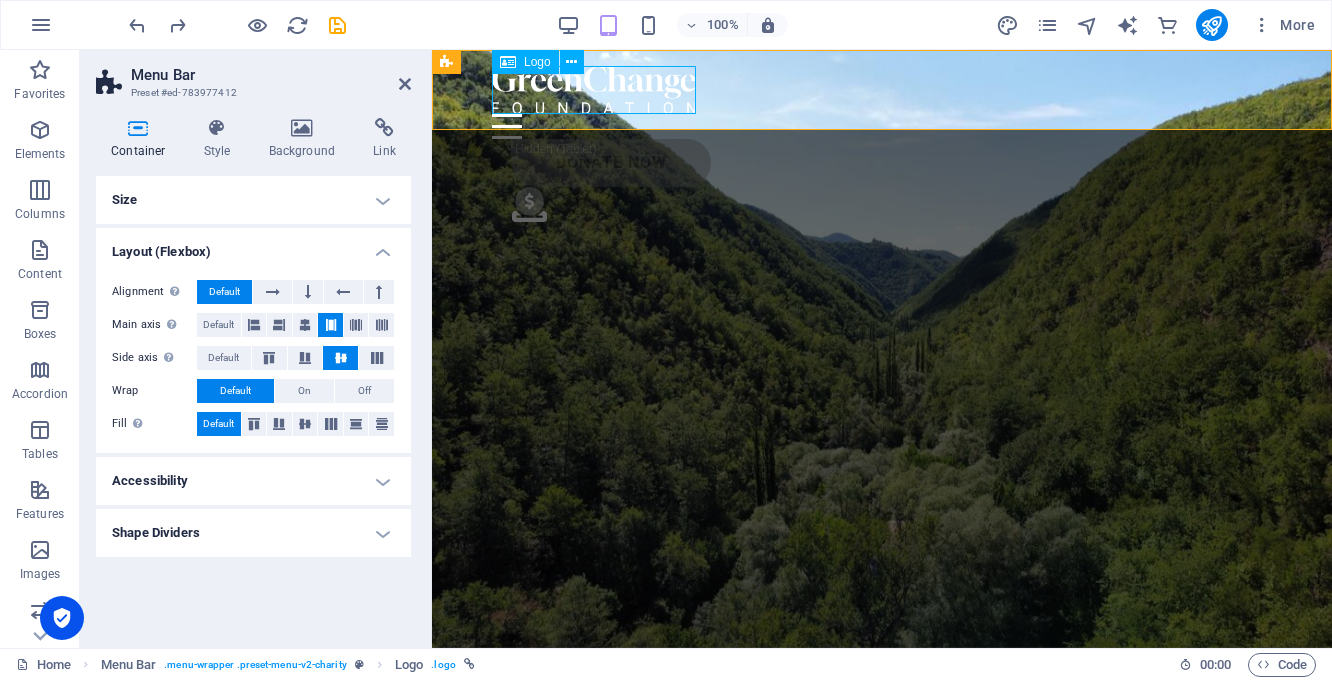 click at bounding box center [882, 90] 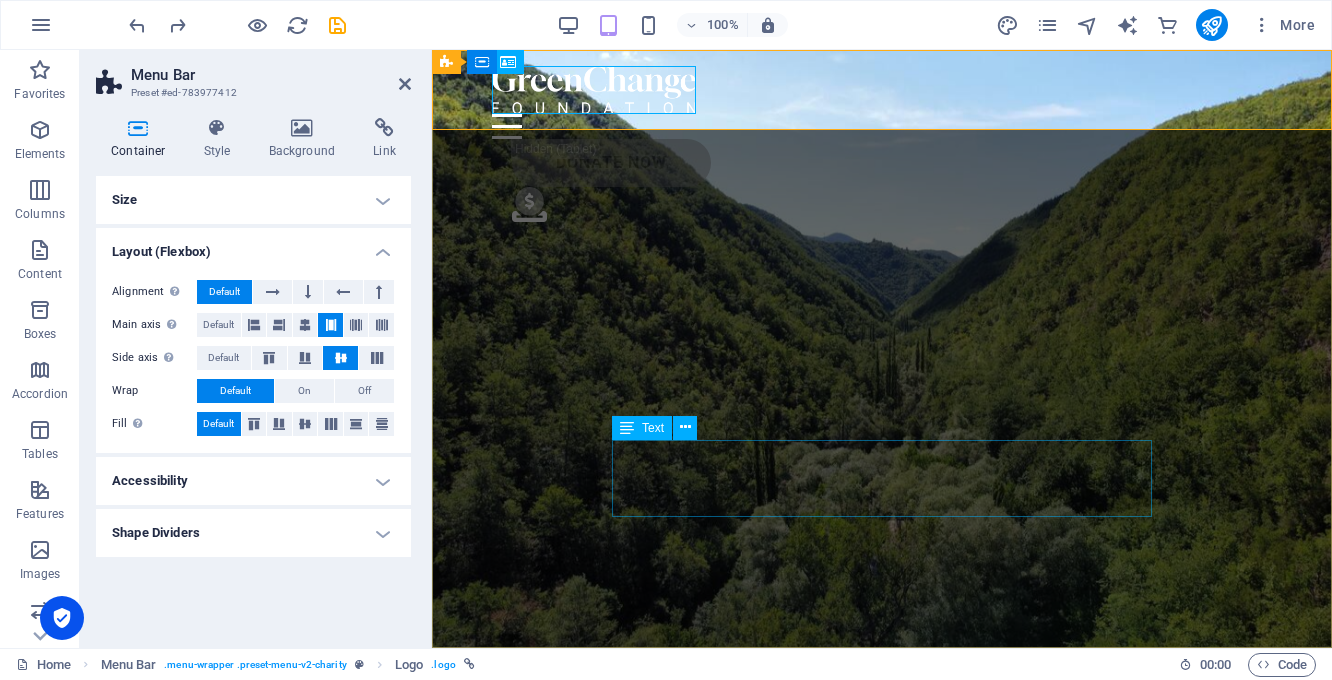 click on "Lorem ipsum dolor sit amet consectetur. Bibendum adipiscing morbi orci nibh eget posuere arcu volutpat nulla. Tortor cras suscipit augue sodales risus auctor. Fusce nunc vitae non dui ornare tellus nibh purus lectus." at bounding box center (882, 917) 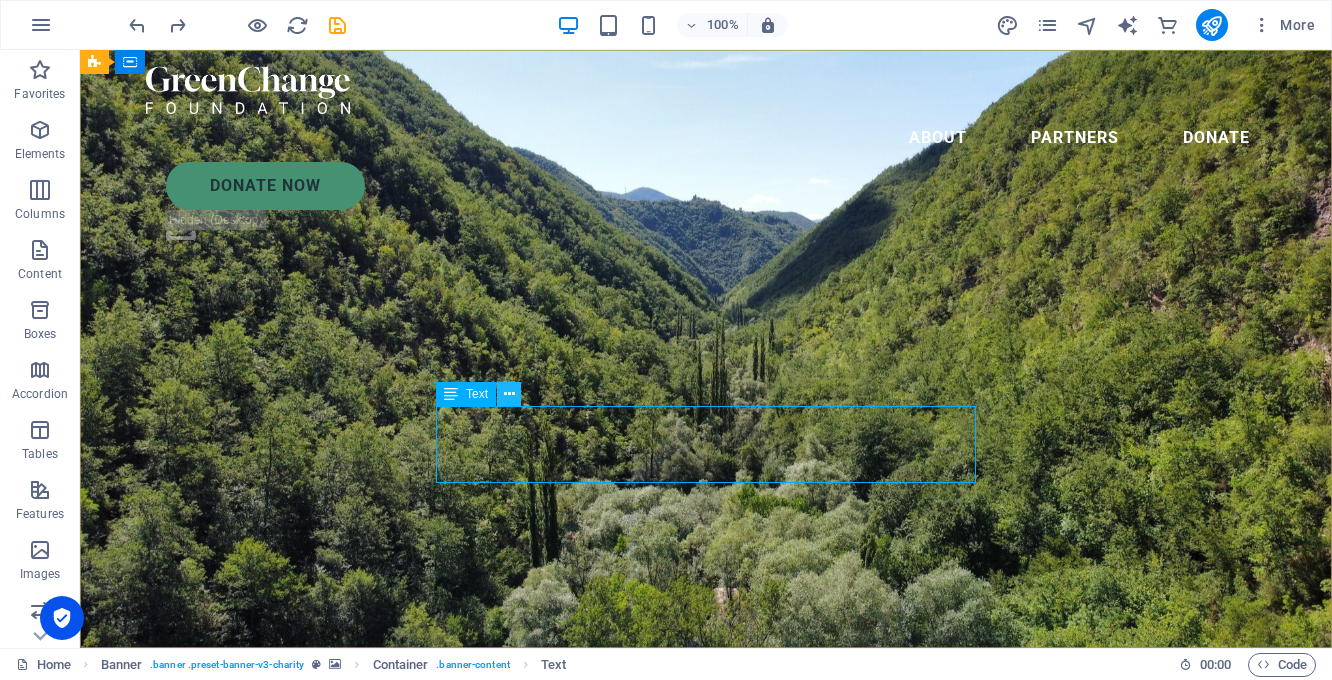 click at bounding box center (509, 394) 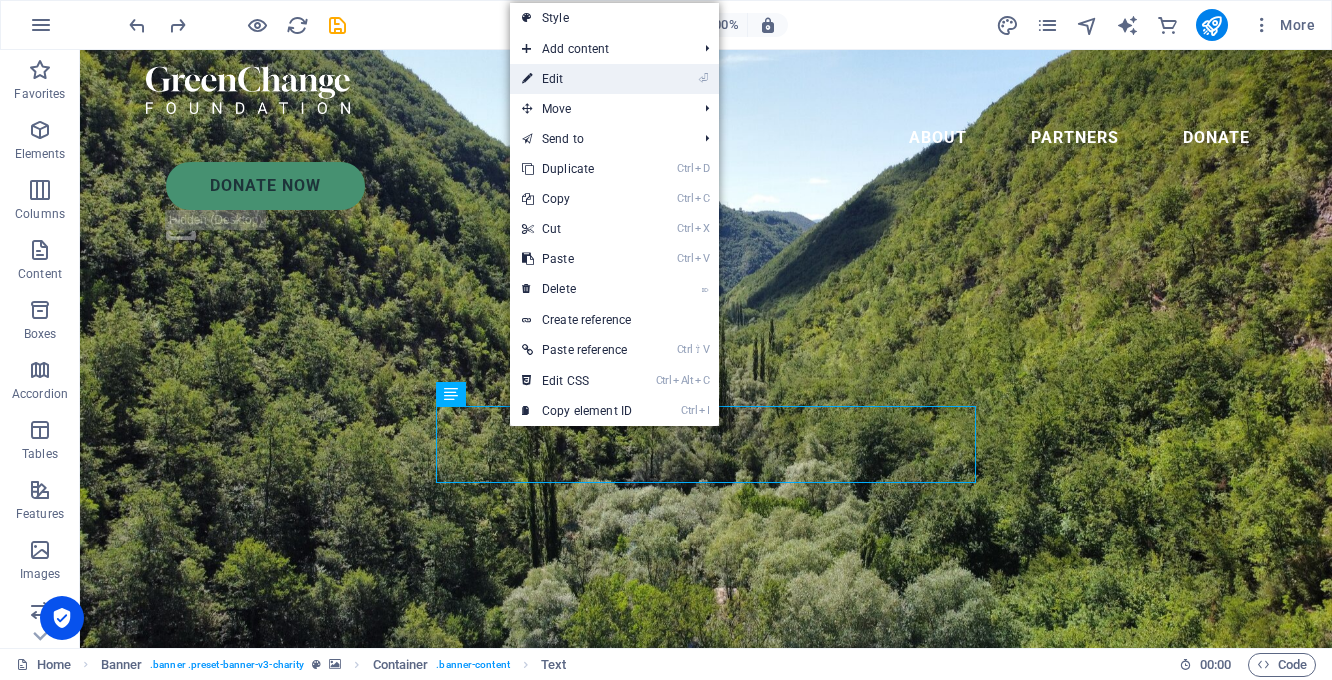click on "⏎  Edit" at bounding box center [577, 79] 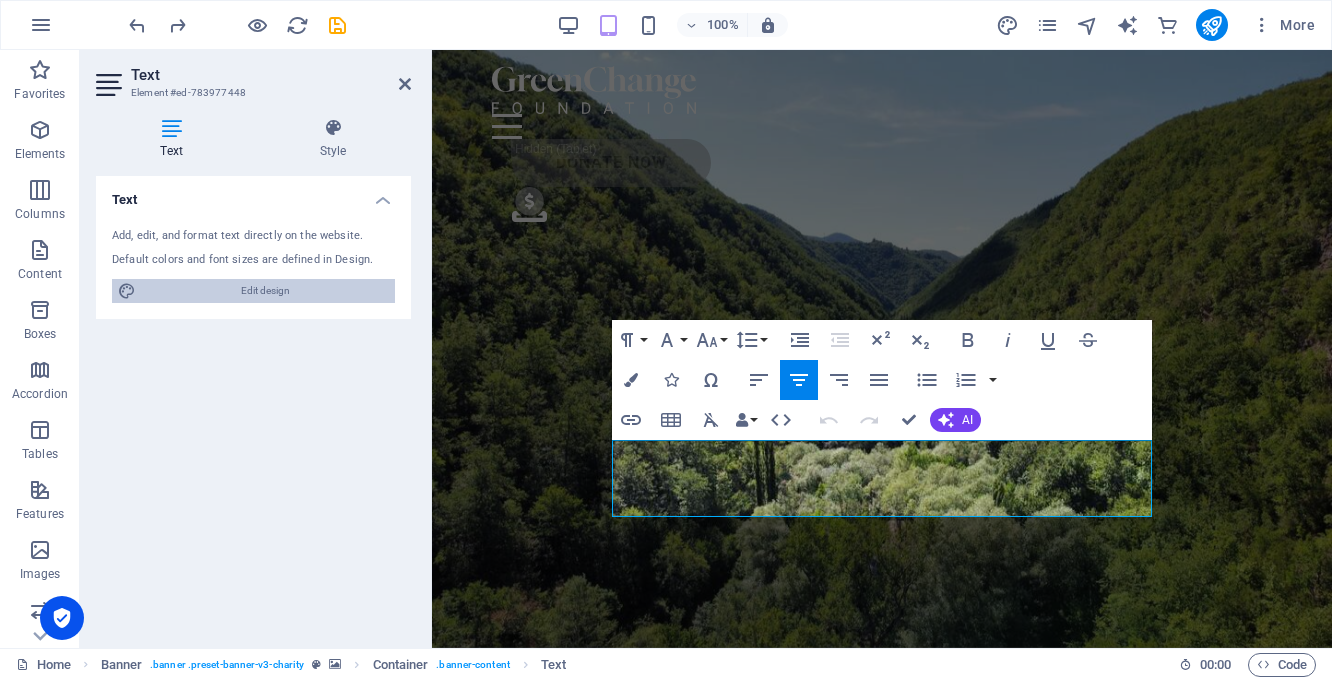 click on "Edit design" at bounding box center [265, 291] 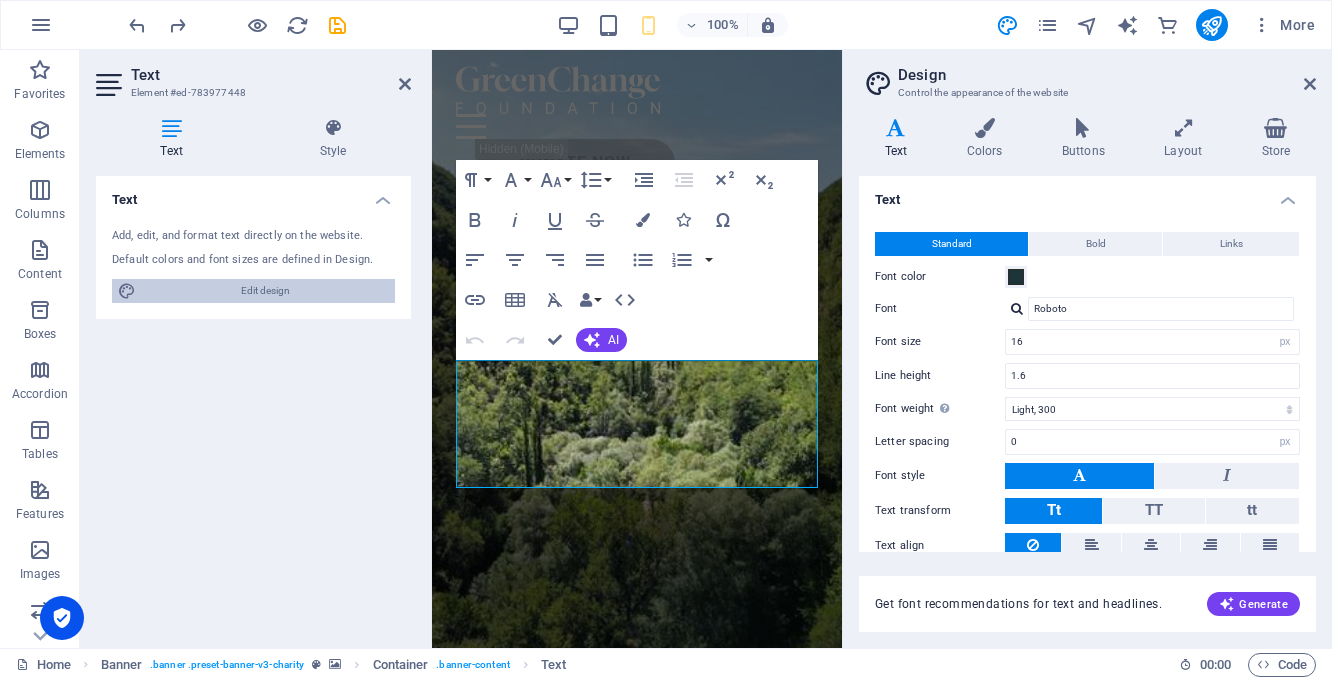 click on "Edit design" at bounding box center (265, 291) 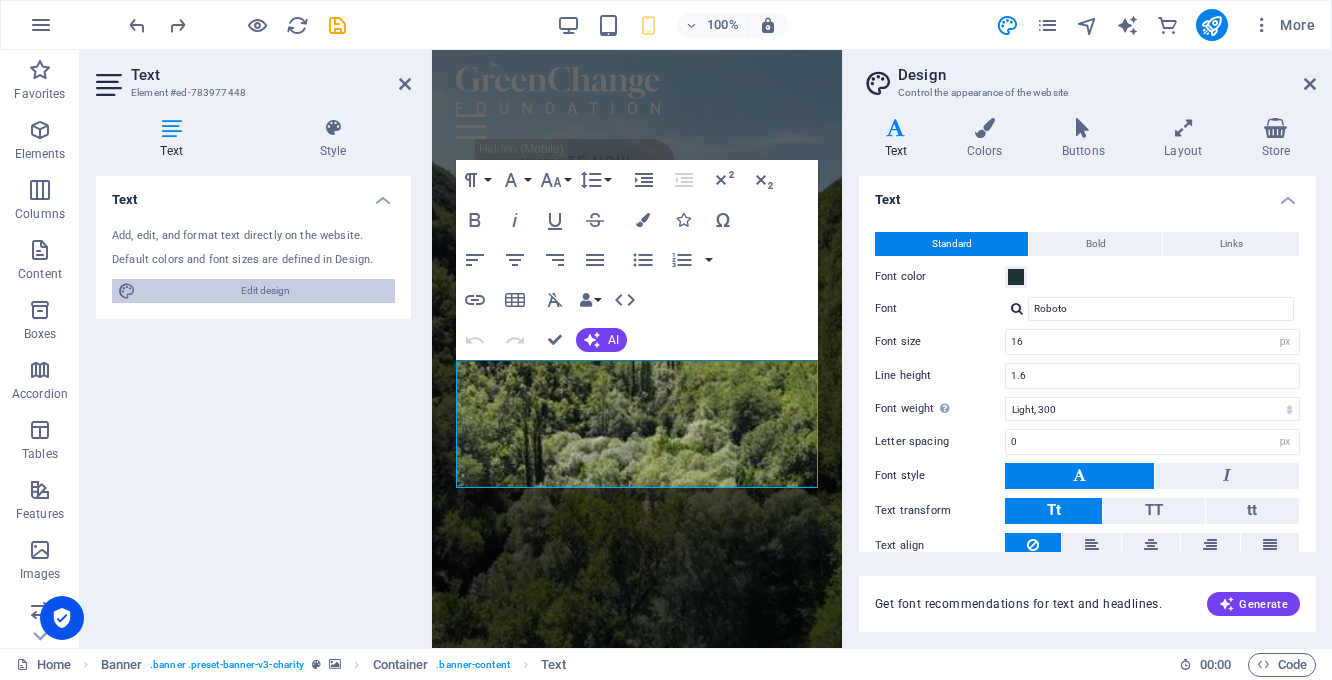 click on "Edit design" at bounding box center [265, 291] 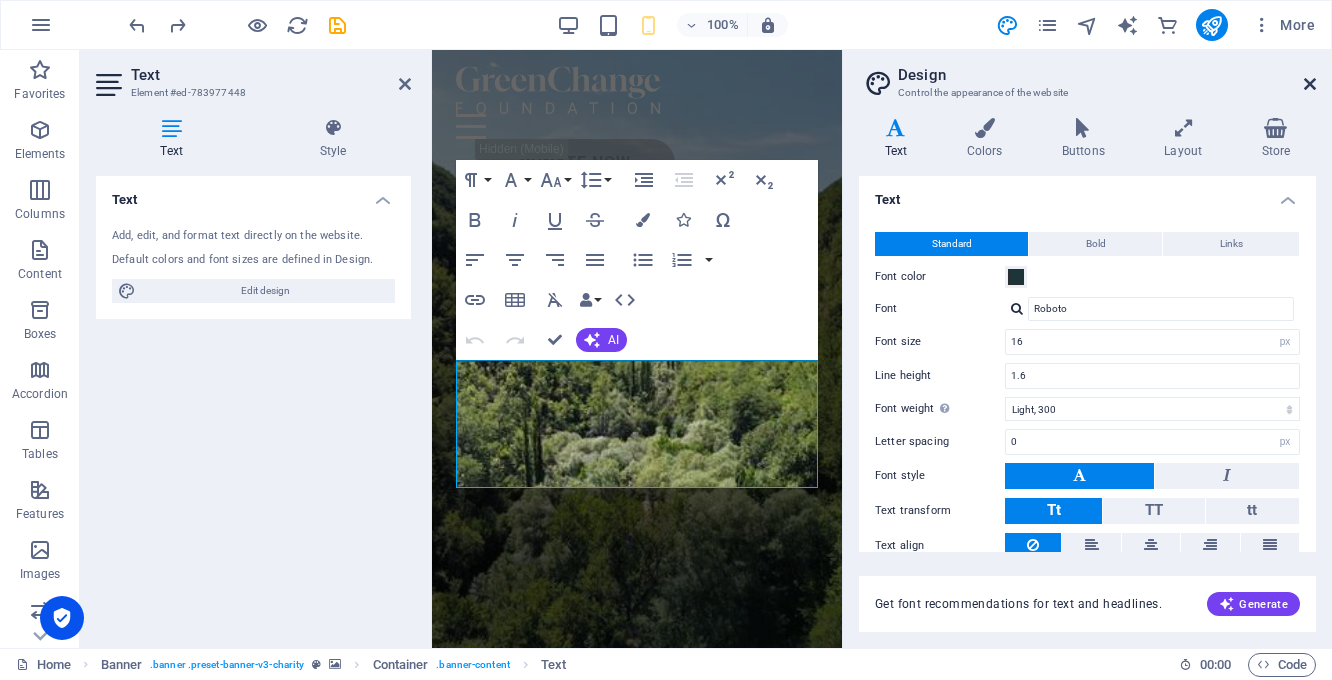 click at bounding box center [1310, 84] 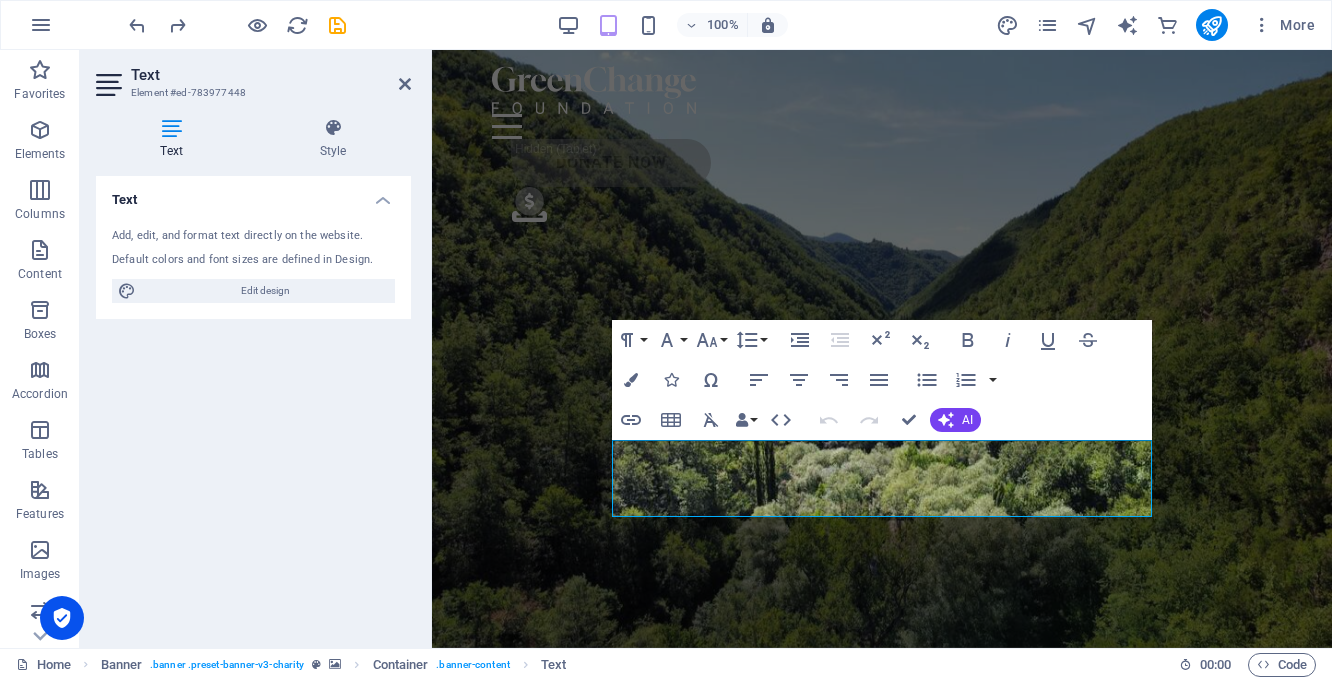 click at bounding box center (171, 128) 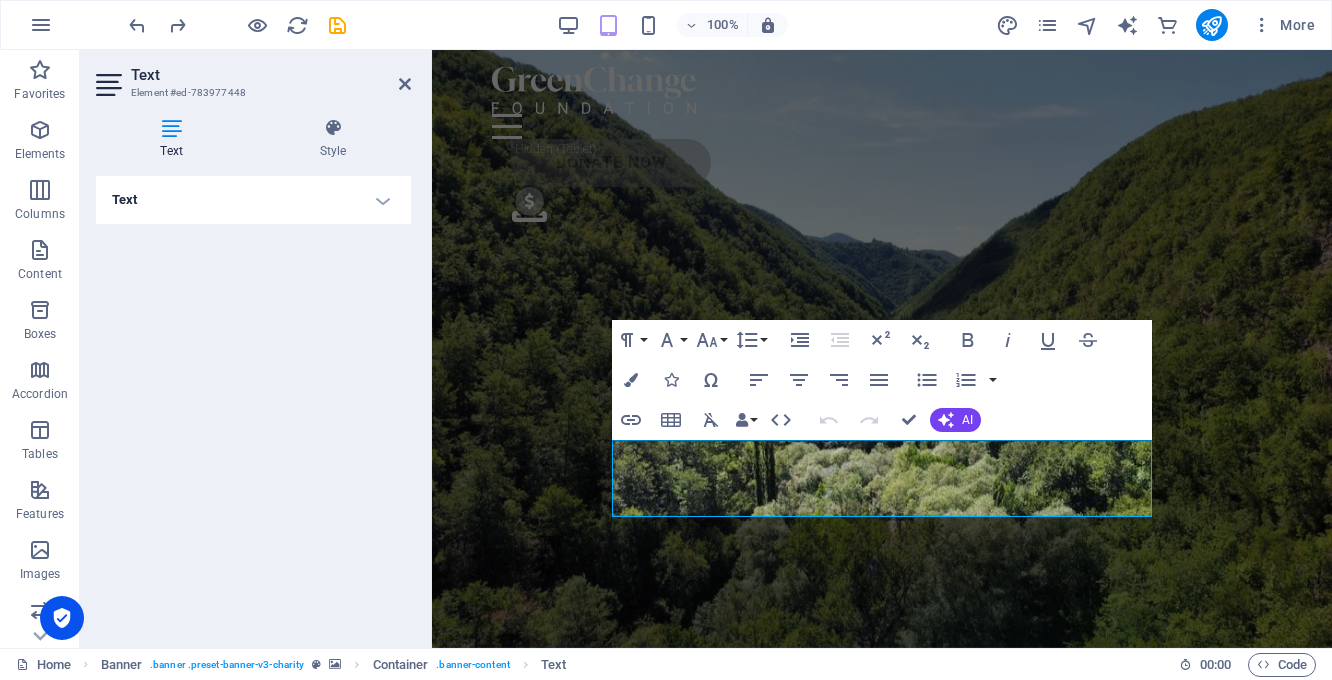 click on "Text" at bounding box center [253, 200] 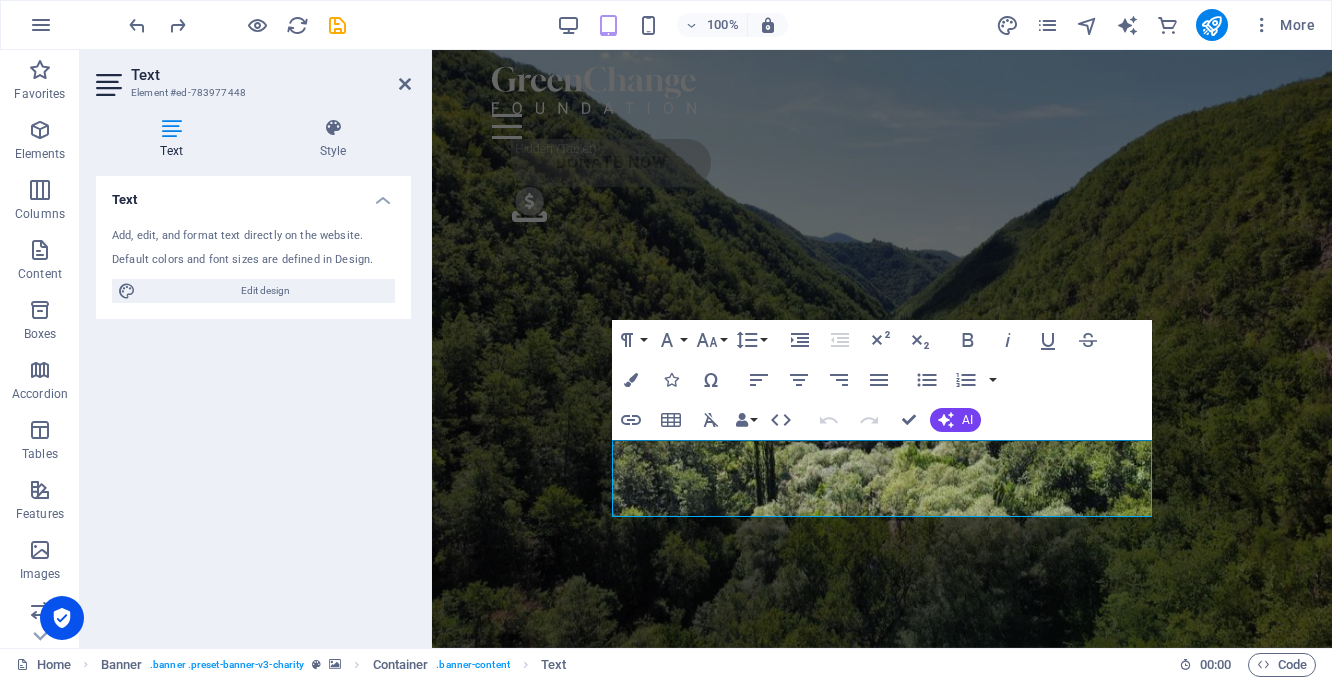 drag, startPoint x: 379, startPoint y: 201, endPoint x: 279, endPoint y: 254, distance: 113.17685 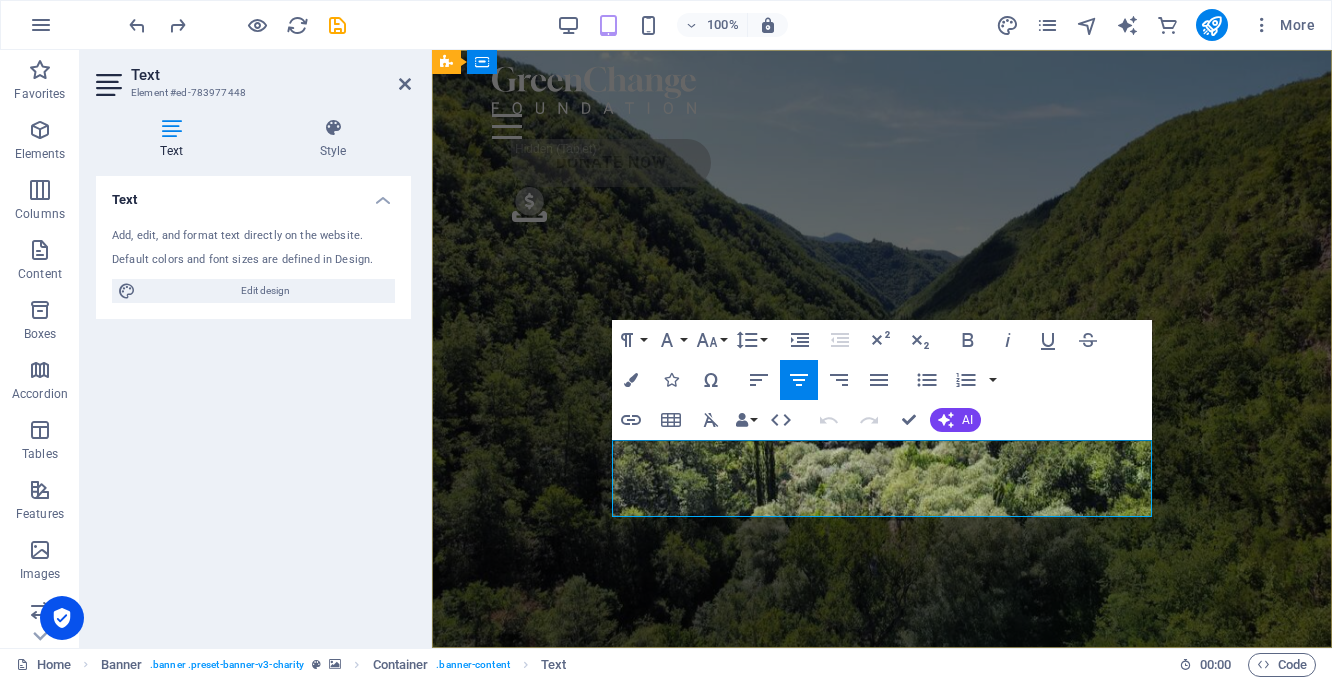drag, startPoint x: 630, startPoint y: 450, endPoint x: 1130, endPoint y: 495, distance: 502.0209 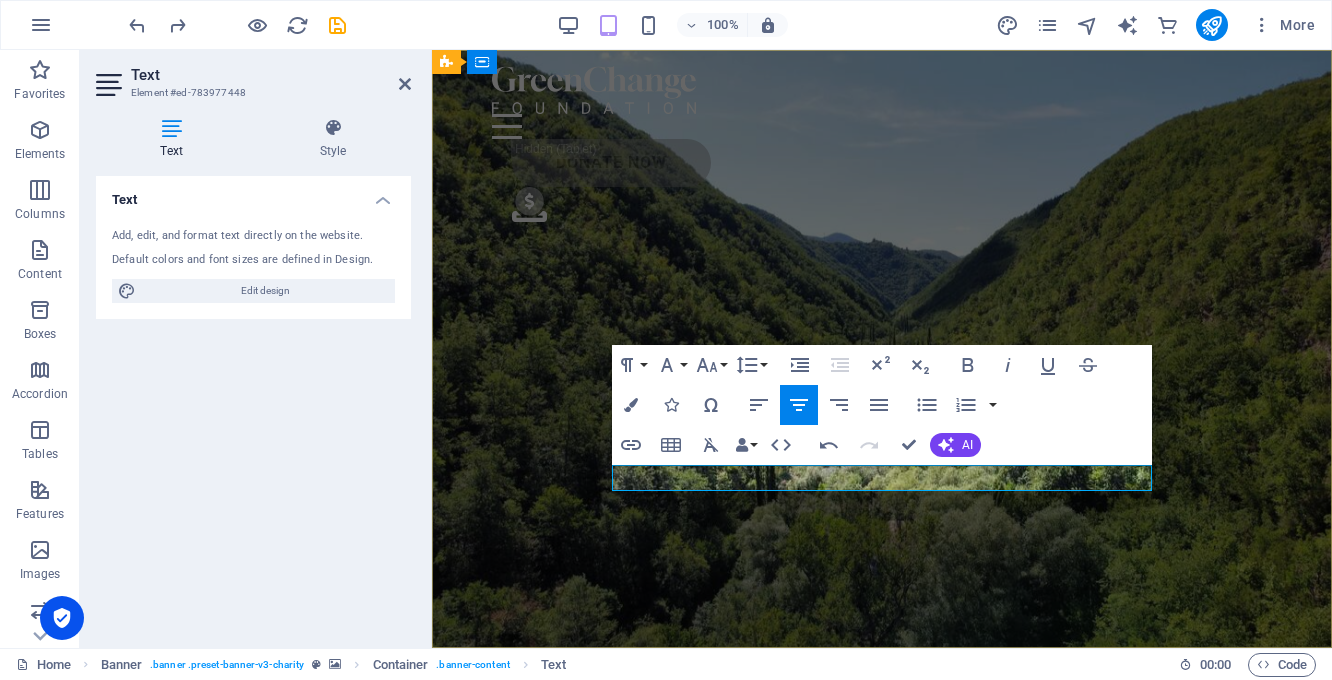 click on "." at bounding box center (882, 905) 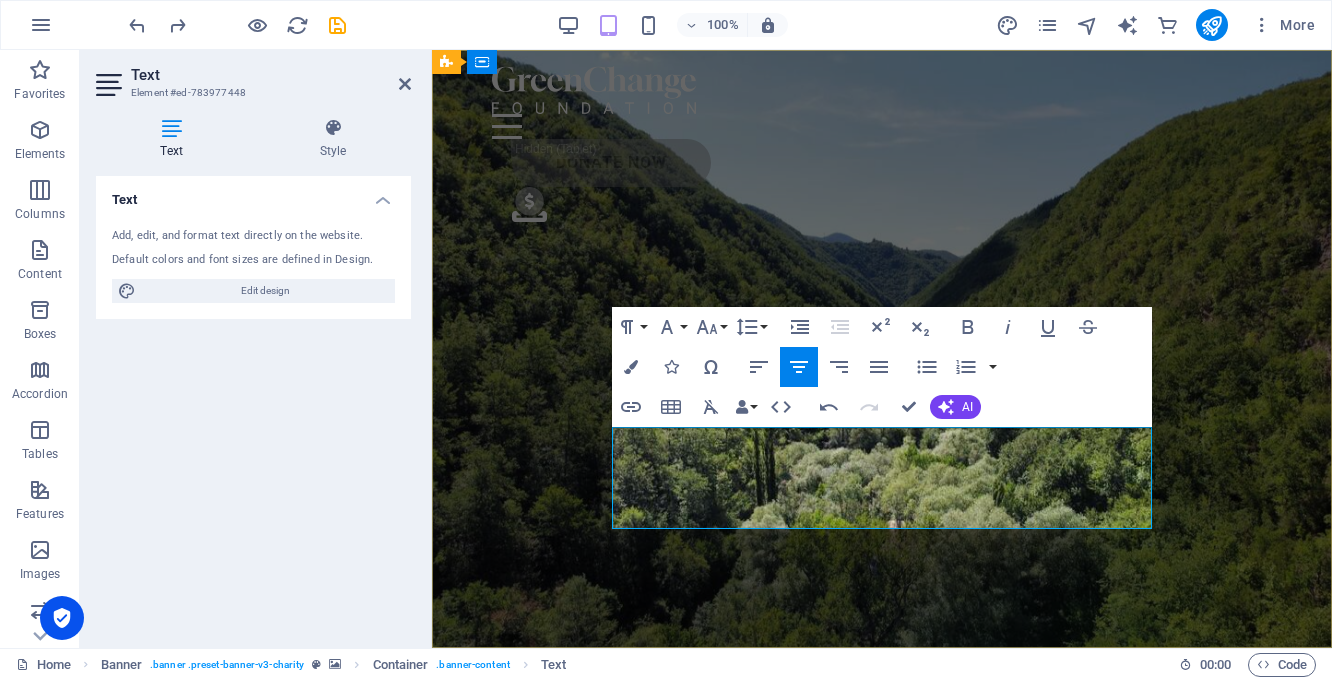 click on ". Friends of Orange County Parks and Recreation is an 501-3c non-profit formed for the purpose of providing an opportunity for Orange County residents to support our local parks through donations, [DEMOGRAPHIC_DATA] work, and participation on Orange County advisory boards." at bounding box center (882, 930) 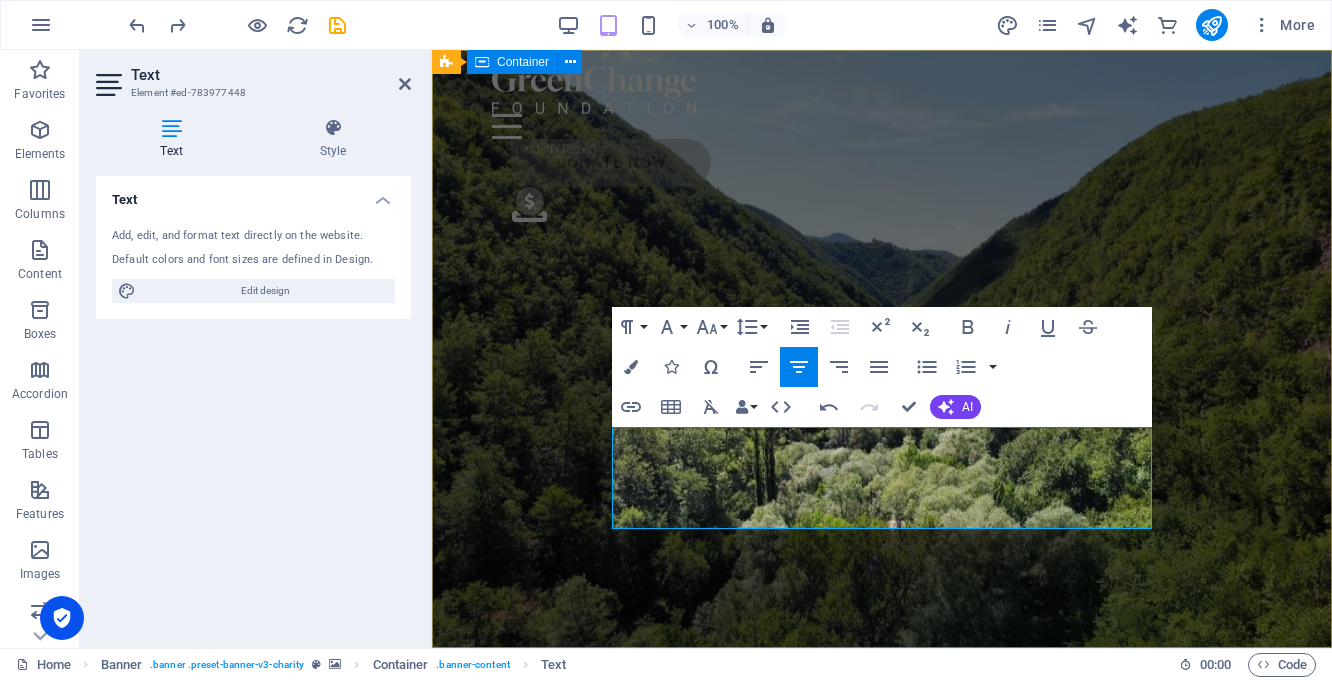 click on "Charity is the act of giving to those in need . Friends of Orange County Parks and Recreation is an 501-3c non-profit formed for the purpose of providing an opportunity for Orange County residents to support our local parks through donations, [DEMOGRAPHIC_DATA] work, and participation on Orange County advisory boards." at bounding box center (882, 840) 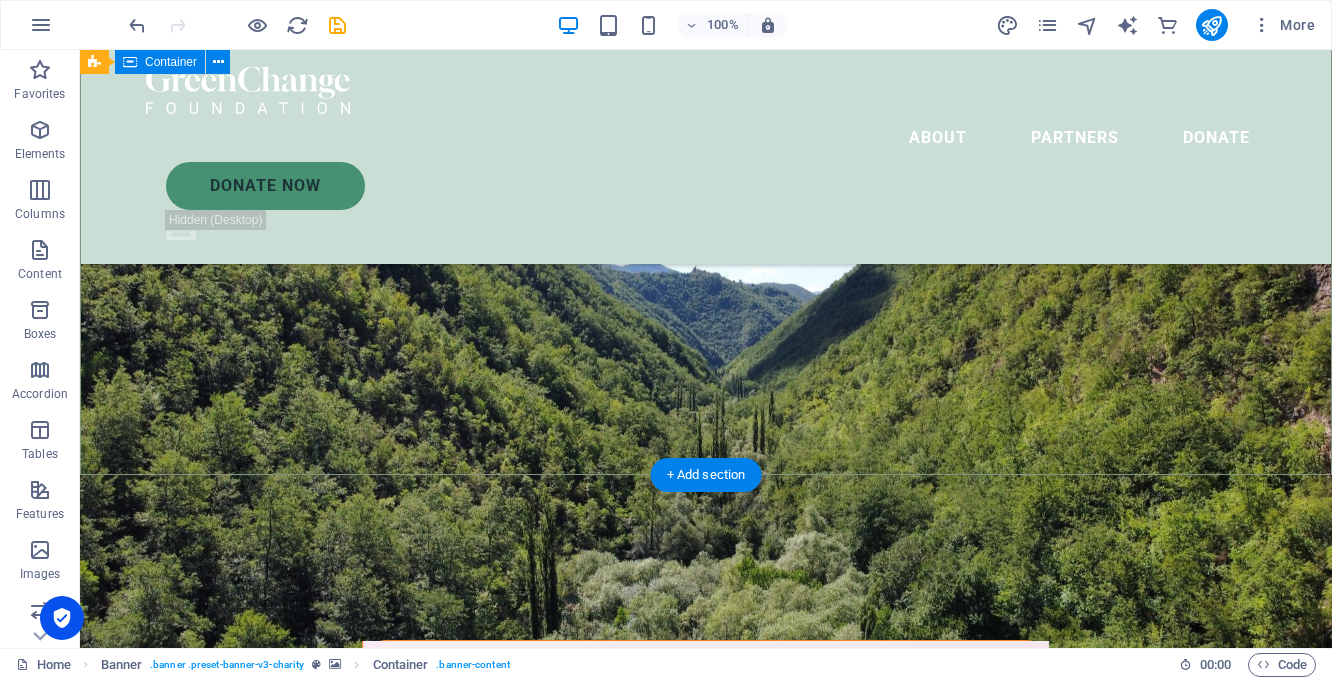 scroll, scrollTop: 0, scrollLeft: 0, axis: both 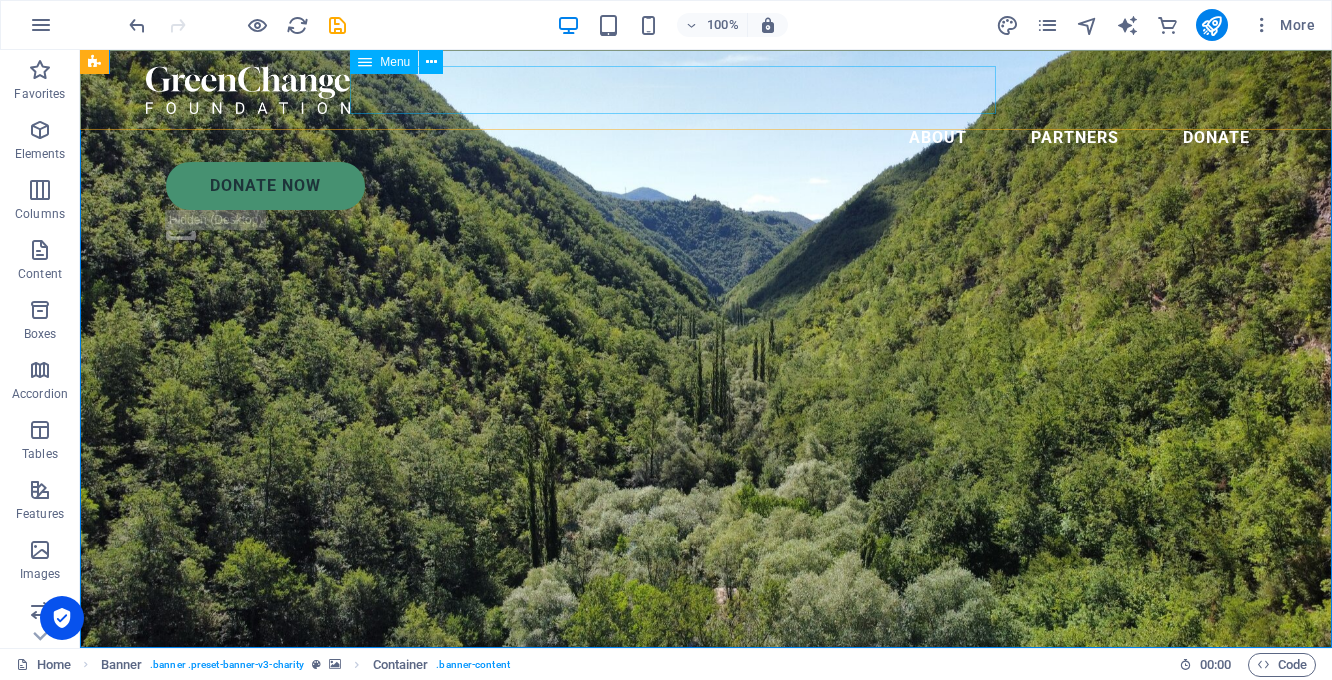 click on "About Partners Donate" at bounding box center (706, 138) 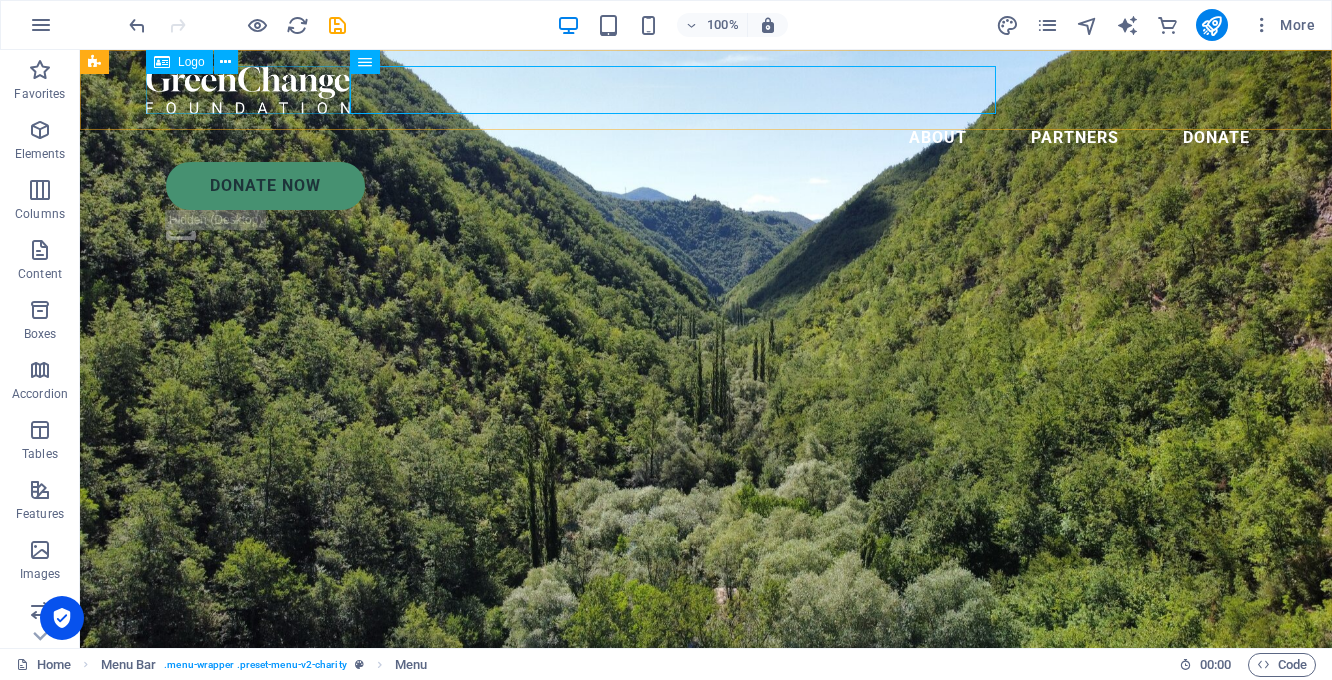 click at bounding box center (706, 90) 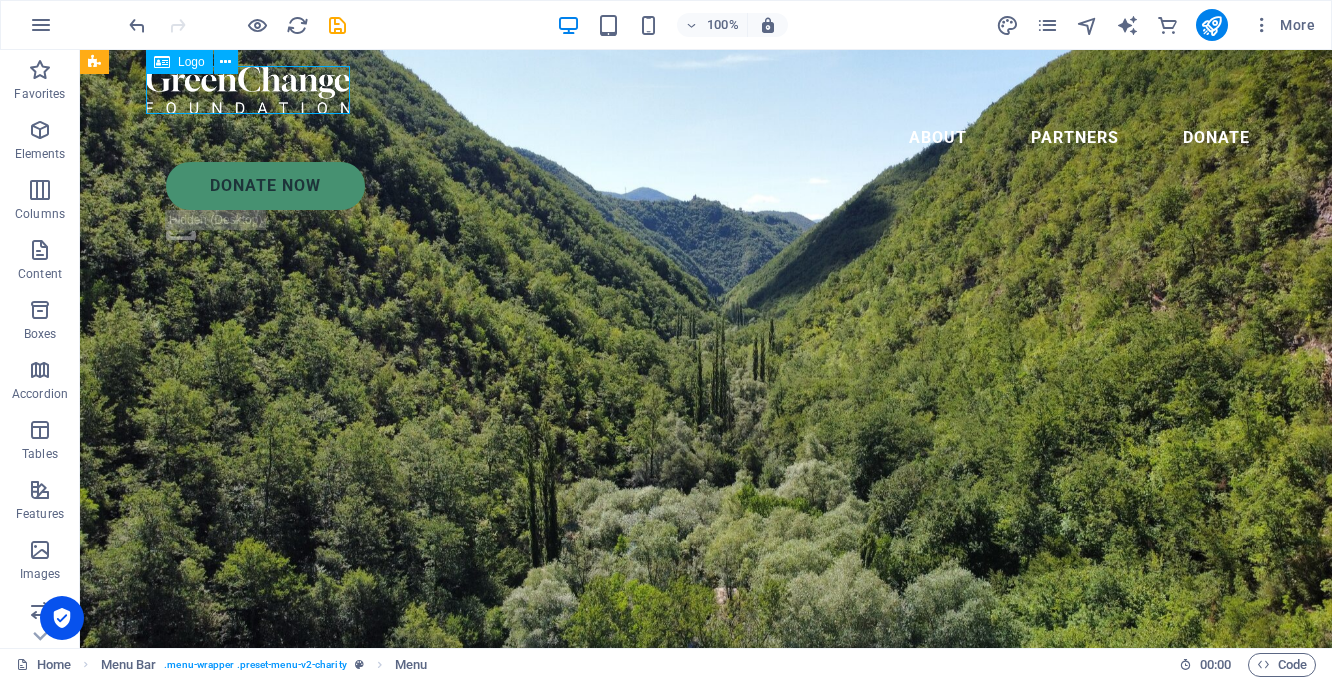 click at bounding box center [706, 90] 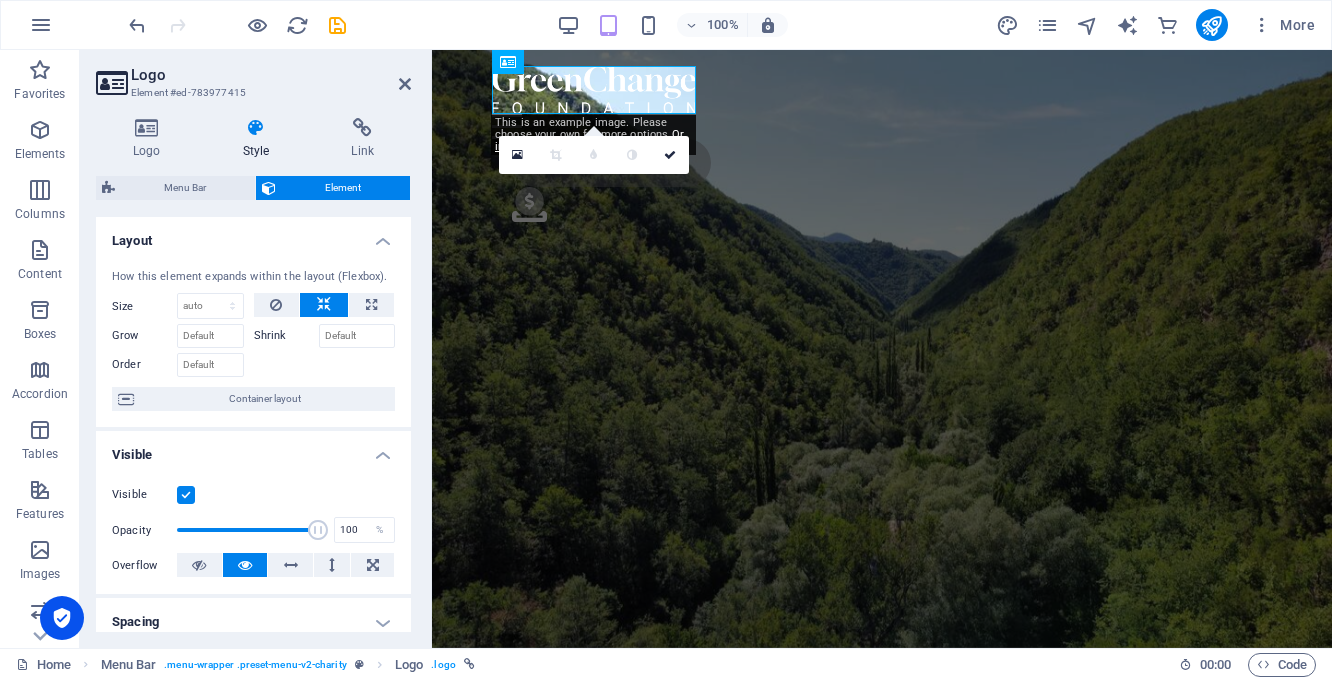 click on "Logo Element #ed-783977415 Logo Style Link Logo Image Text Drag files here, click to choose files or select files from Files or our free stock photos & videos Select files from the file manager, stock photos, or upload file(s) Upload Width Default auto px rem % em vh vw Fit image Automatically fit image to a fixed width and height Height 48 Default auto px Alignment Lazyload Loading images after the page loads improves page speed. Responsive Automatically load retina image and smartphone optimized sizes. Lightbox Use as headline The image will be wrapped in an H1 headline tag. Useful for giving alternative text the weight of an H1 headline, e.g. for the logo. Leave unchecked if uncertain. Optimized Images are compressed to improve page speed. Position Direction Custom X offset 50 px rem % vh vw Y offset 50 px rem % vh vw Edit design Text Float No float Image left Image right Determine how text should behave around the image. Text Alternative text Image caption Paragraph Format Normal Heading 1 Heading 2 Code" at bounding box center [256, 349] 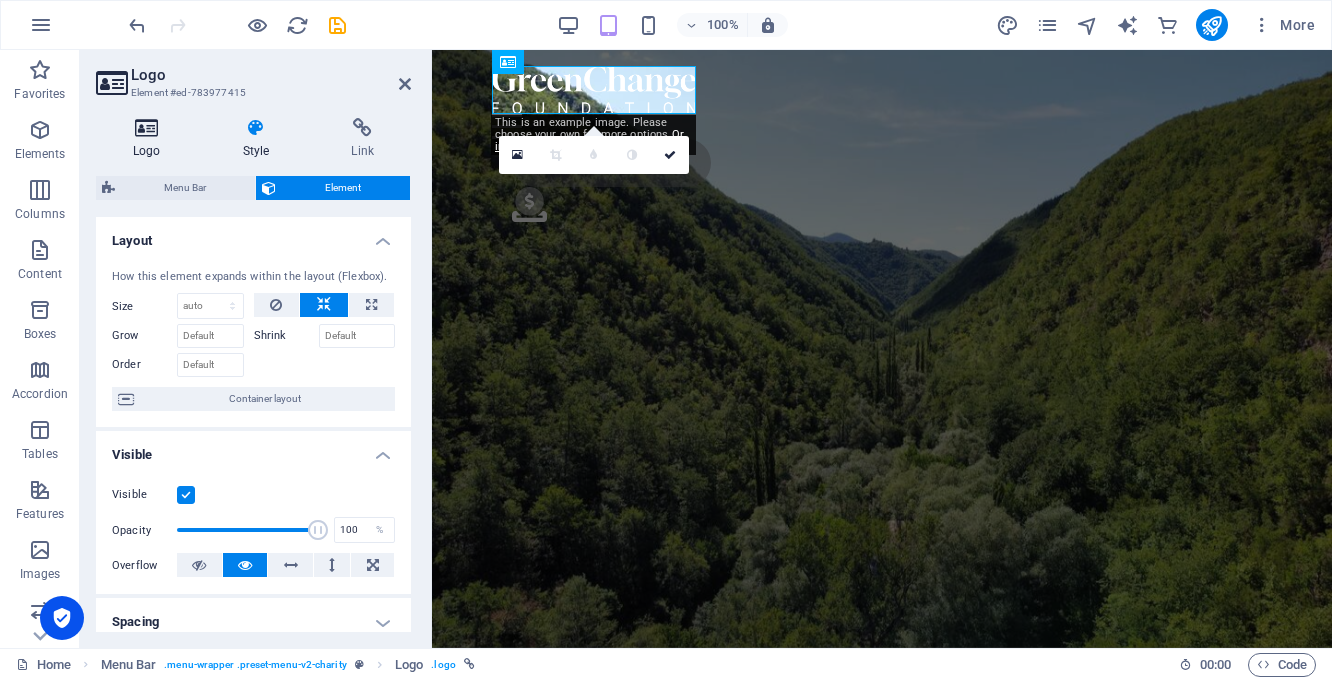 click at bounding box center (147, 128) 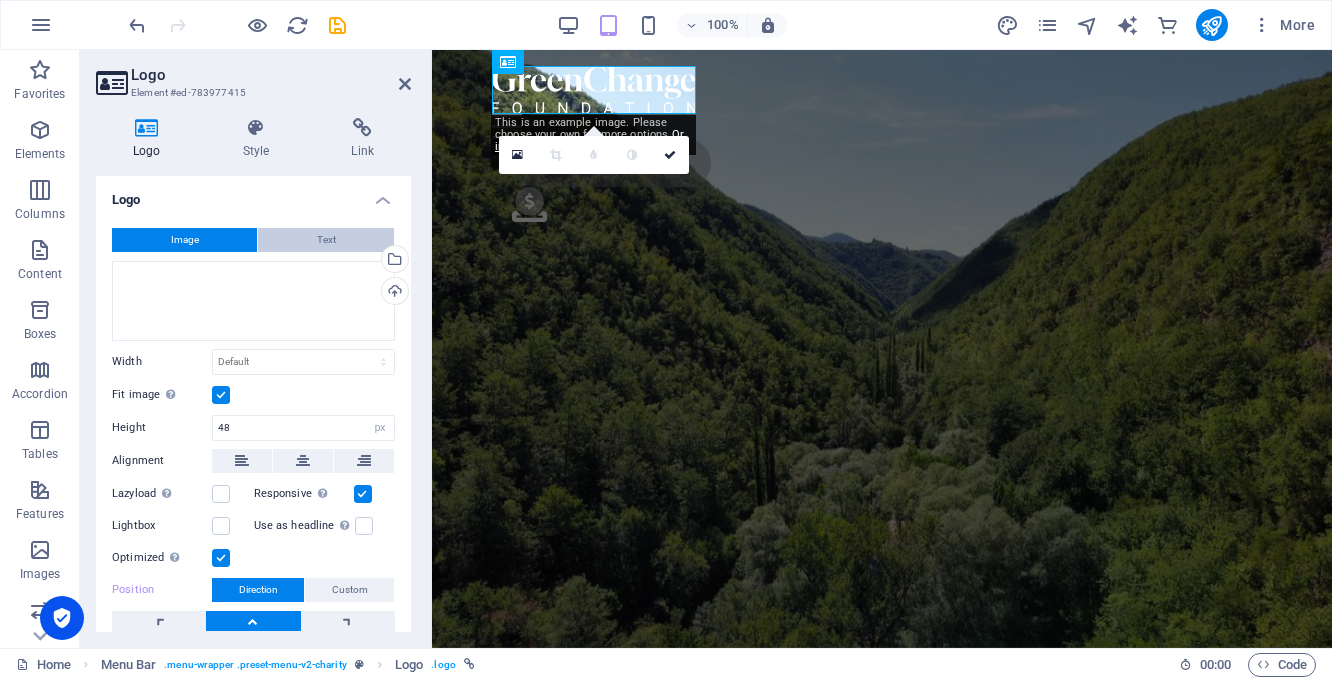 click on "Text" at bounding box center (326, 240) 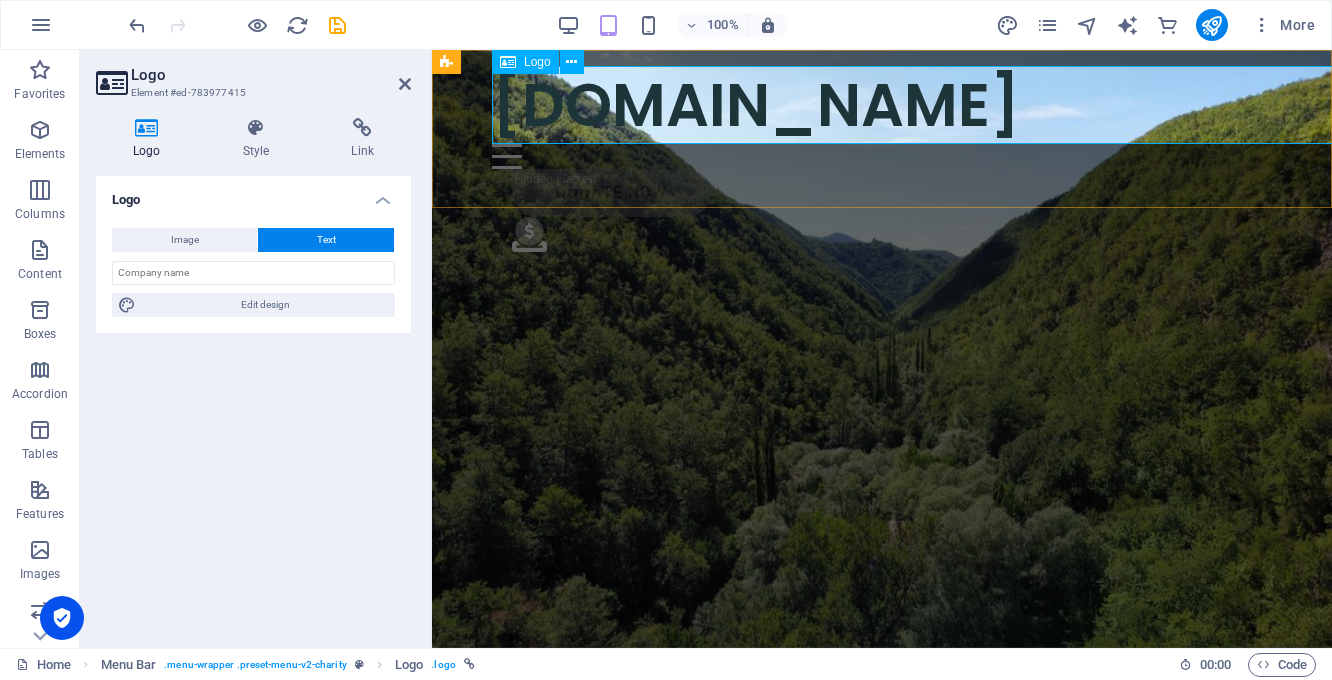 click on "[DOMAIN_NAME]" at bounding box center (882, 105) 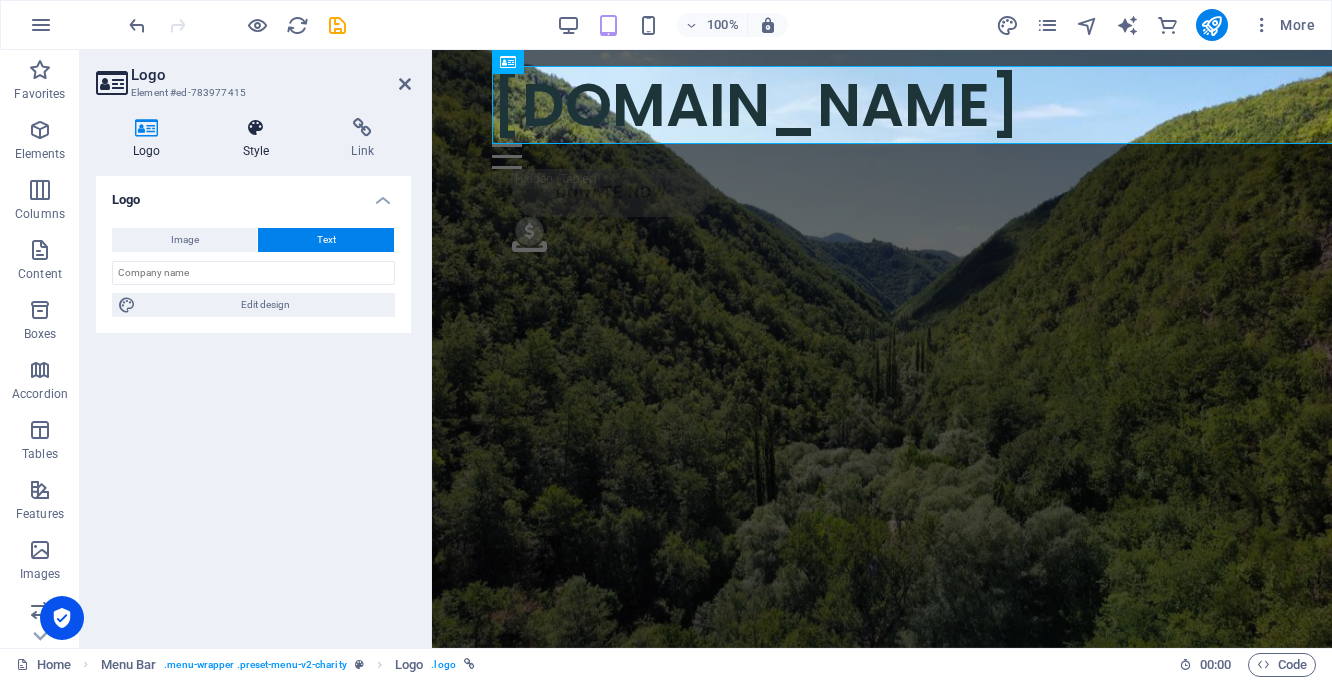 click at bounding box center [256, 128] 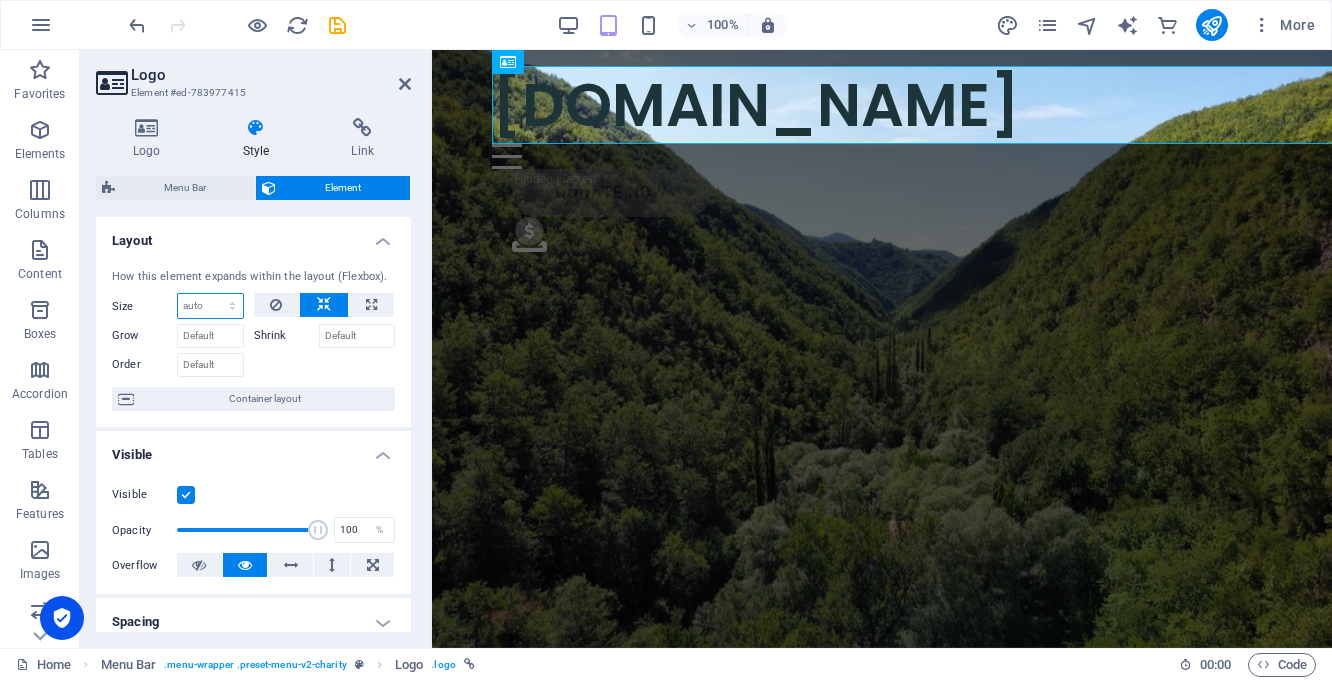 click on "Default auto px % 1/1 1/2 1/3 1/4 1/5 1/6 1/7 1/8 1/9 1/10" at bounding box center (210, 306) 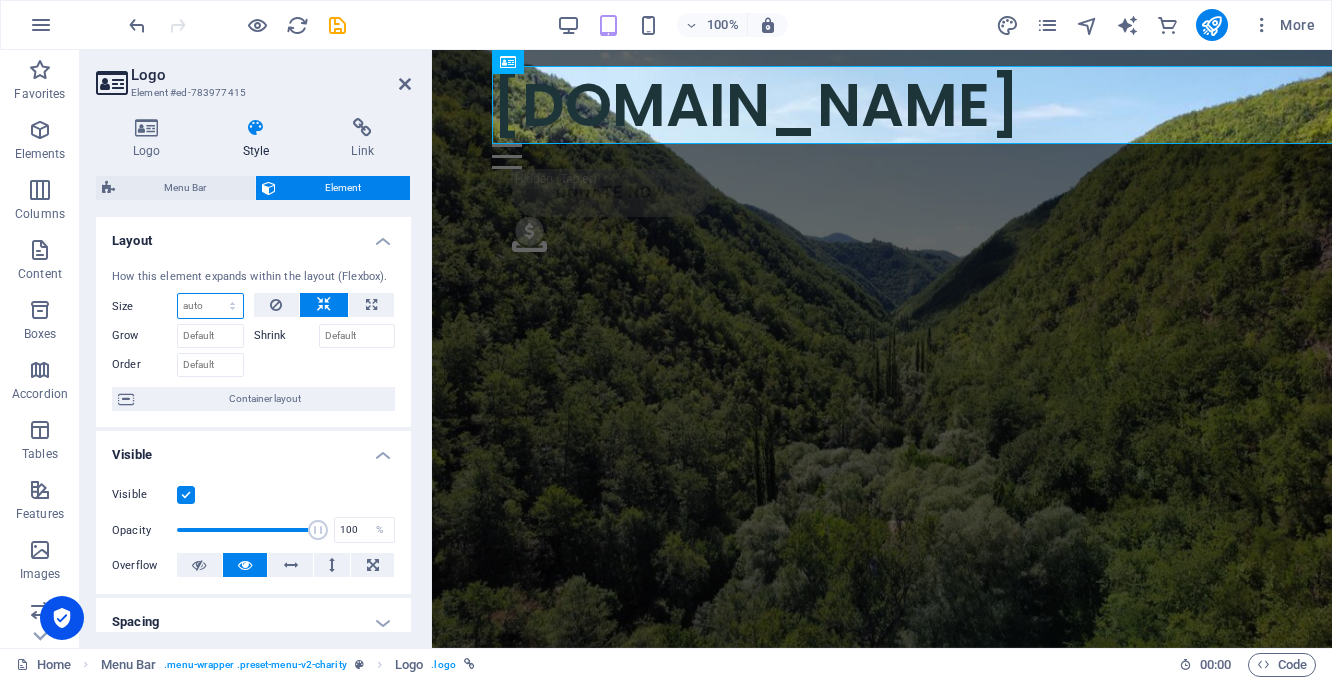 select on "%" 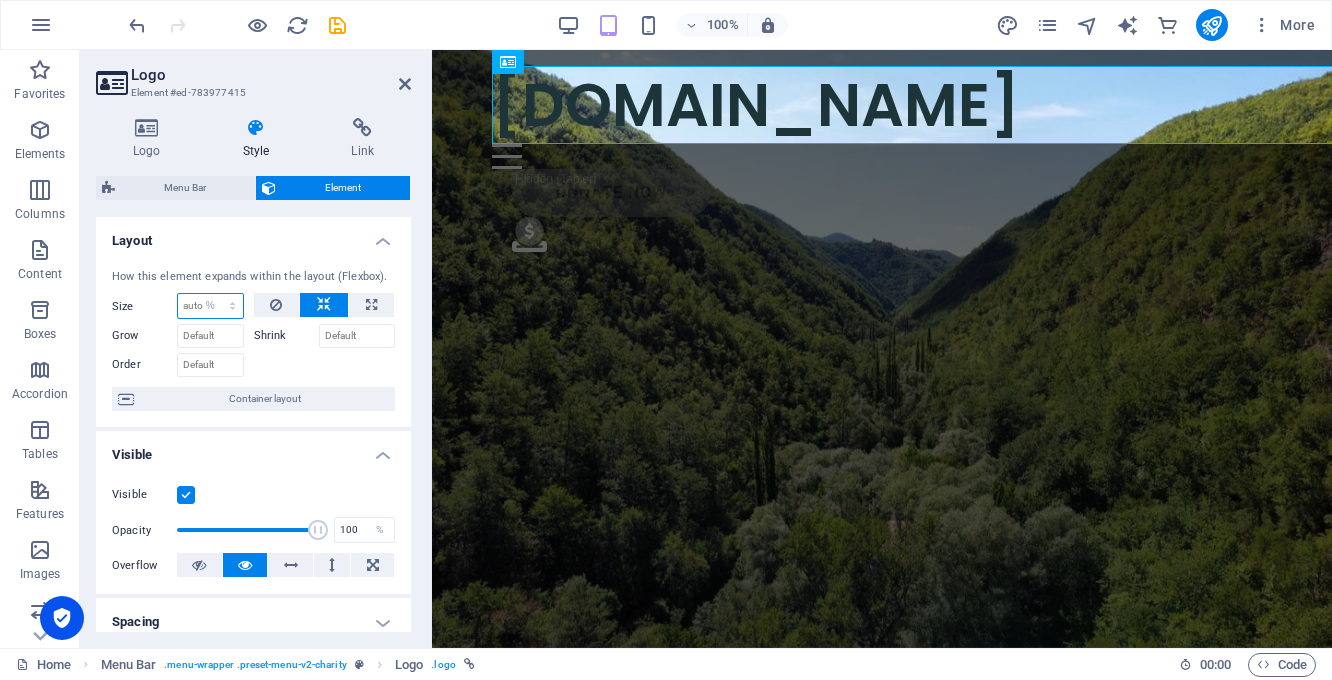 click on "%" at bounding box center [0, 0] 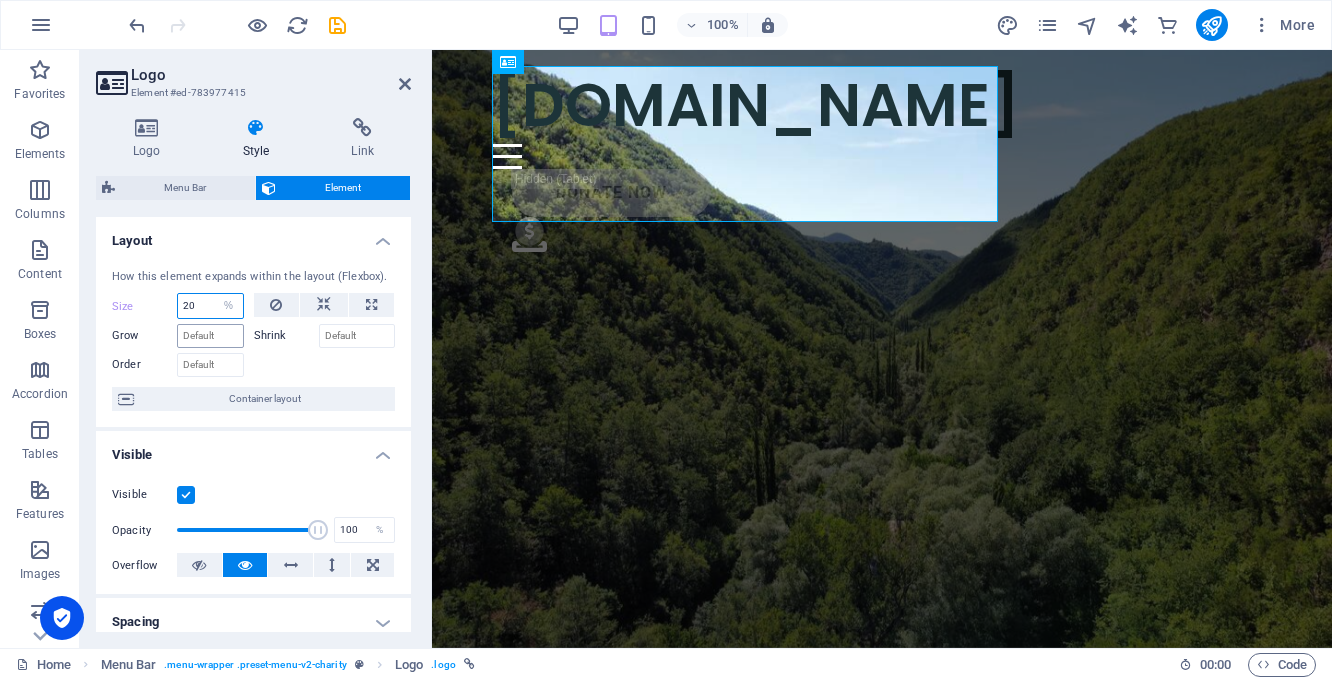 type on "20" 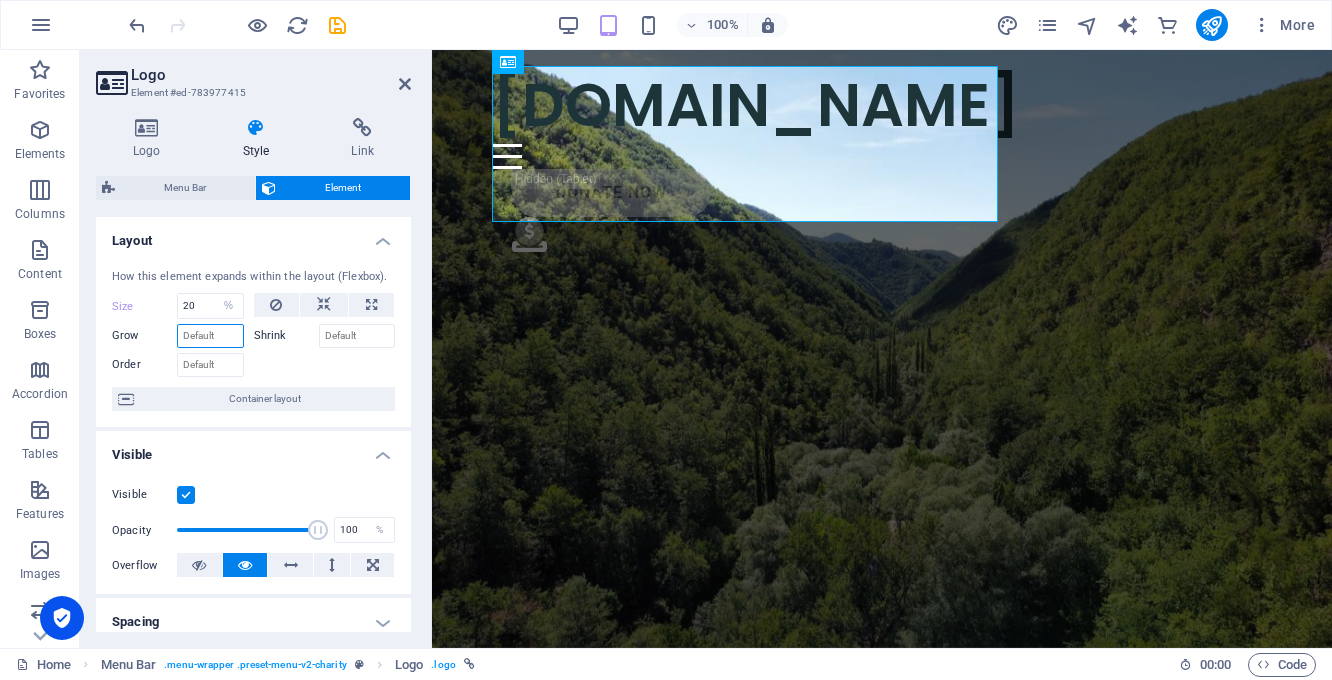 click on "Grow" at bounding box center [210, 336] 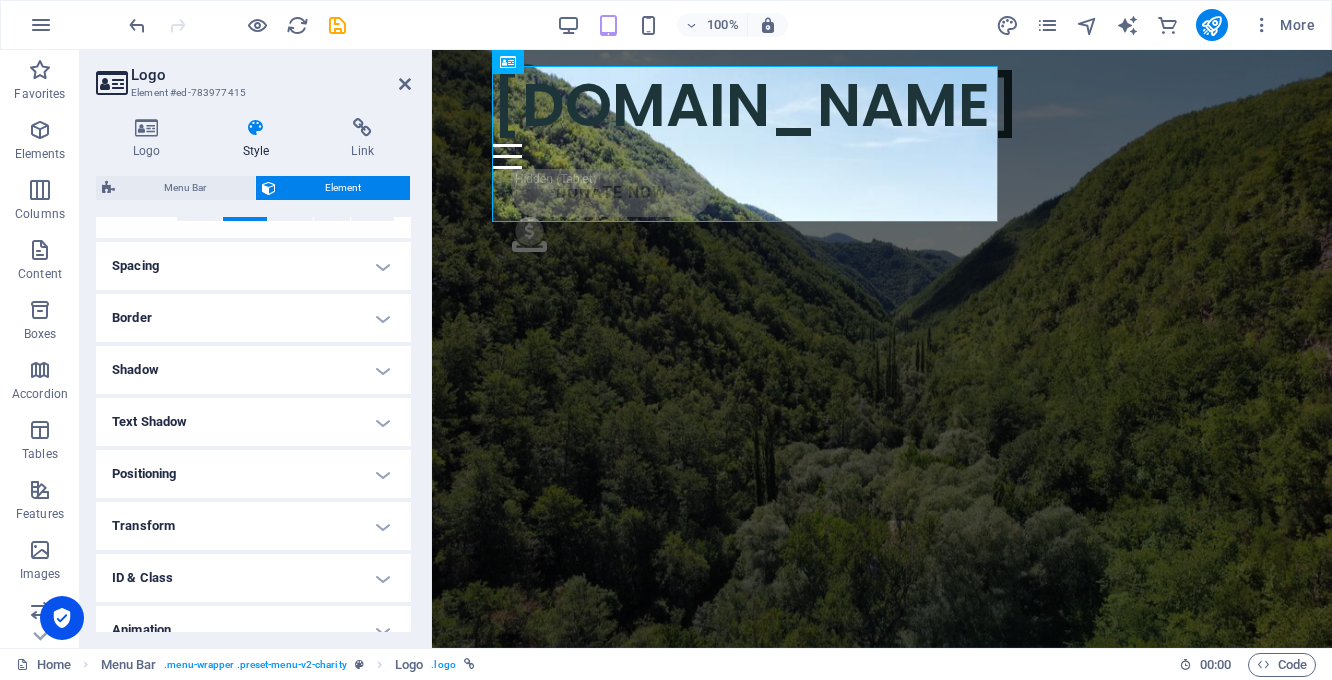 scroll, scrollTop: 358, scrollLeft: 0, axis: vertical 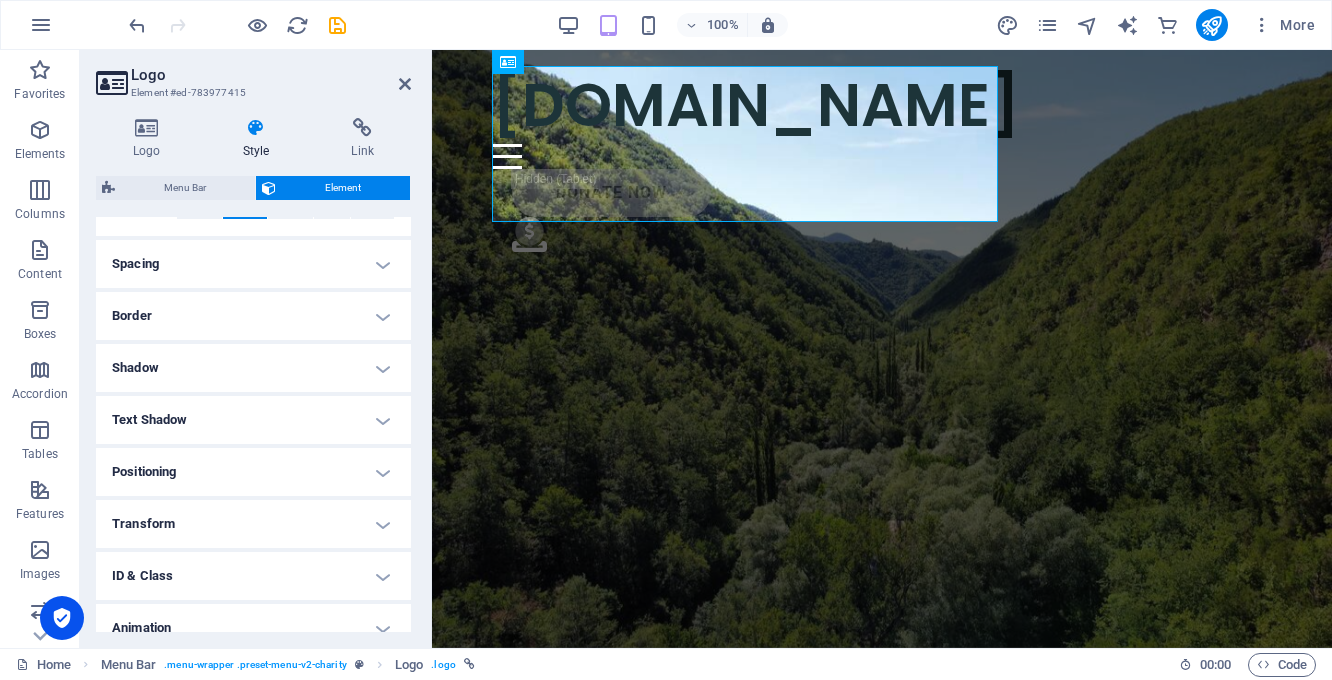 click on "Positioning" at bounding box center (253, 472) 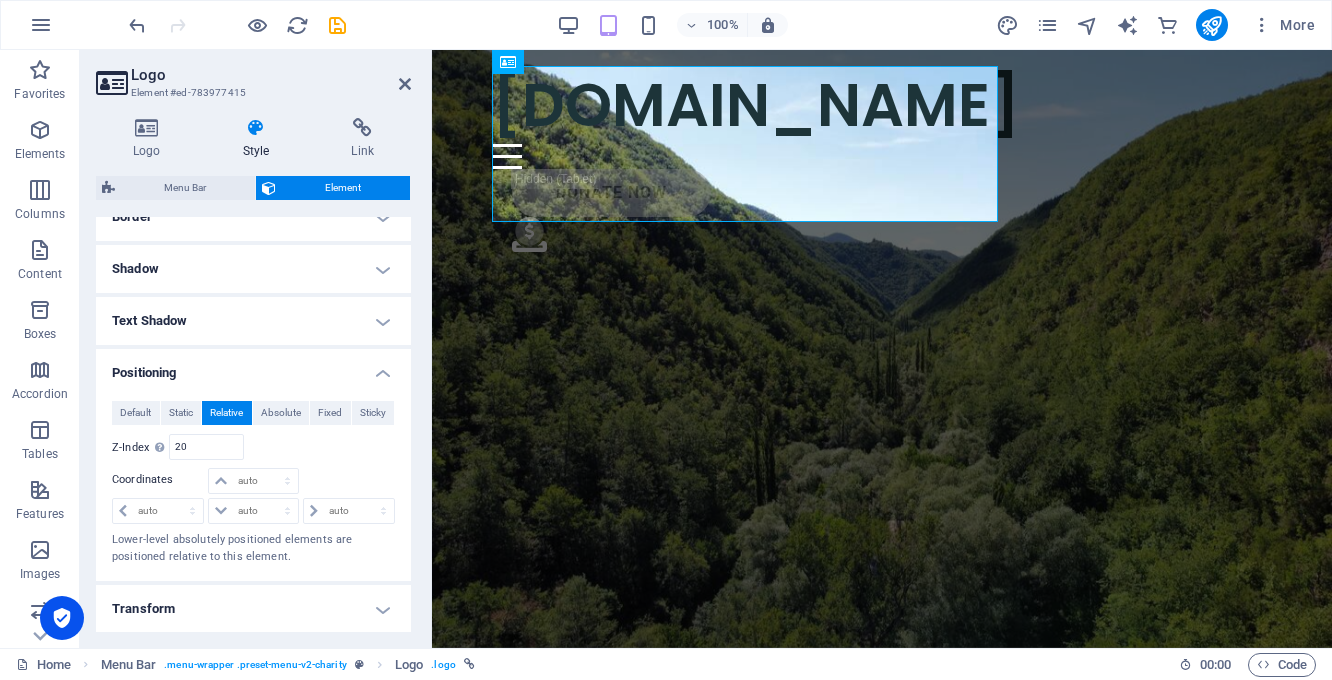 scroll, scrollTop: 458, scrollLeft: 0, axis: vertical 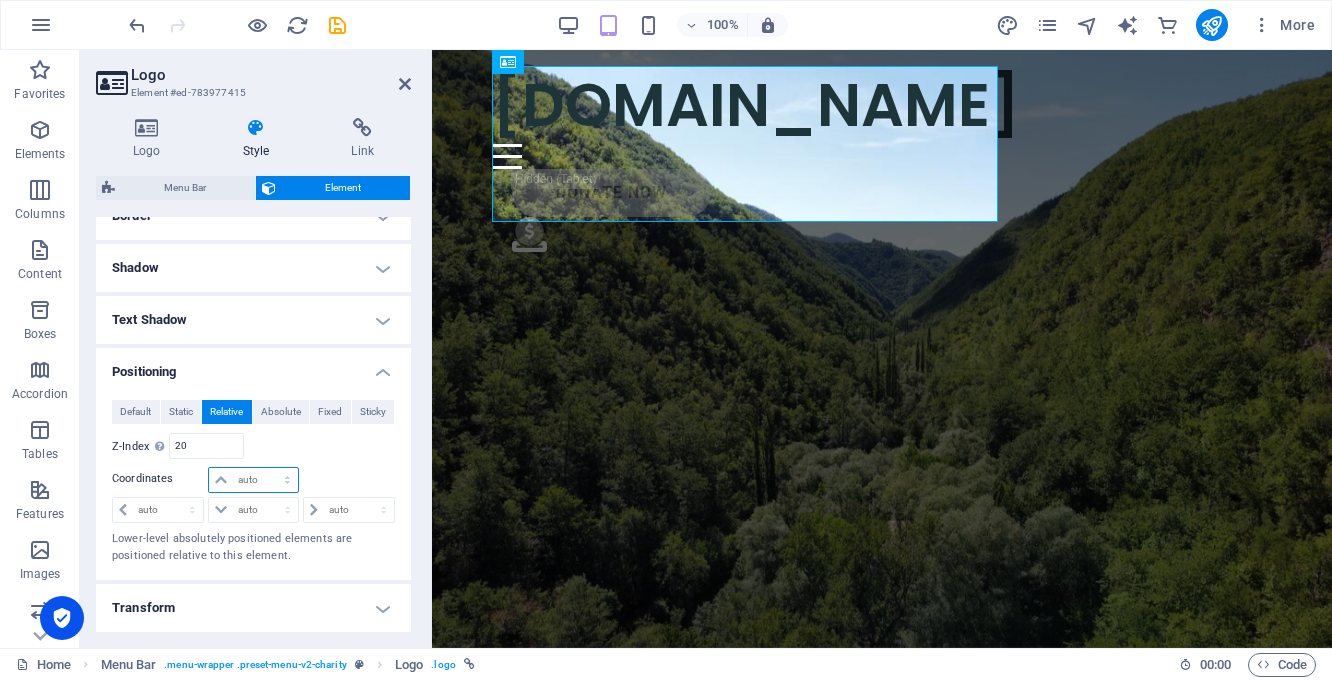 click on "auto px rem % em" at bounding box center [253, 480] 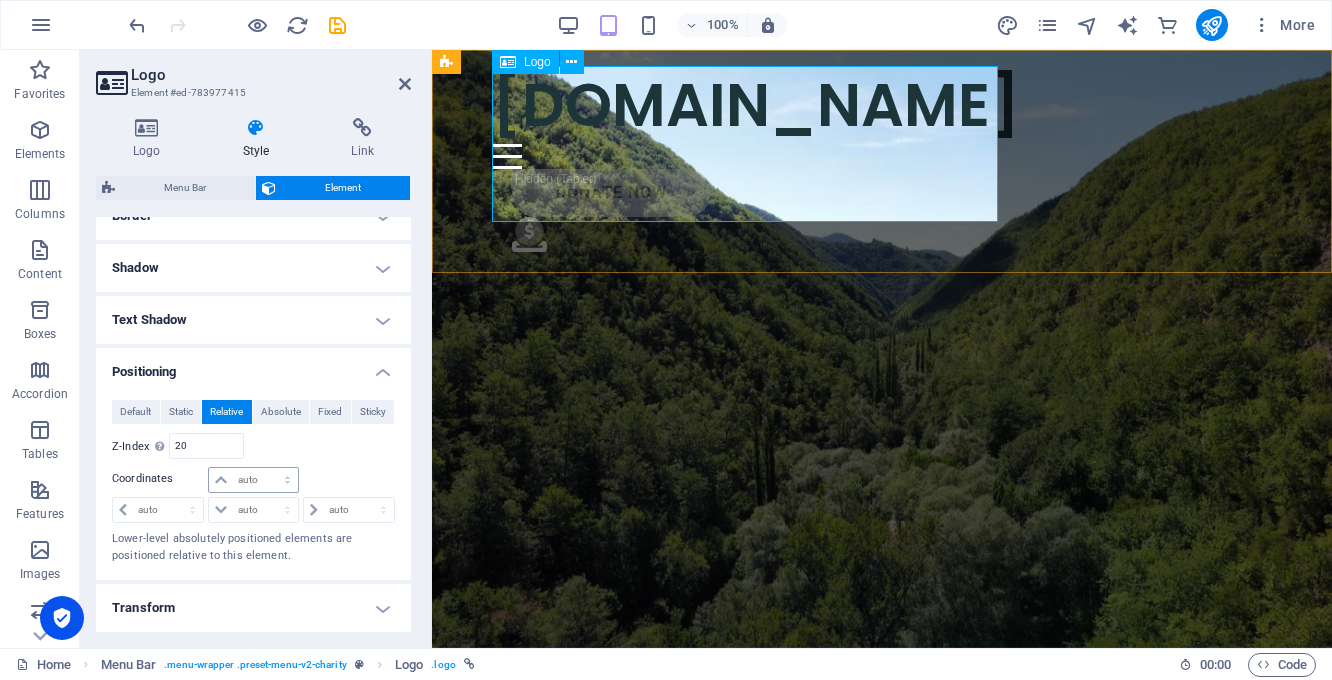 click on "[DOMAIN_NAME]" at bounding box center [882, 105] 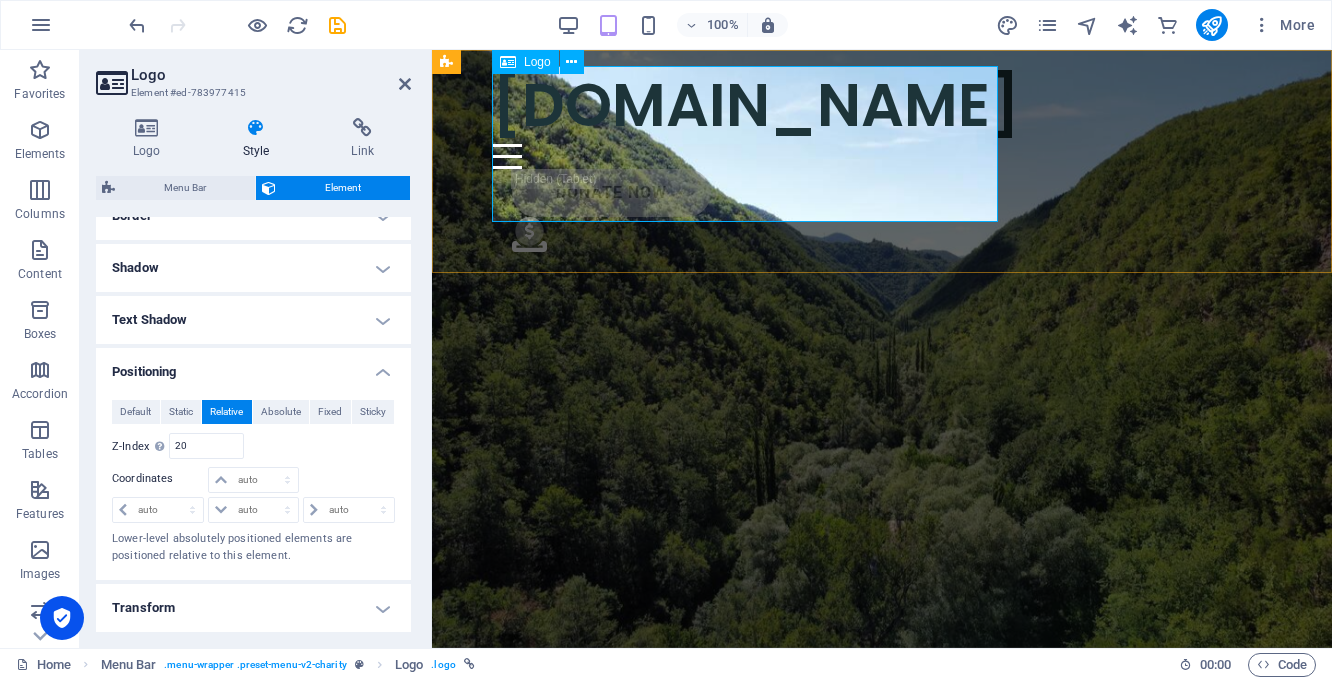 click on "[DOMAIN_NAME]" at bounding box center [882, 105] 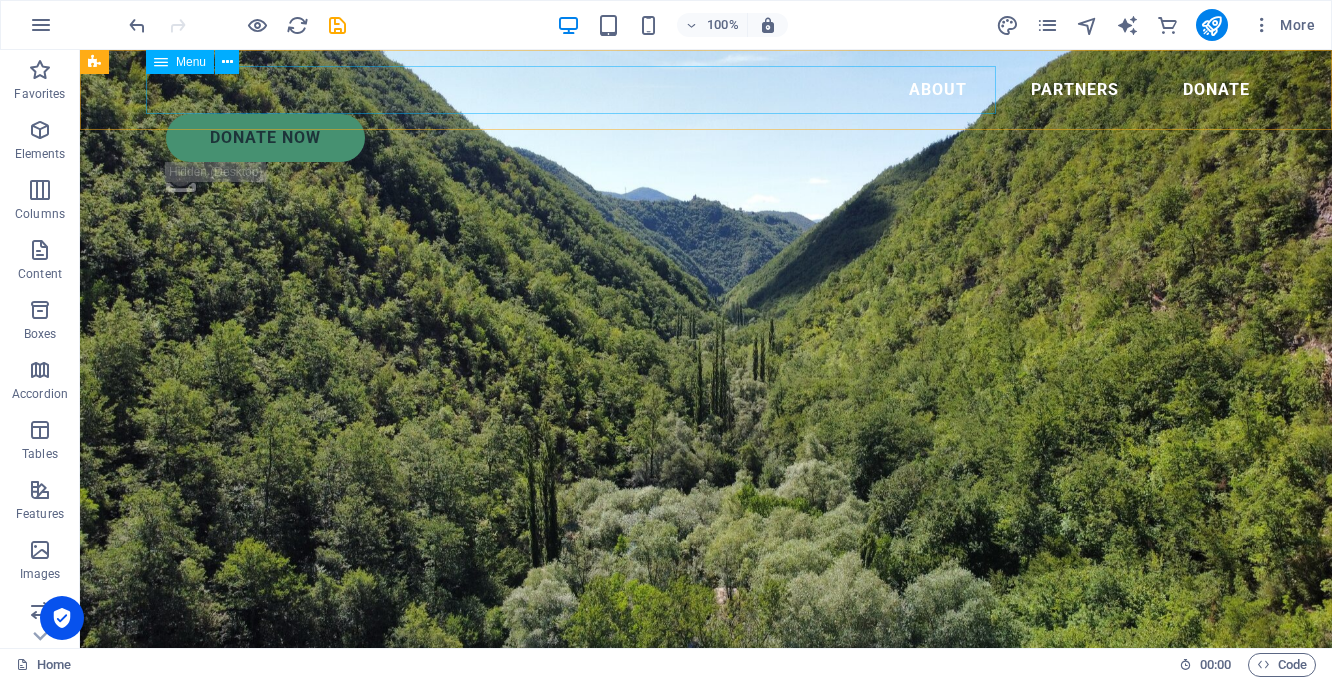 click on "About Partners Donate" at bounding box center (706, 90) 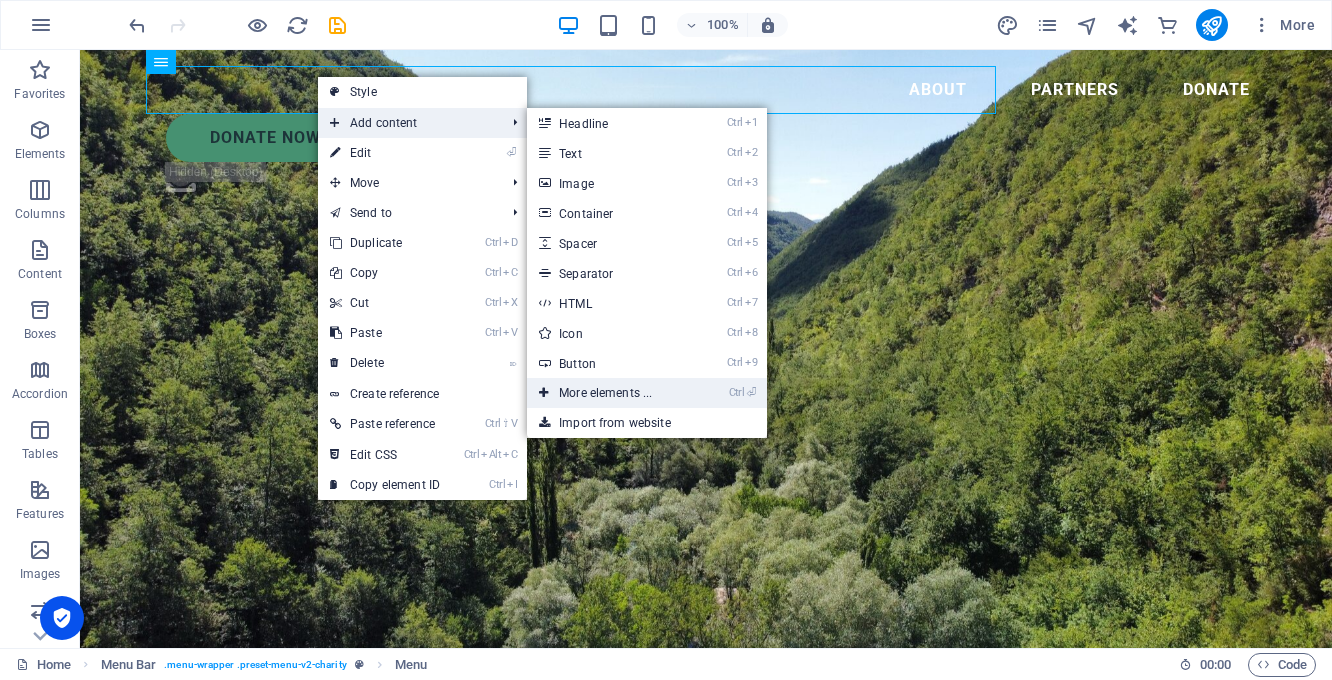 click on "Ctrl ⏎  More elements ..." at bounding box center (609, 393) 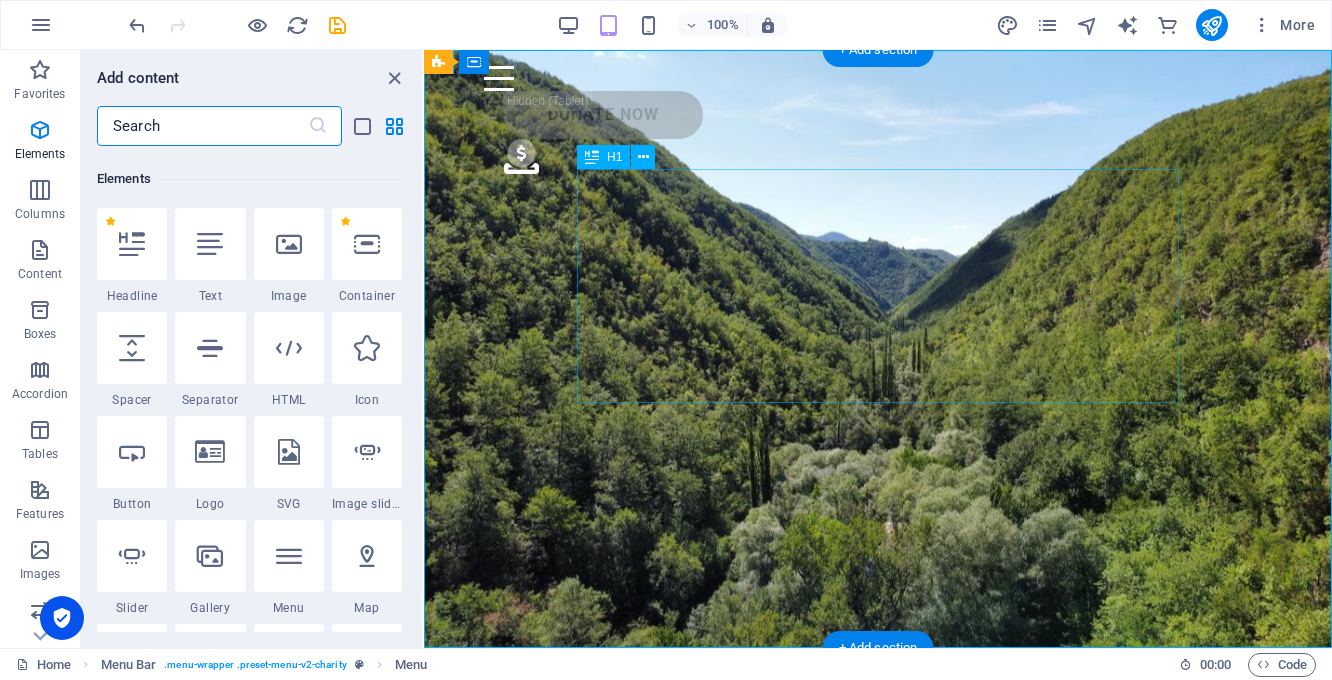 scroll, scrollTop: 213, scrollLeft: 0, axis: vertical 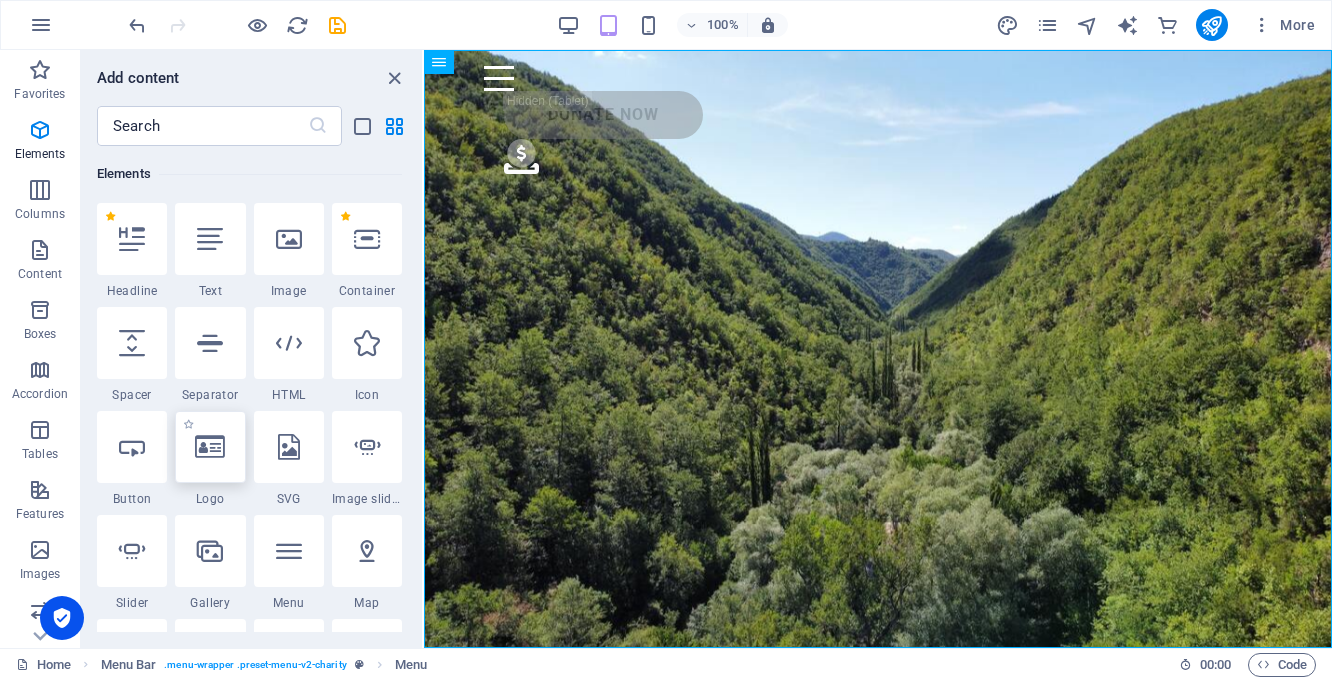 click at bounding box center [210, 447] 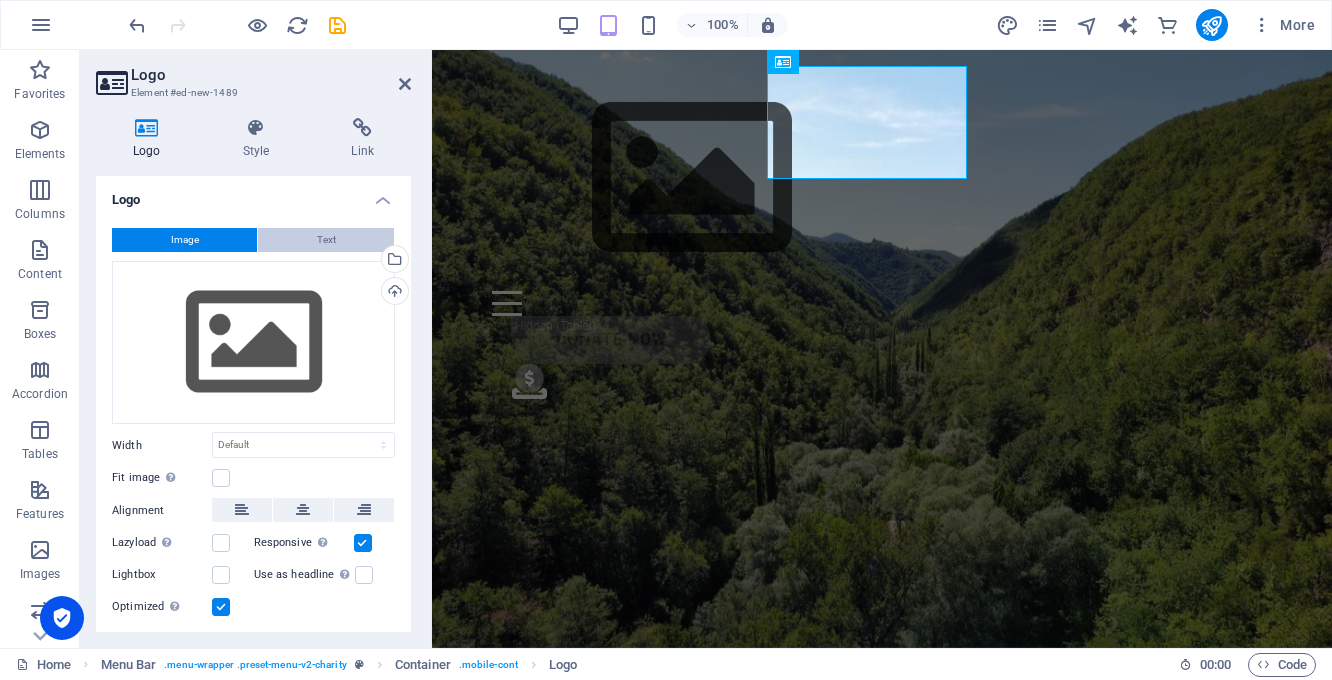 click on "Text" at bounding box center [326, 240] 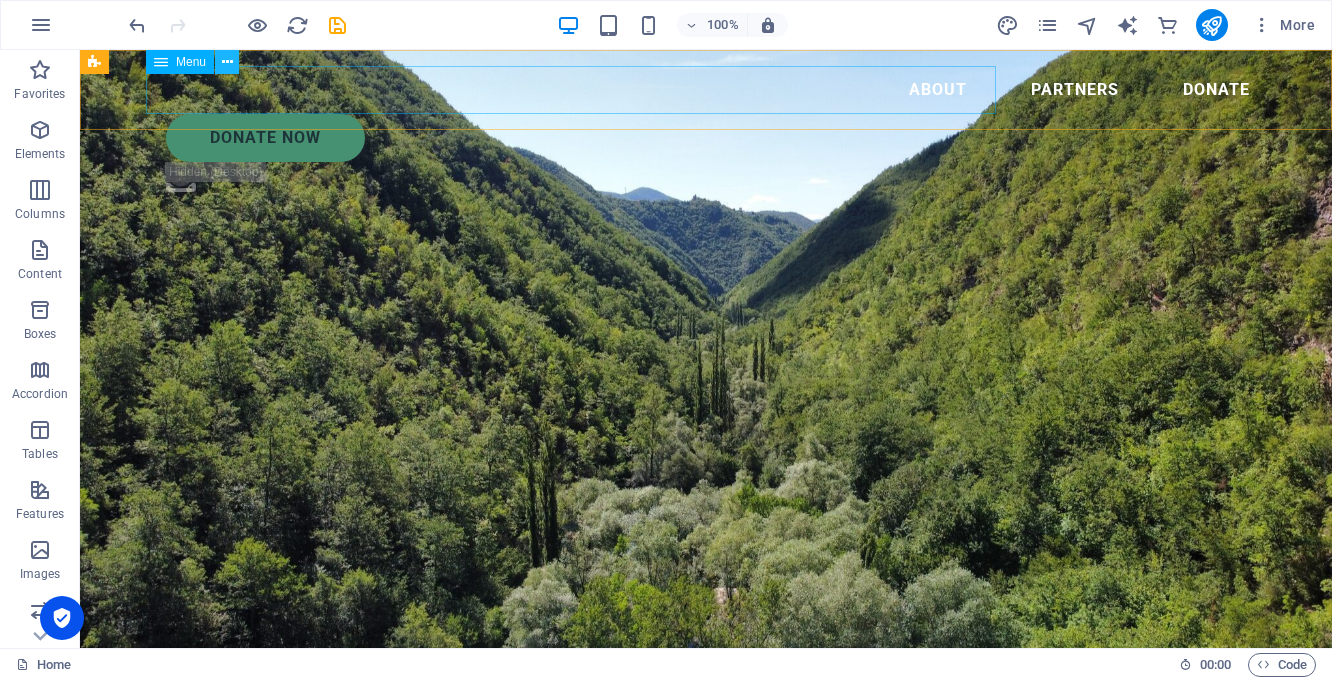 click at bounding box center [227, 62] 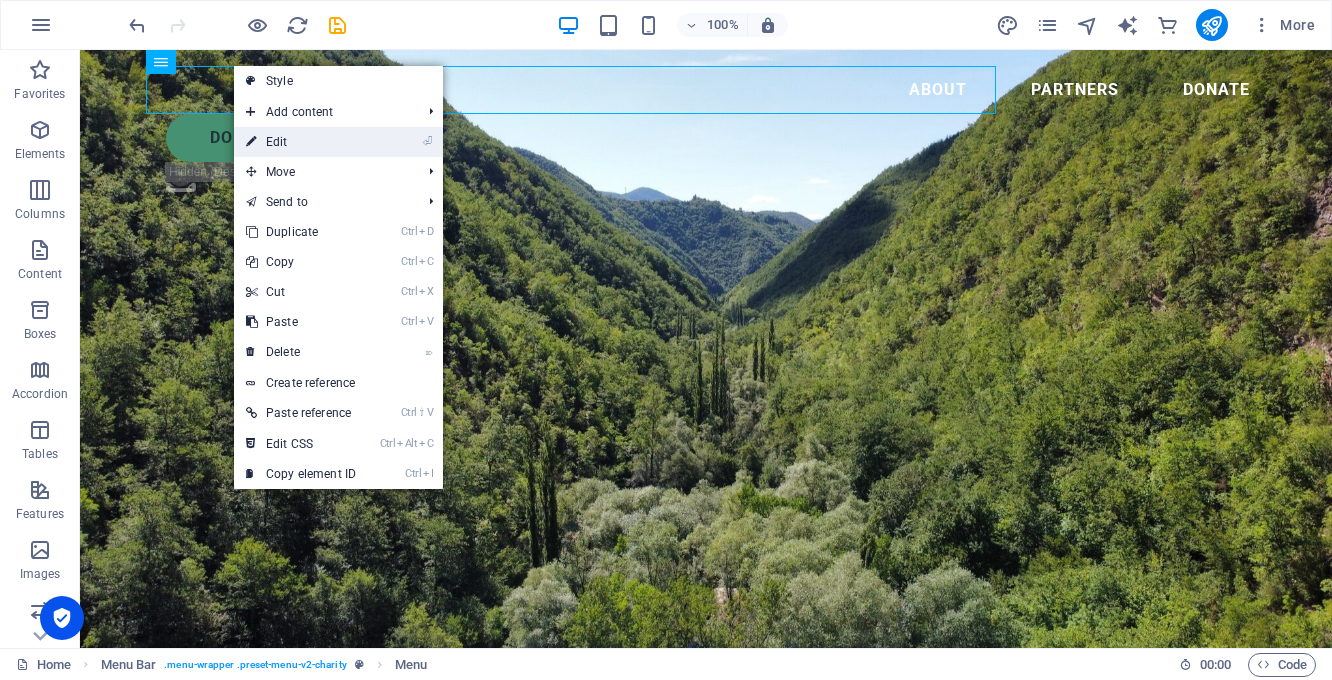 click on "⏎  Edit" at bounding box center [301, 142] 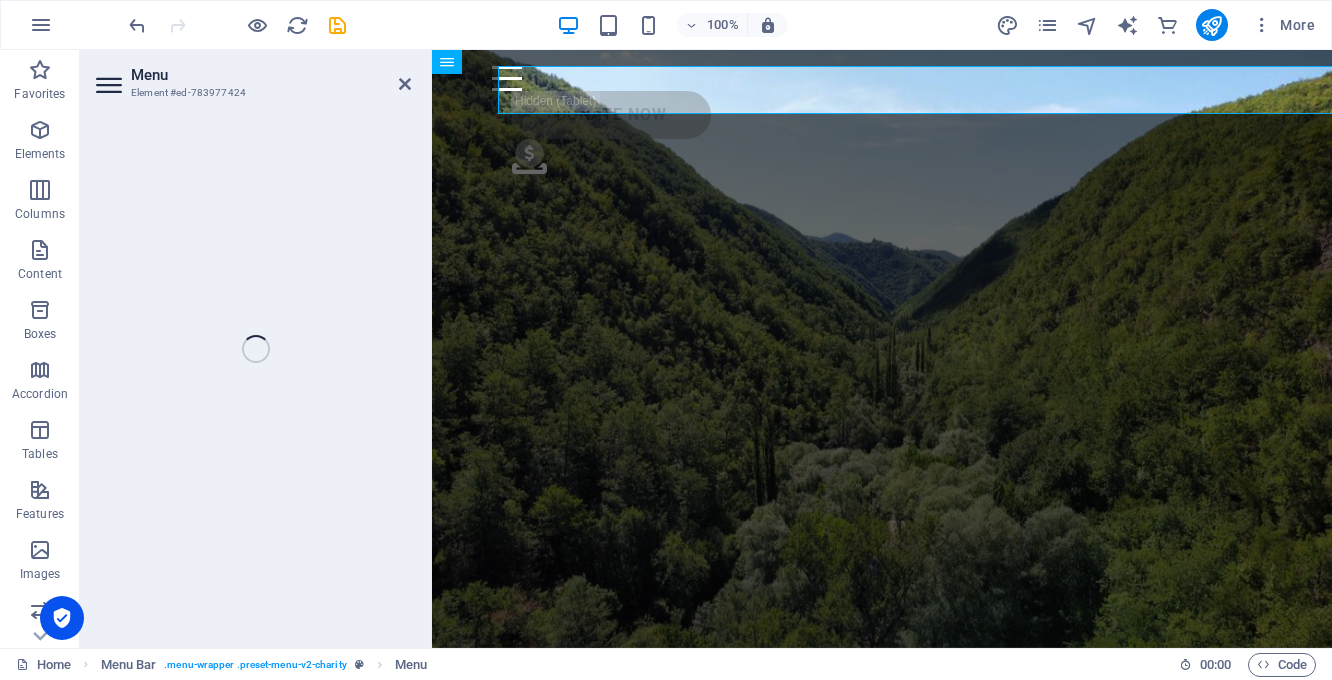 select 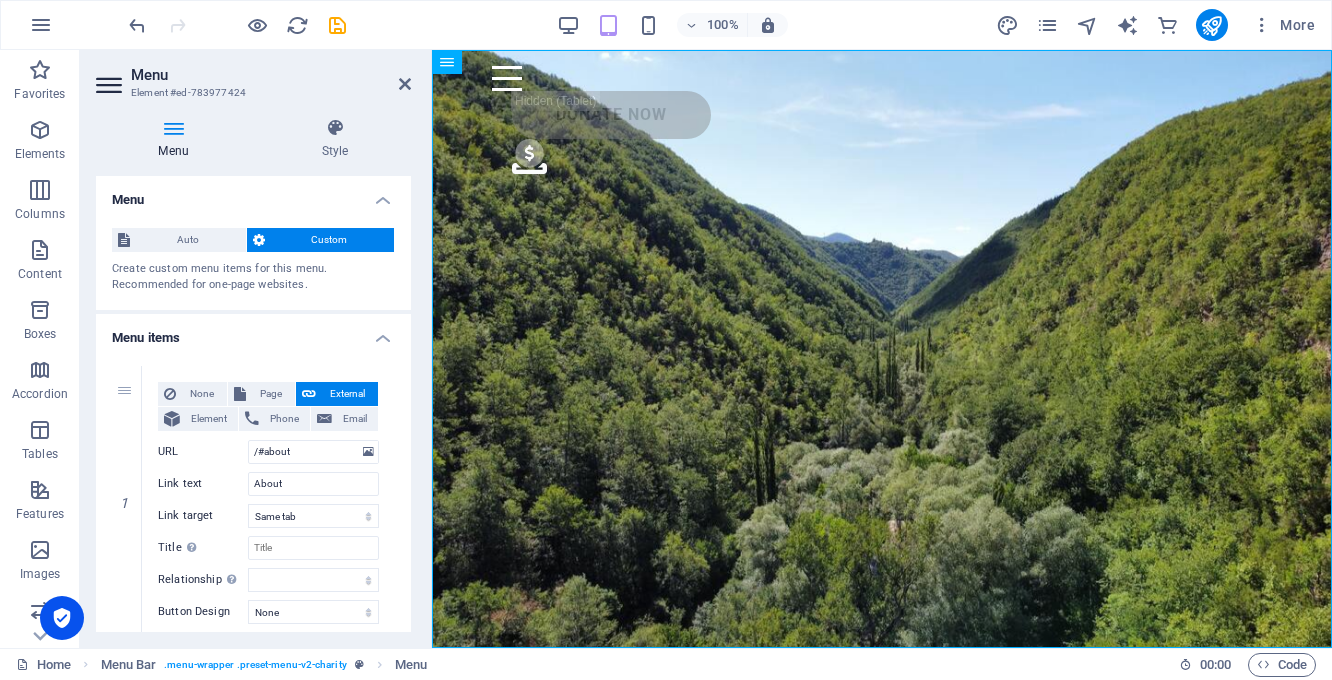 click at bounding box center (335, 128) 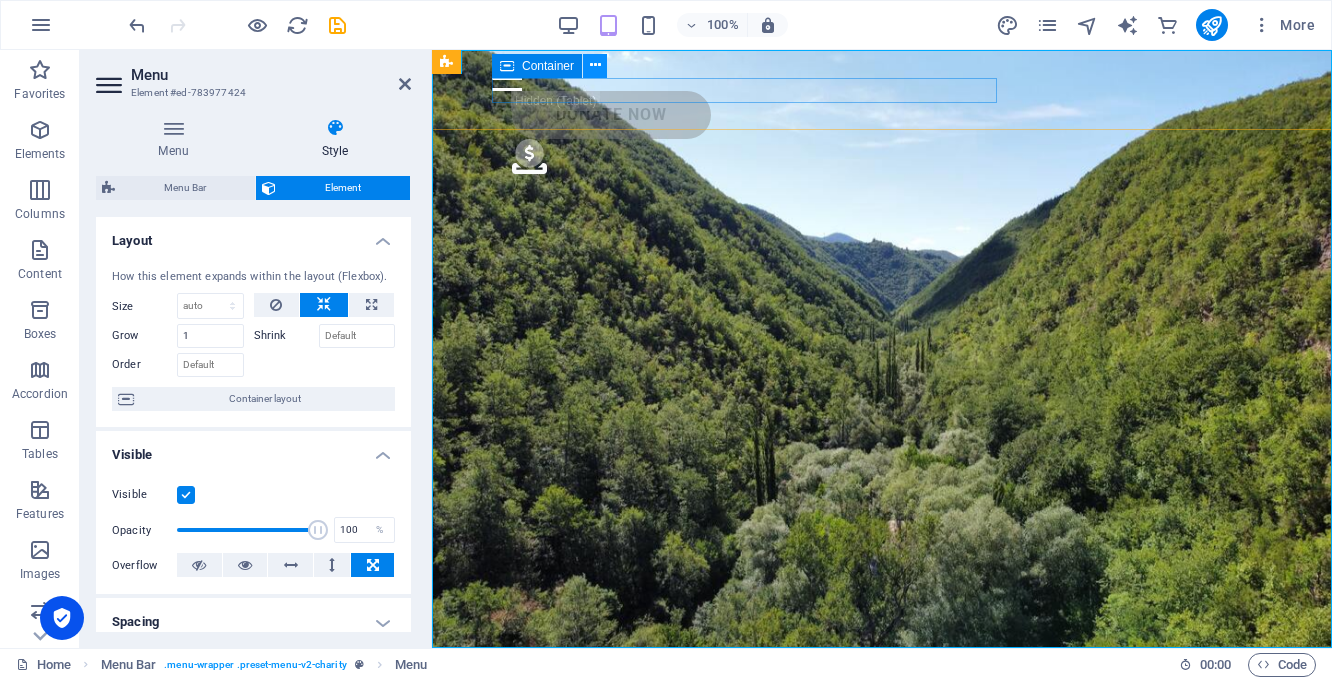 click at bounding box center [595, 66] 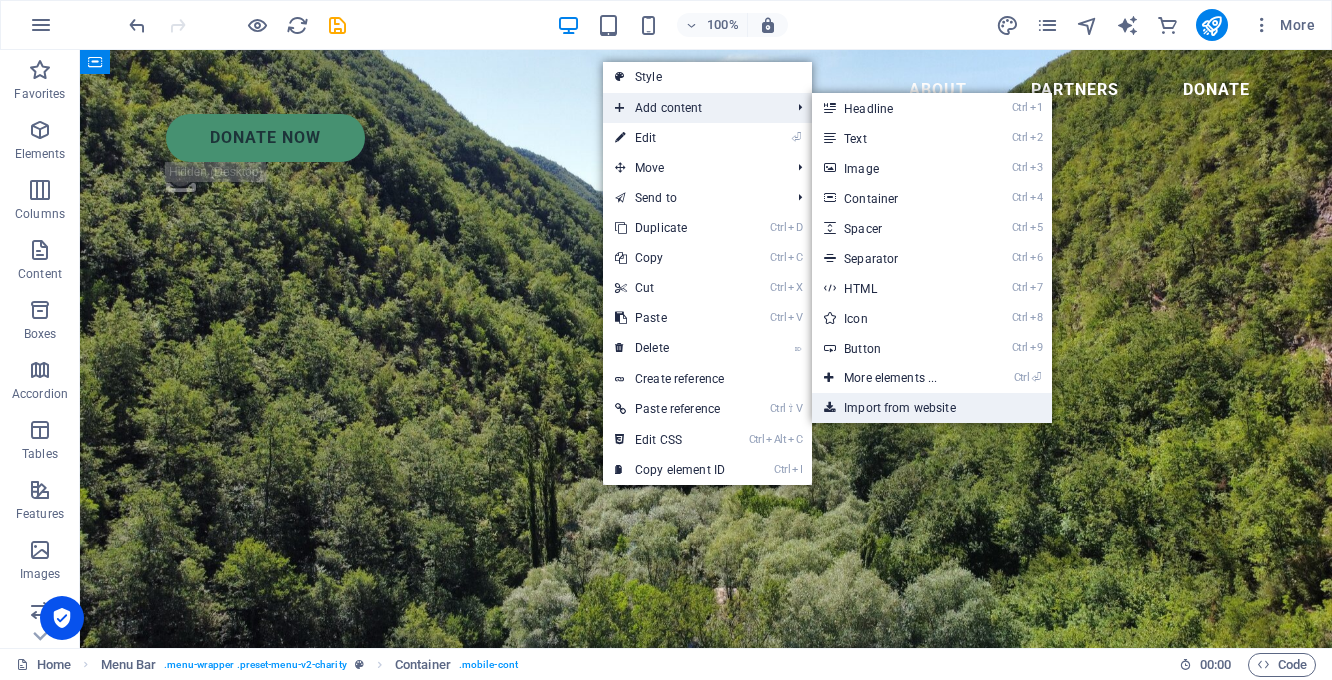 click on "Import from website" at bounding box center [932, 408] 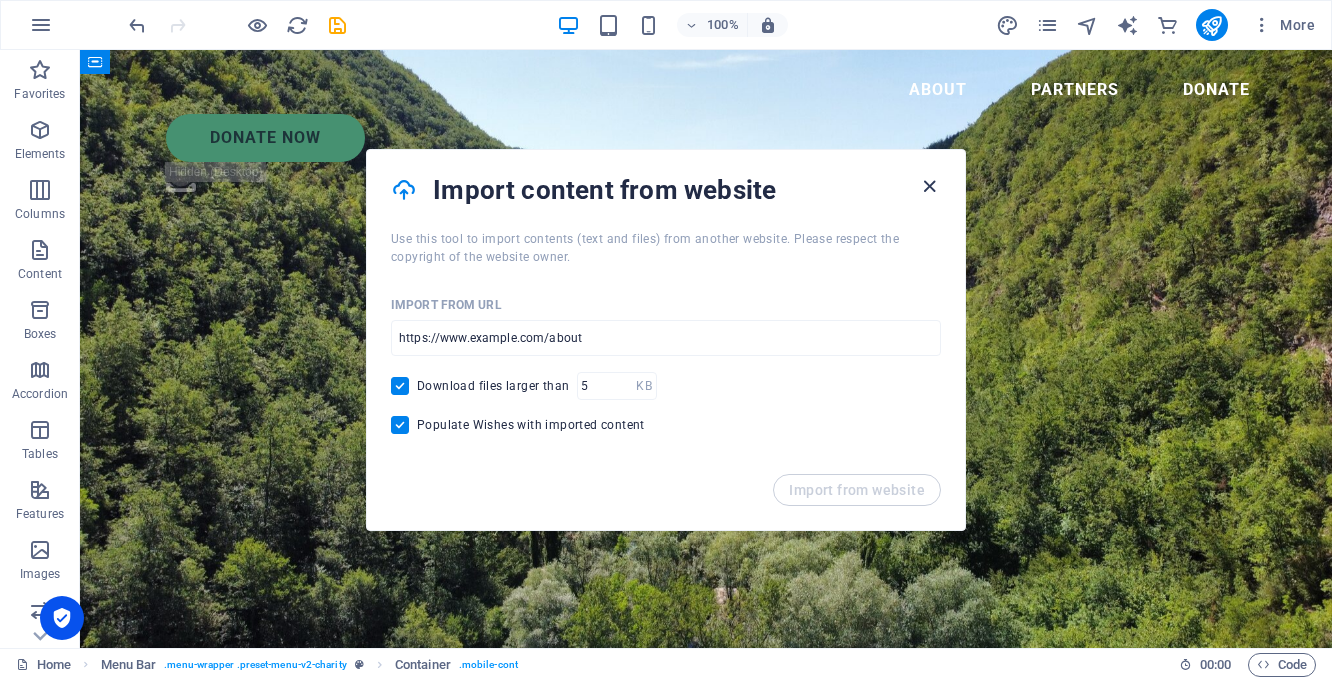 click at bounding box center (929, 186) 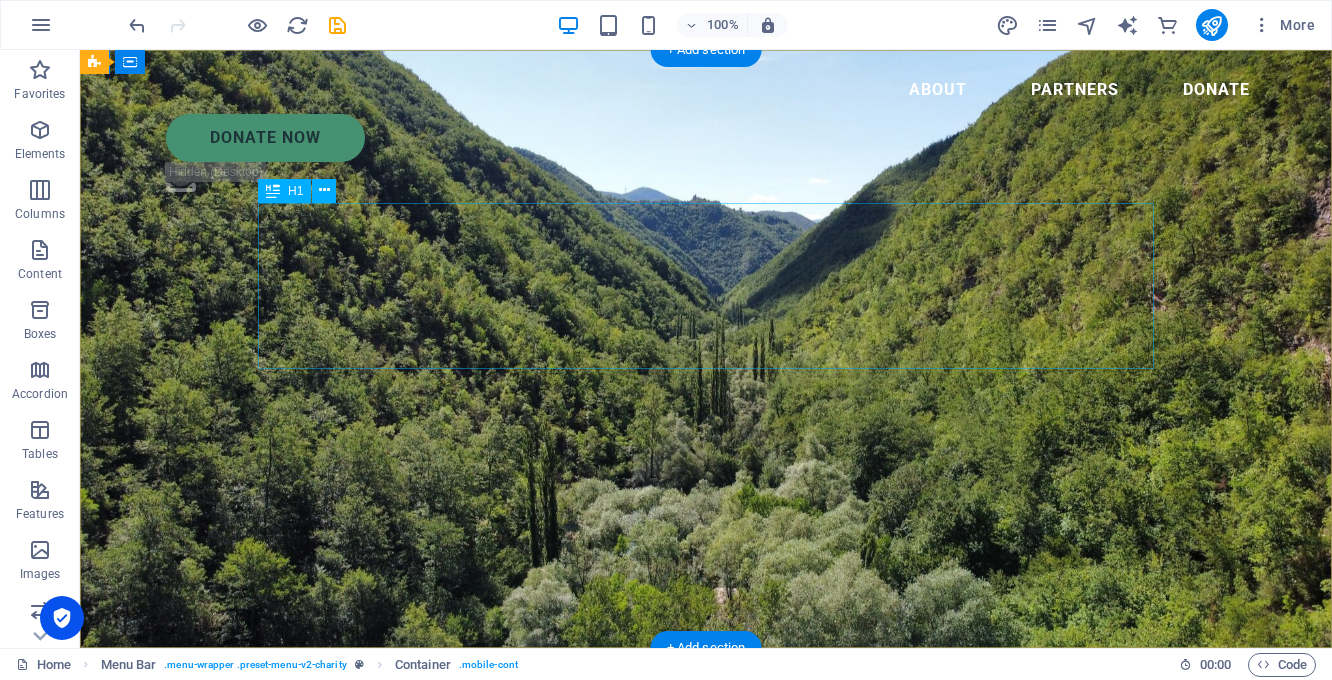 click on "Charity is the act of giving to those in need" at bounding box center [706, 811] 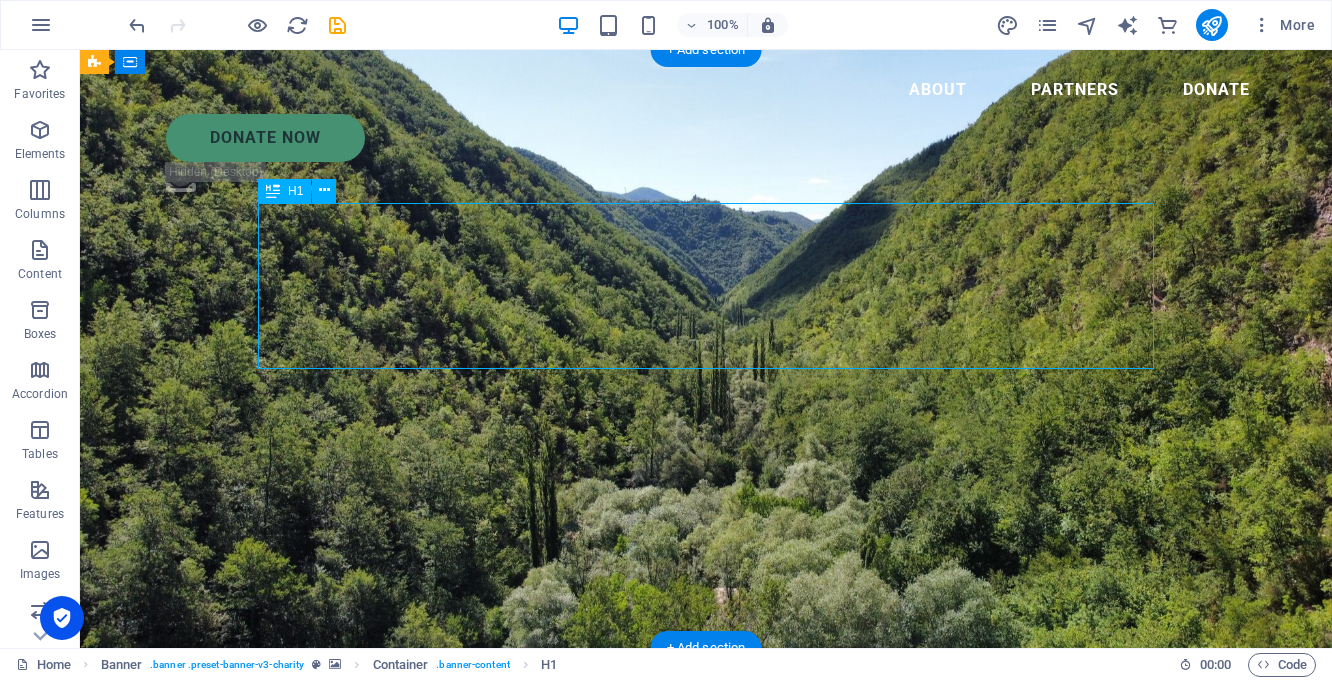 click on "Charity is the act of giving to those in need" at bounding box center (706, 811) 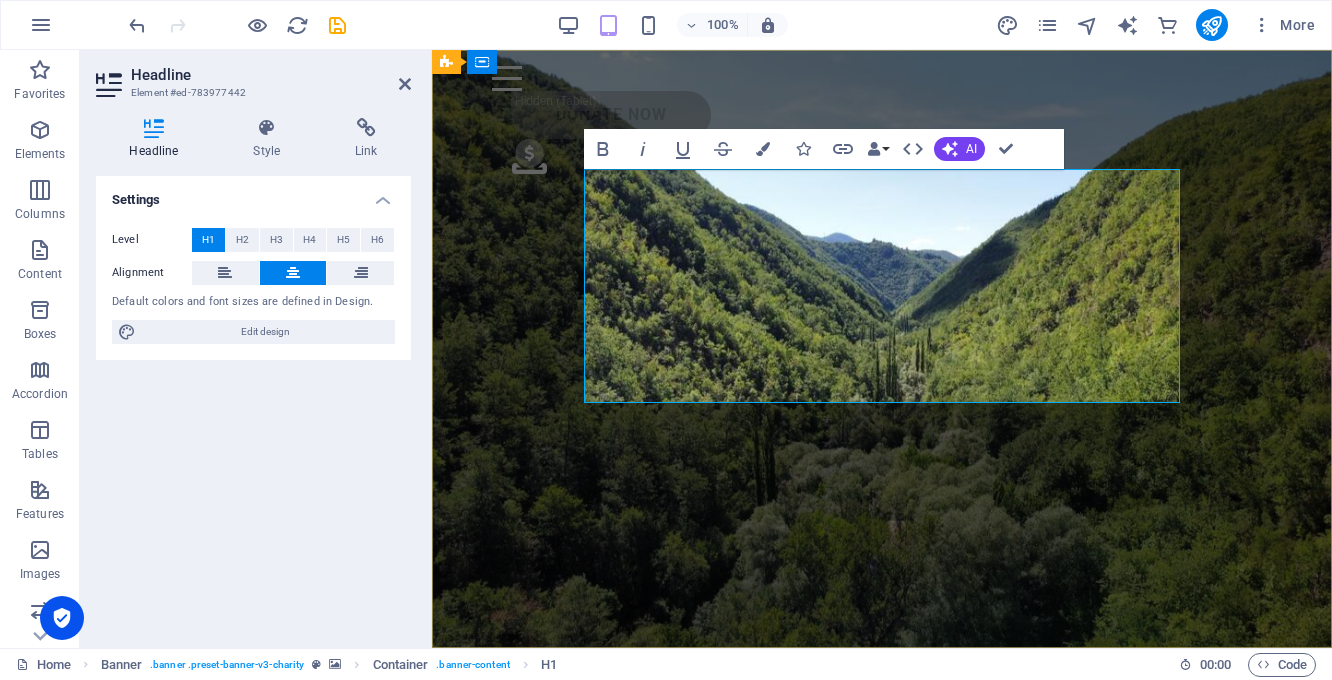 click on "Charity is the act of giving to those in need" at bounding box center (882, 790) 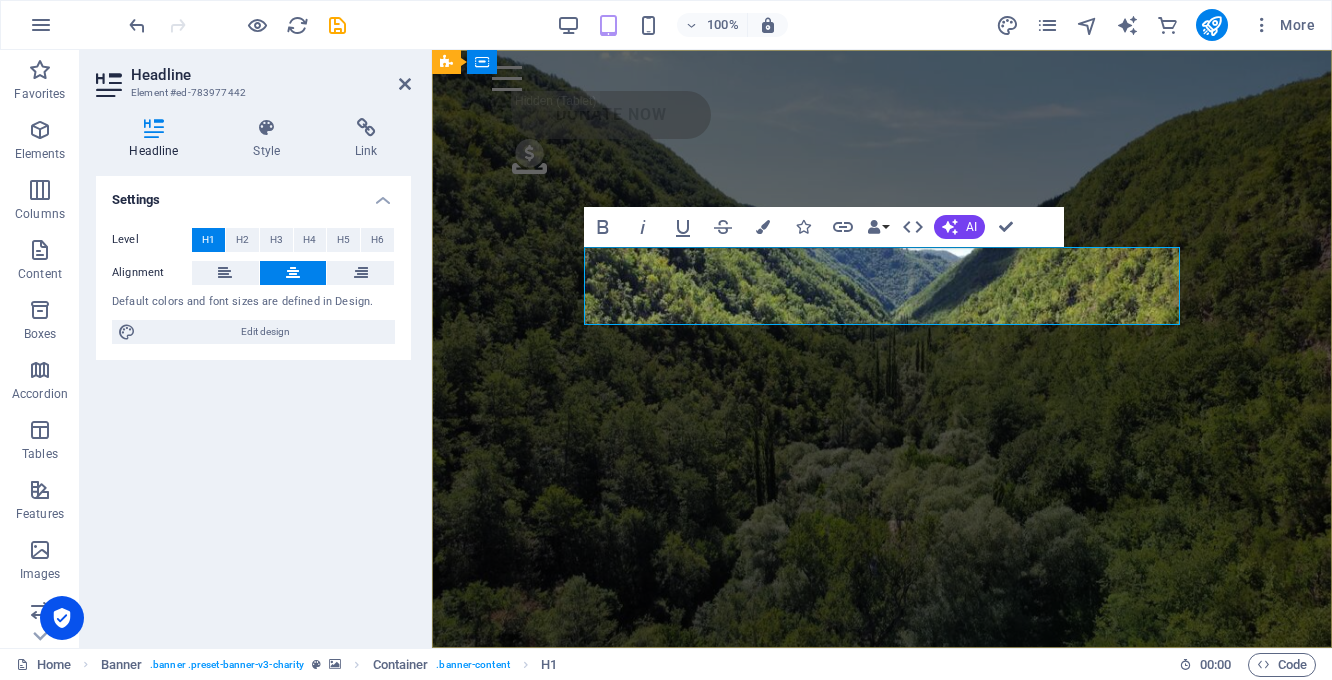 type 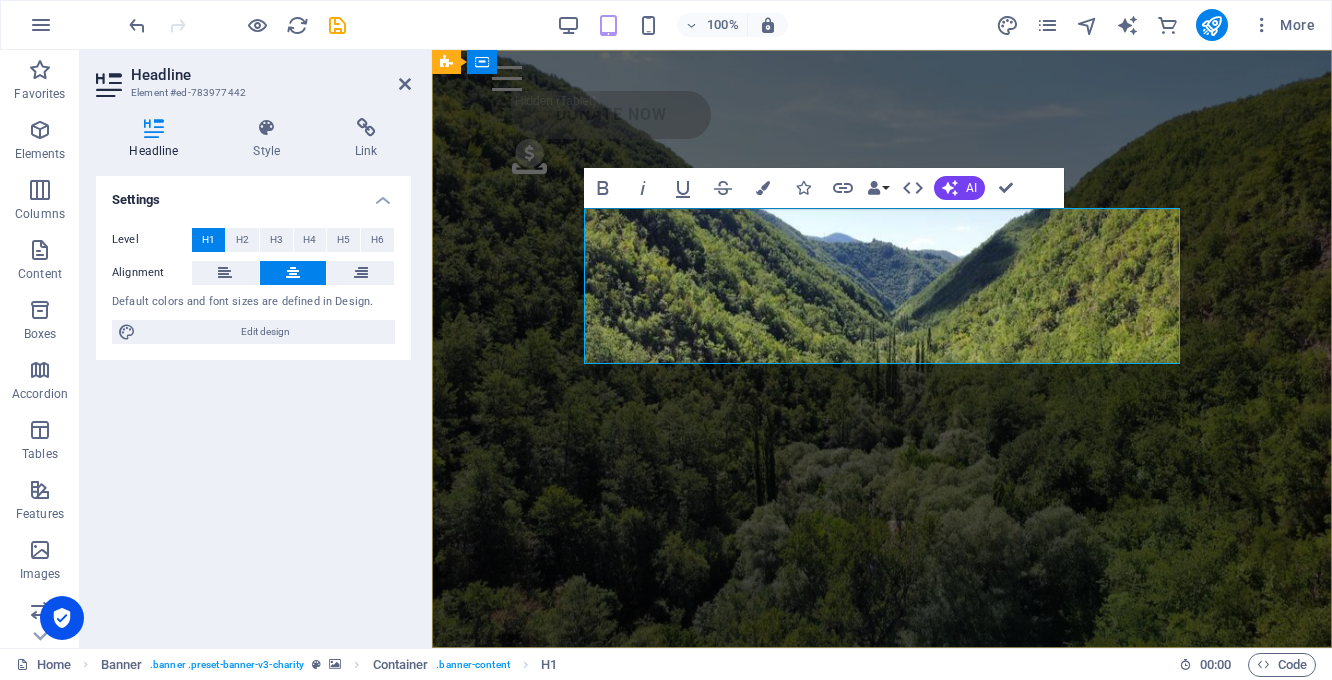 click on "Friends of [GEOGRAPHIC_DATA]" at bounding box center (882, 790) 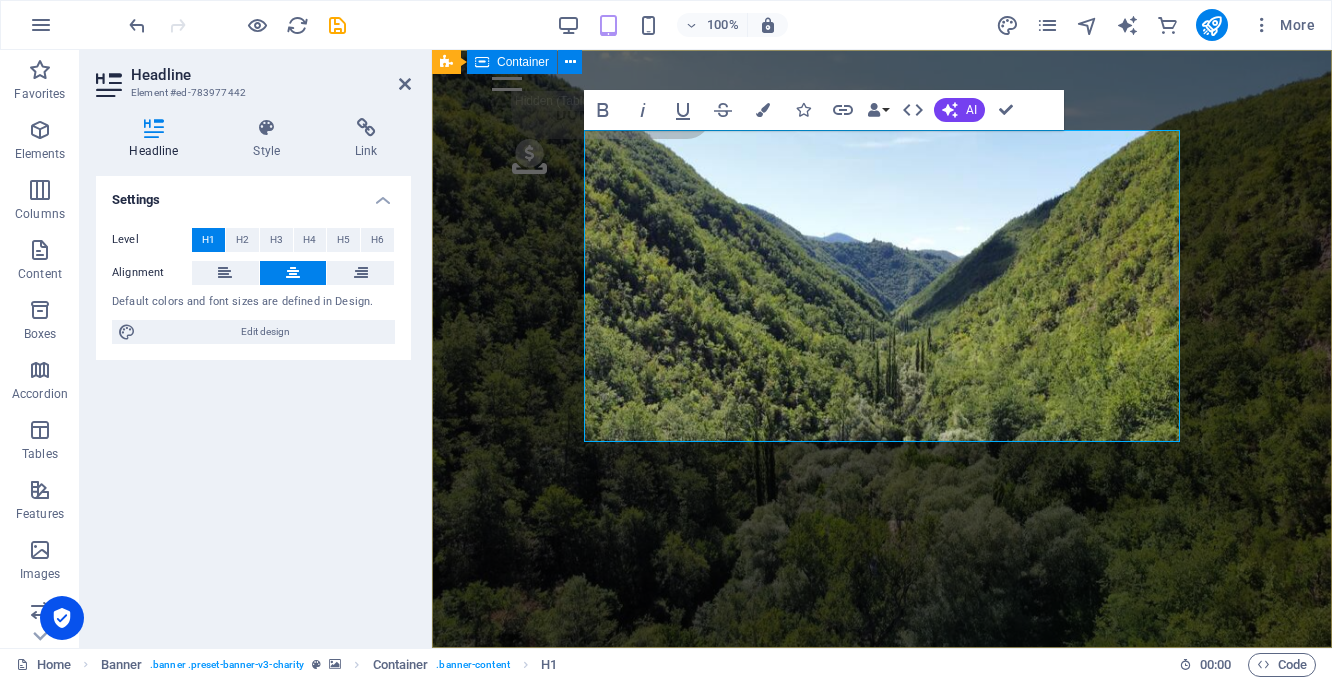 click on "Friends of  ‌Orange County  ‌Parks and Recreation . Friends of Orange County Parks and Recreation is an 501-3c non-profit formed for the purpose of providing an opportunity for Orange County residents to support our local parks through donations, [DEMOGRAPHIC_DATA] work, and participation on Orange County advisory boards." at bounding box center [882, 879] 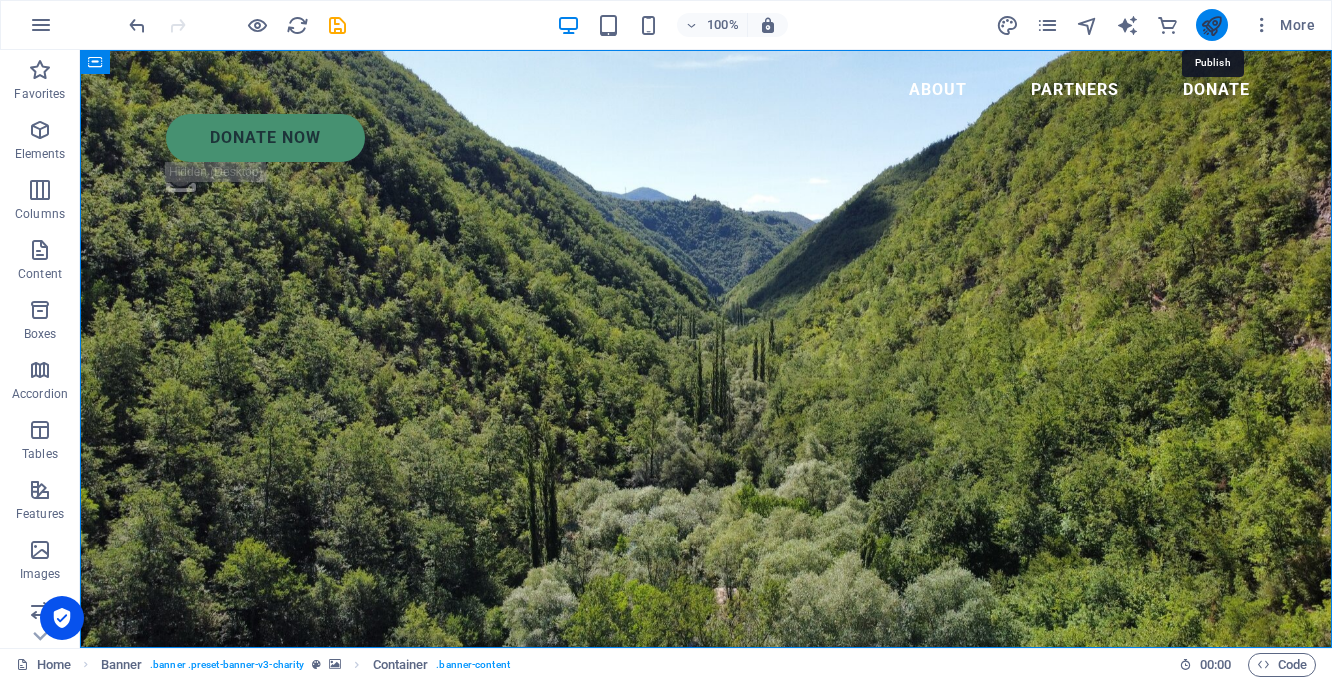 click at bounding box center [1211, 25] 